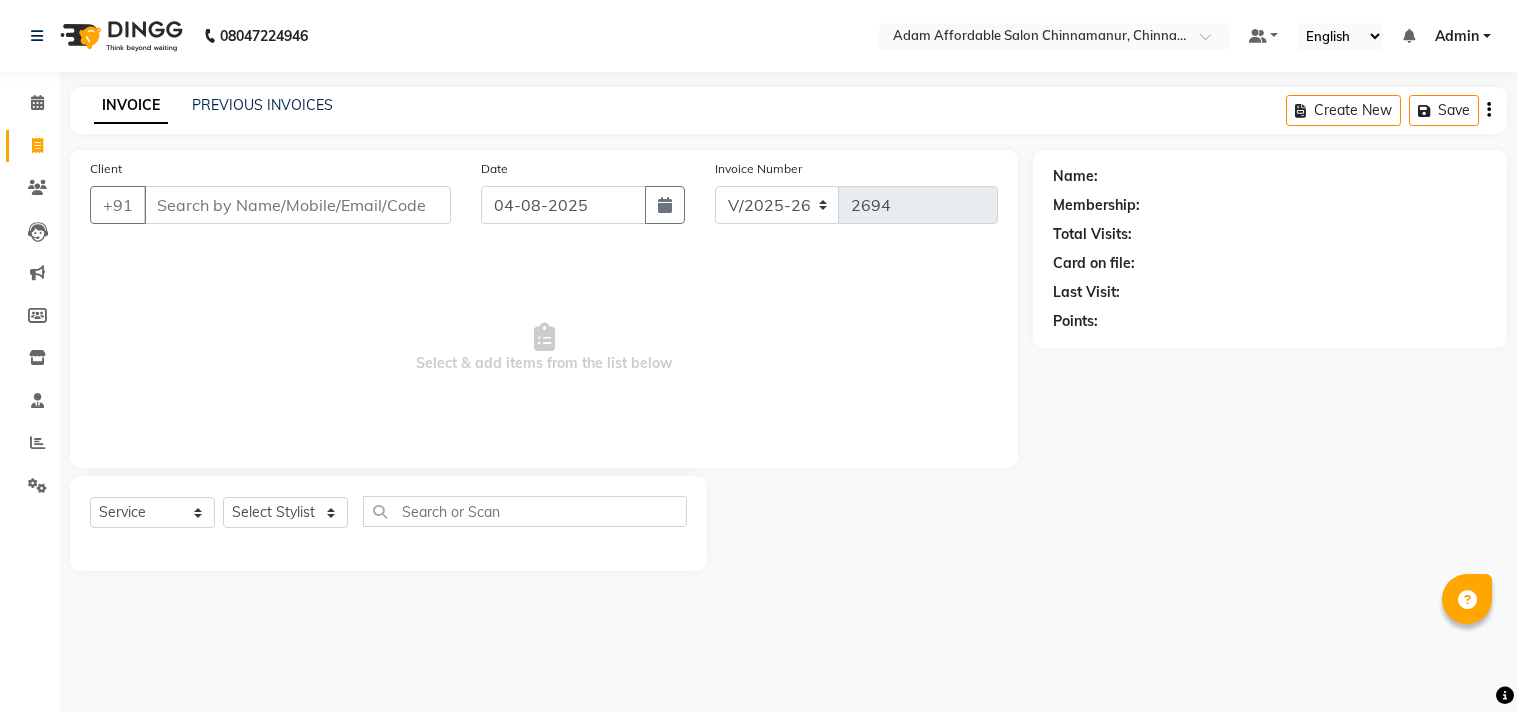 select on "8329" 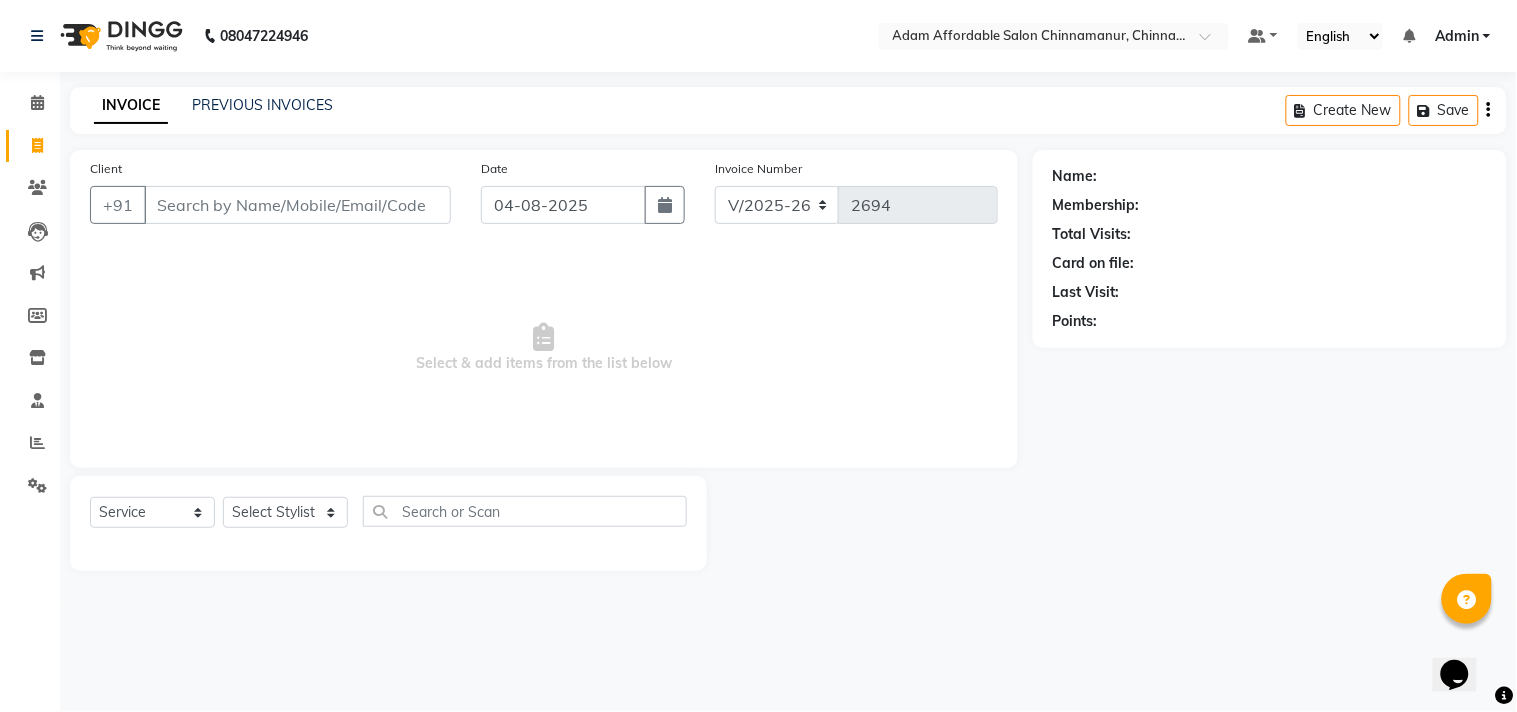 scroll, scrollTop: 0, scrollLeft: 0, axis: both 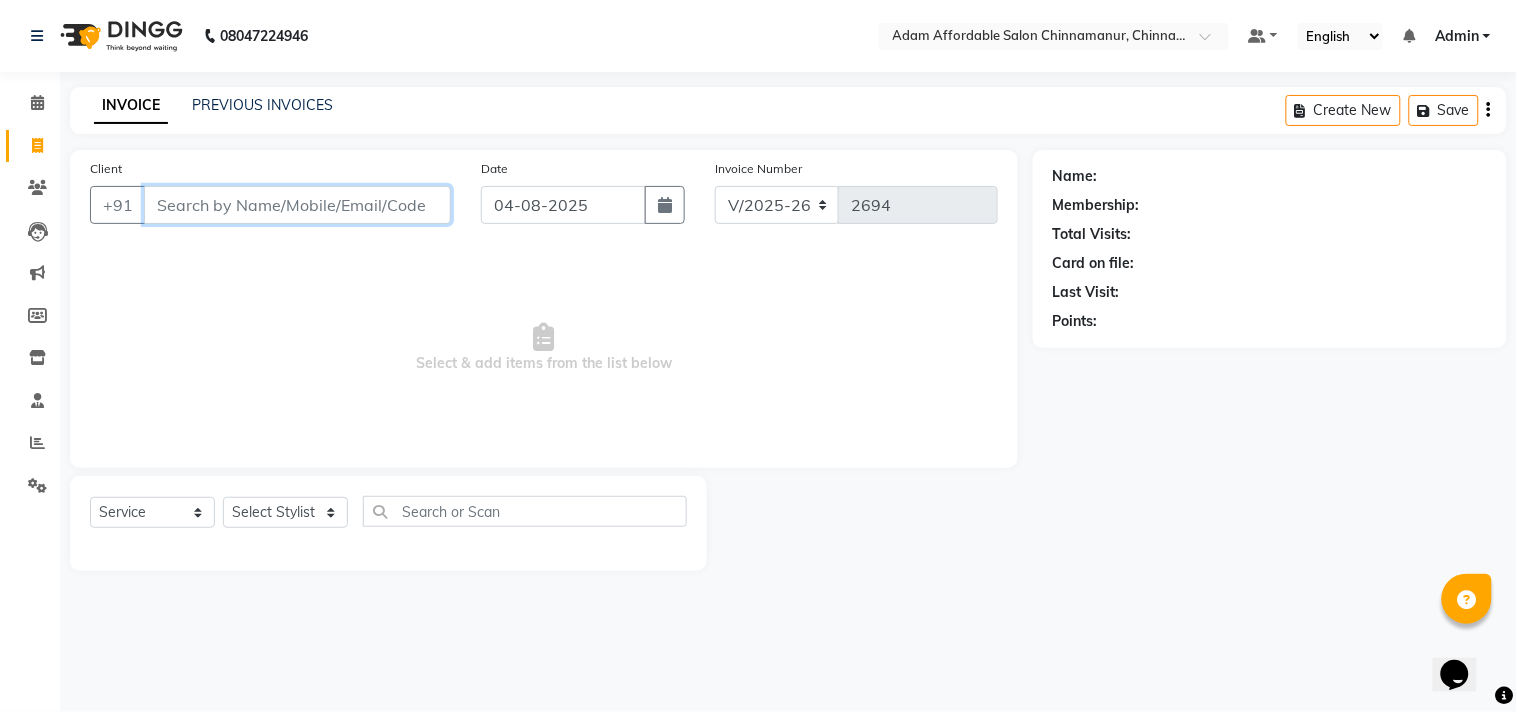 click on "Client" at bounding box center (297, 205) 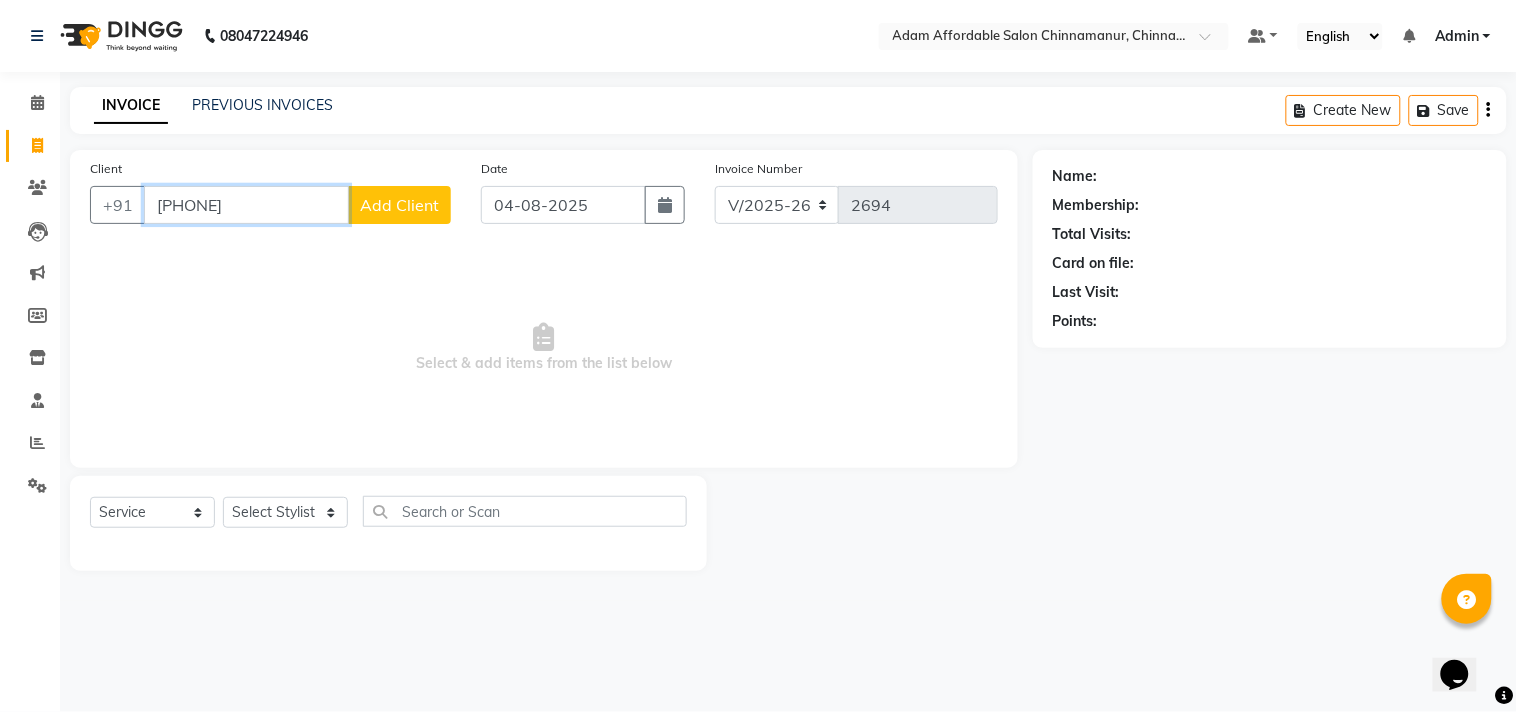 type on "[PHONE]" 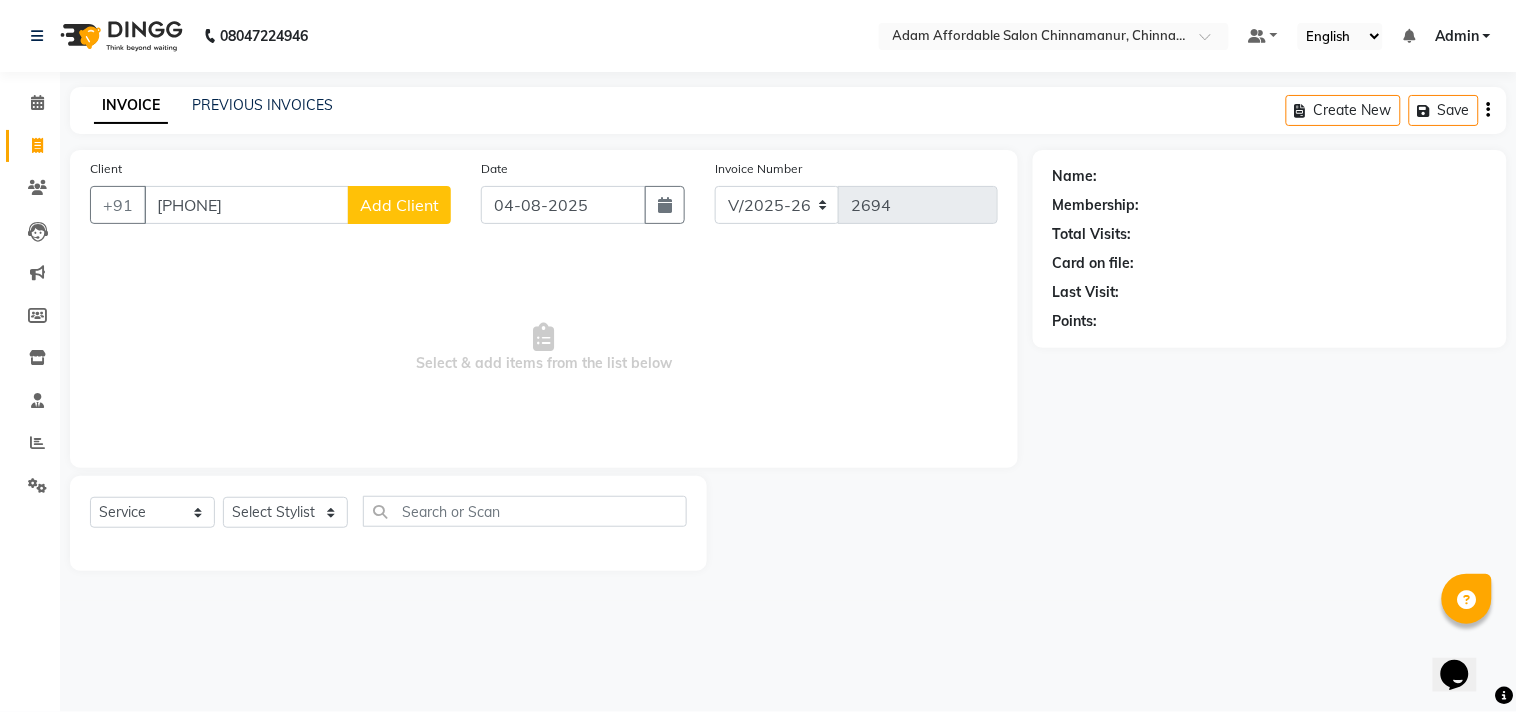 click on "Add Client" 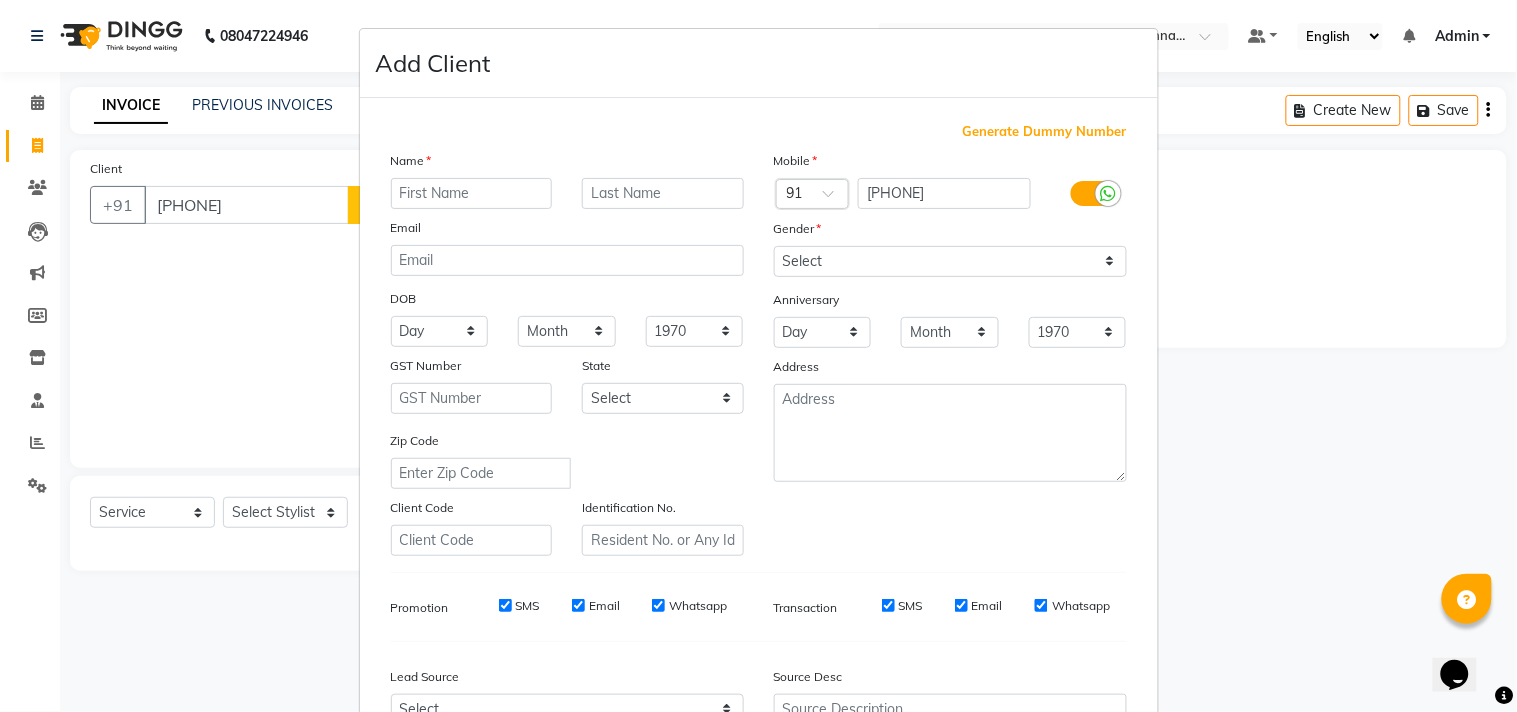 click at bounding box center [472, 193] 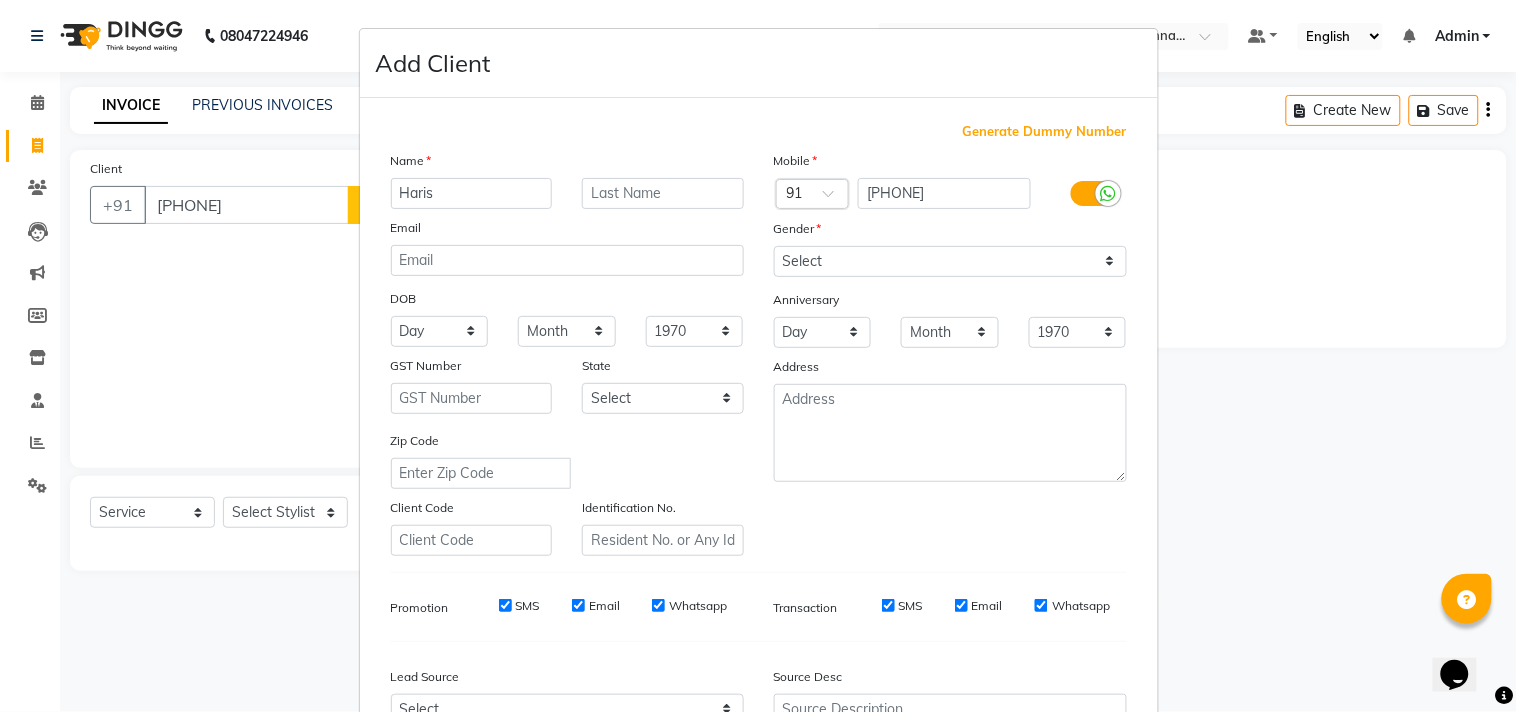 type on "Haris" 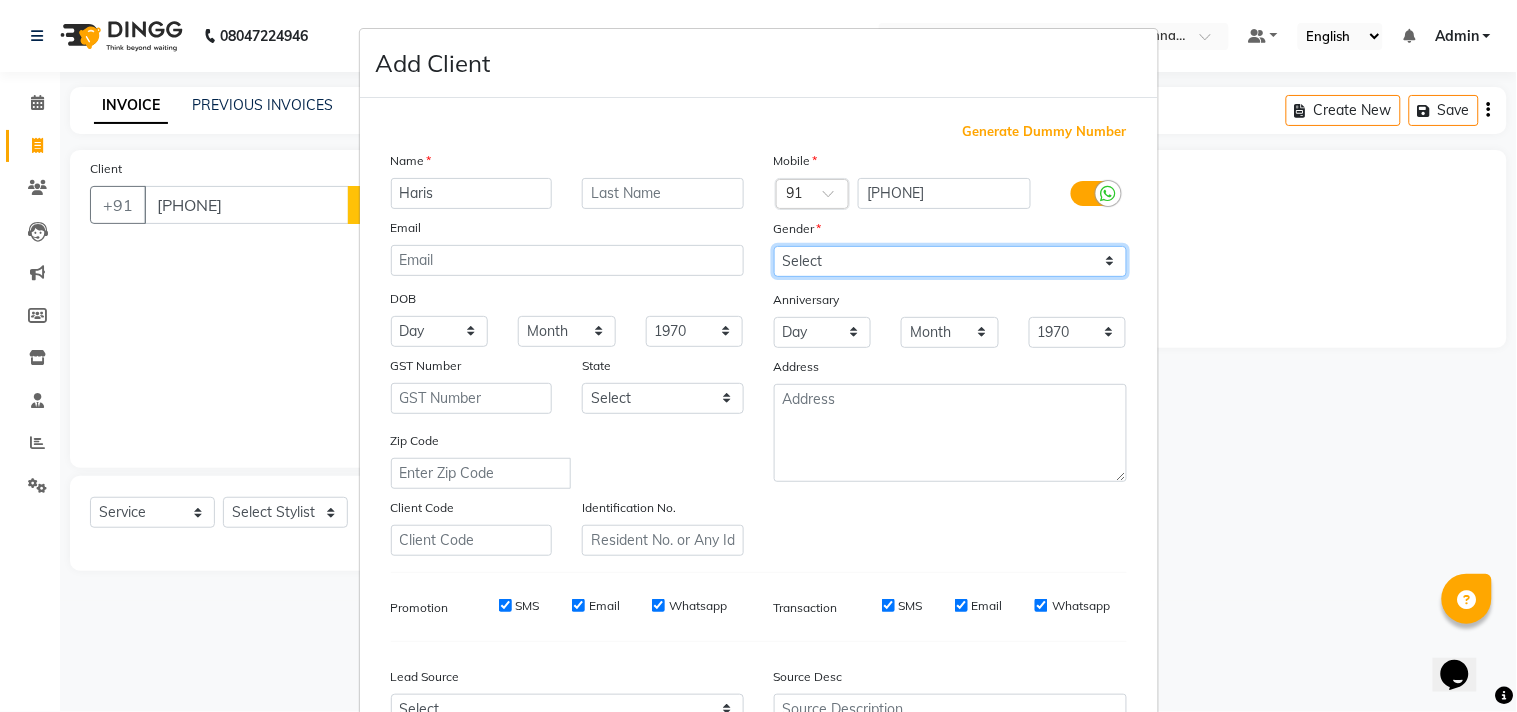 click on "Select Male Female Other Prefer Not To Say" at bounding box center [950, 261] 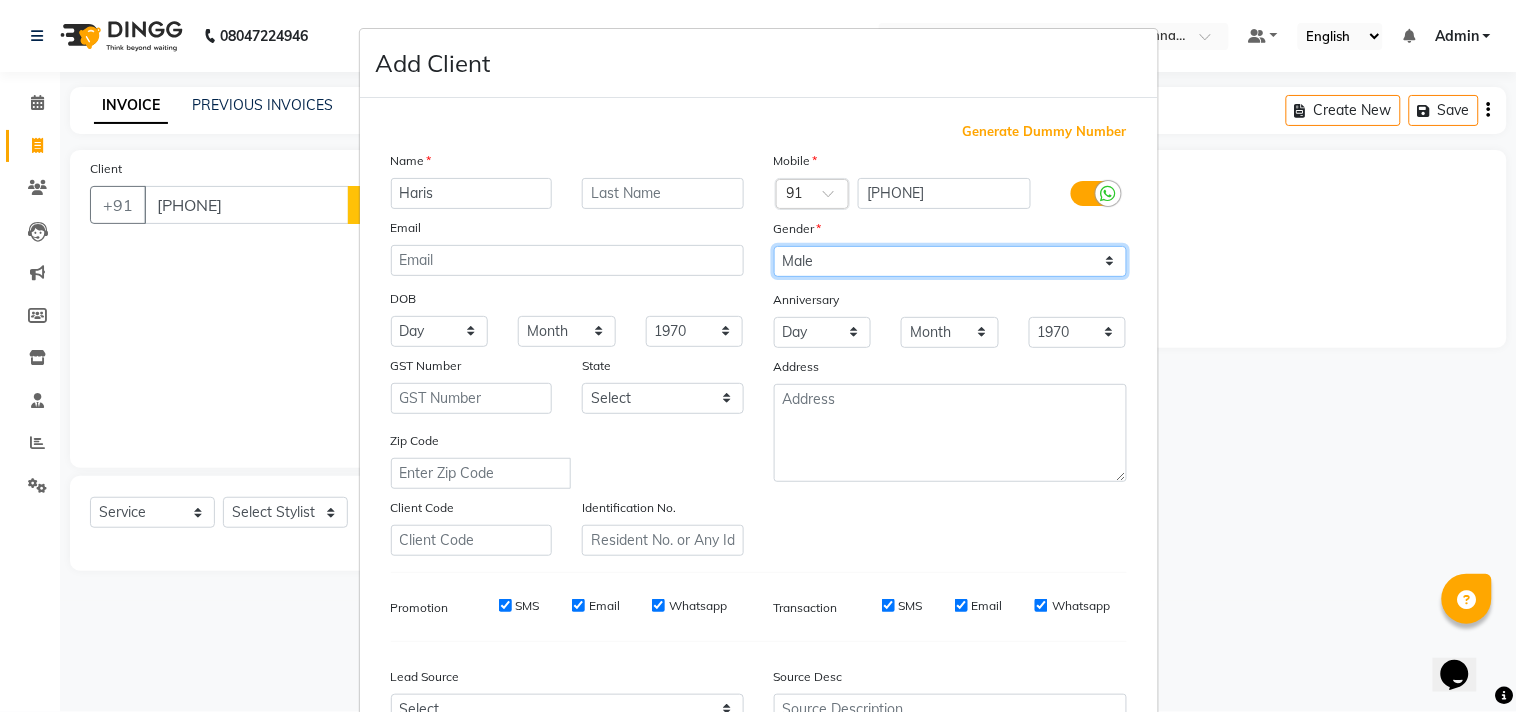 click on "Select Male Female Other Prefer Not To Say" at bounding box center [950, 261] 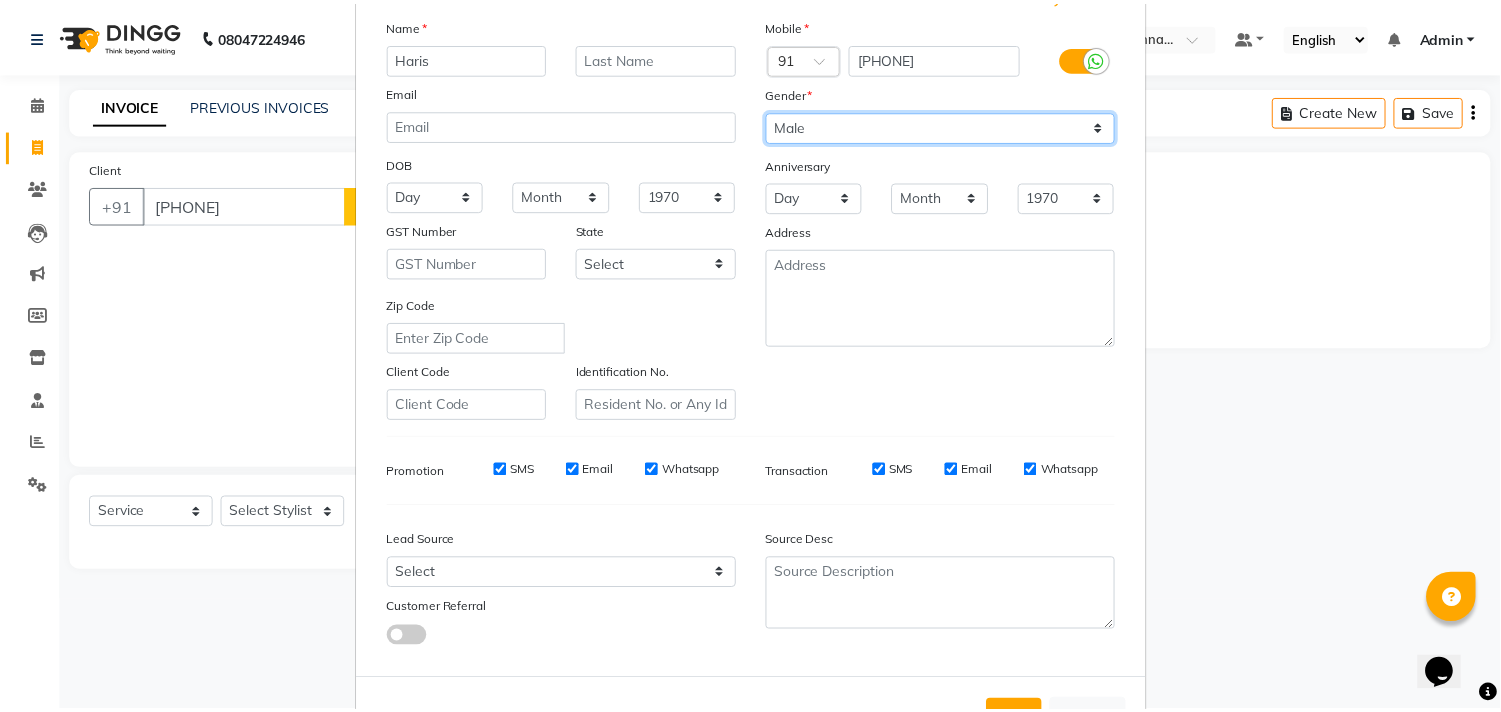scroll, scrollTop: 212, scrollLeft: 0, axis: vertical 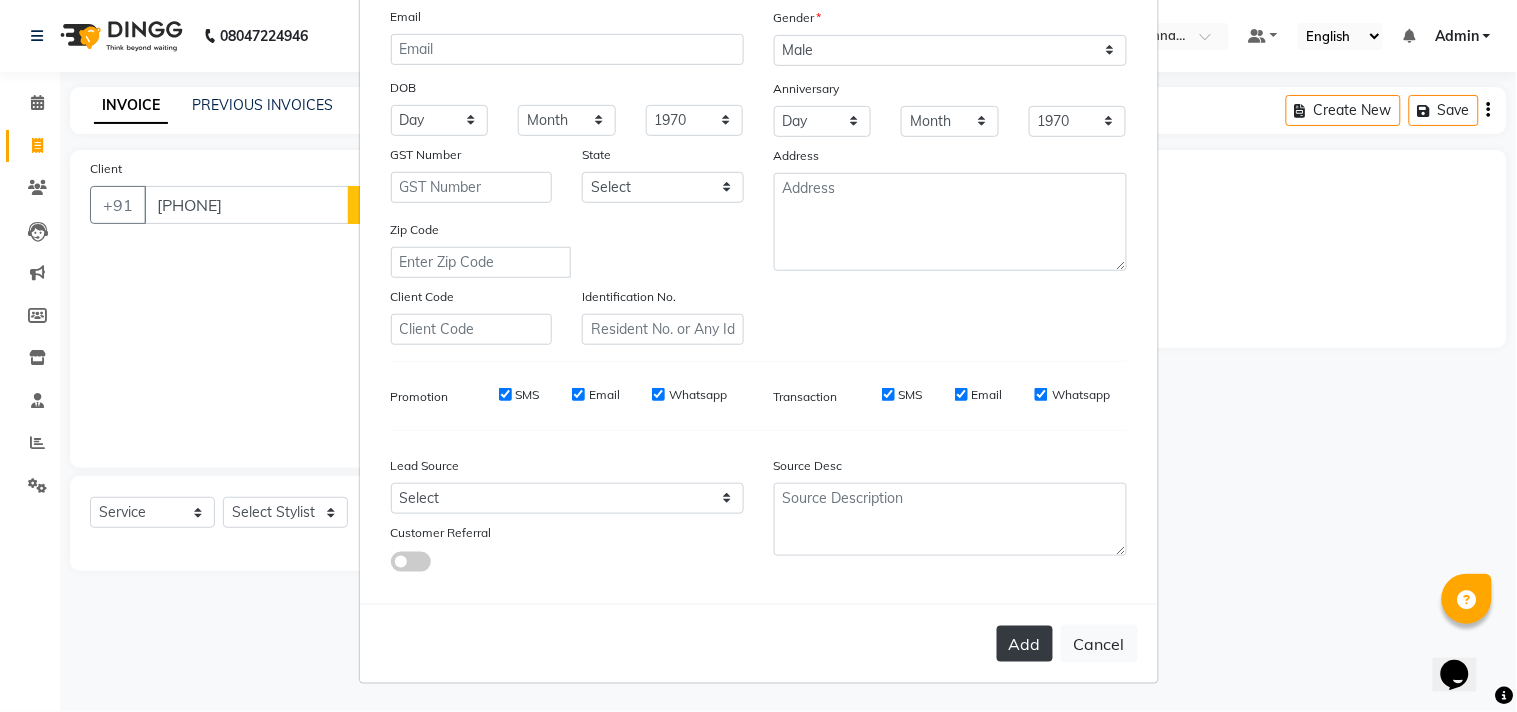 click on "Add" at bounding box center [1025, 644] 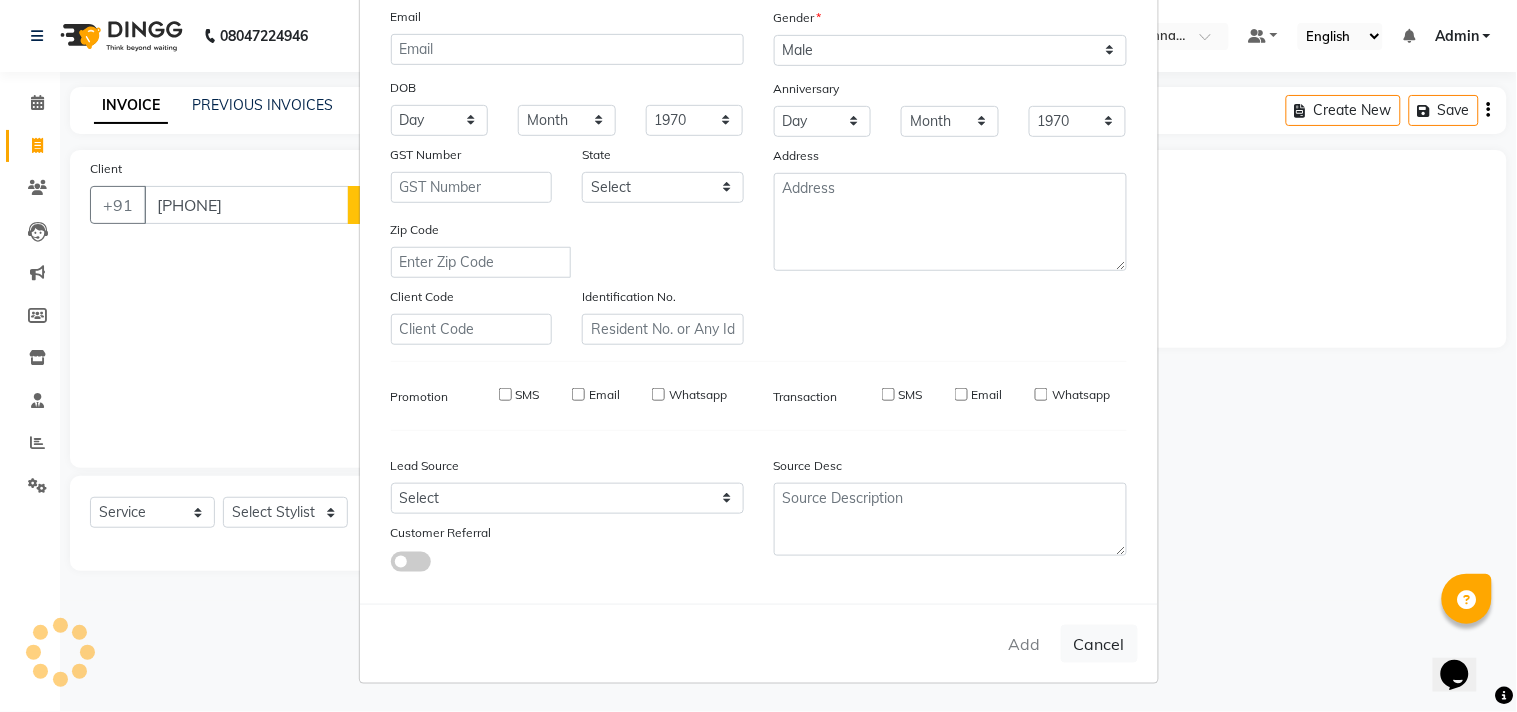 type 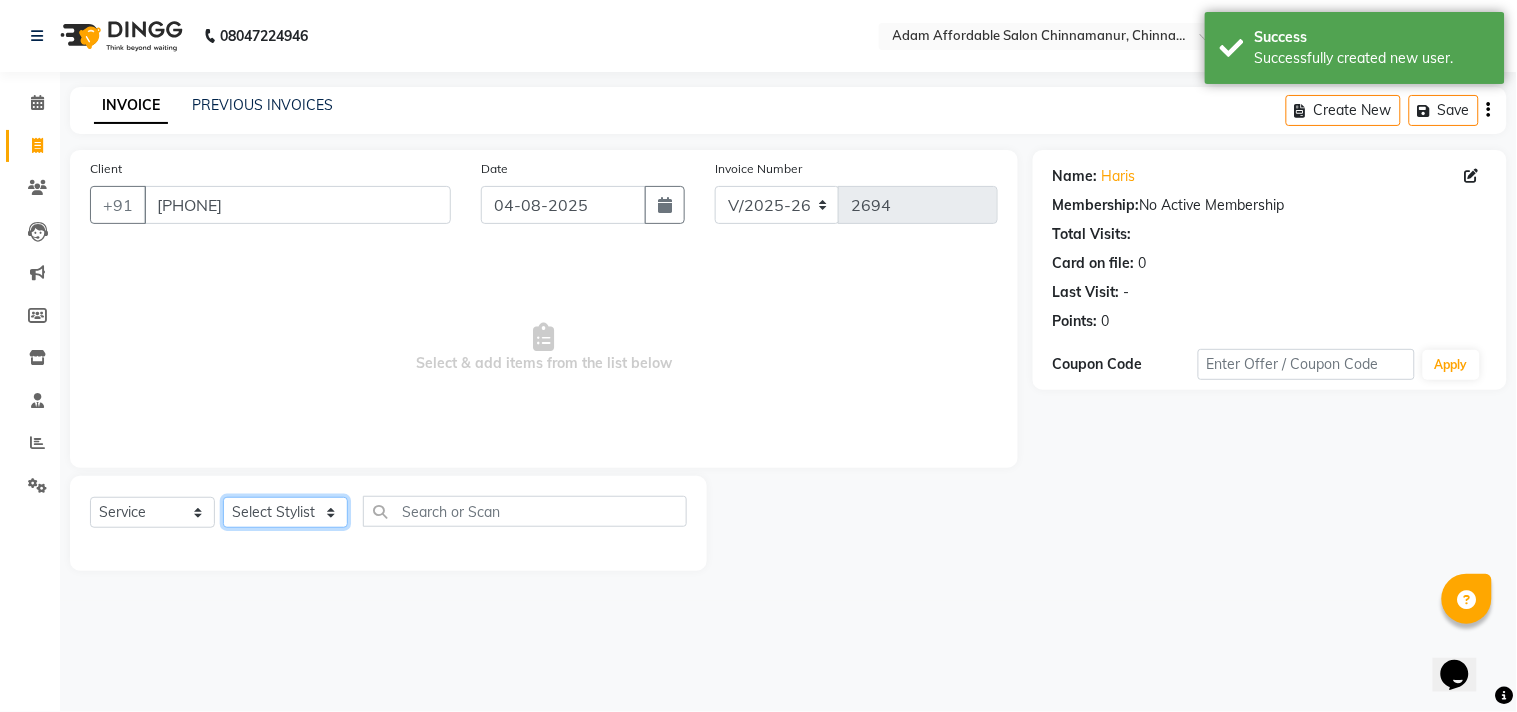 click on "Select Stylist Admin Atif Ali Kaleem Kiran Salim Sameer Shahil Shoaib Sunny Yogesh" 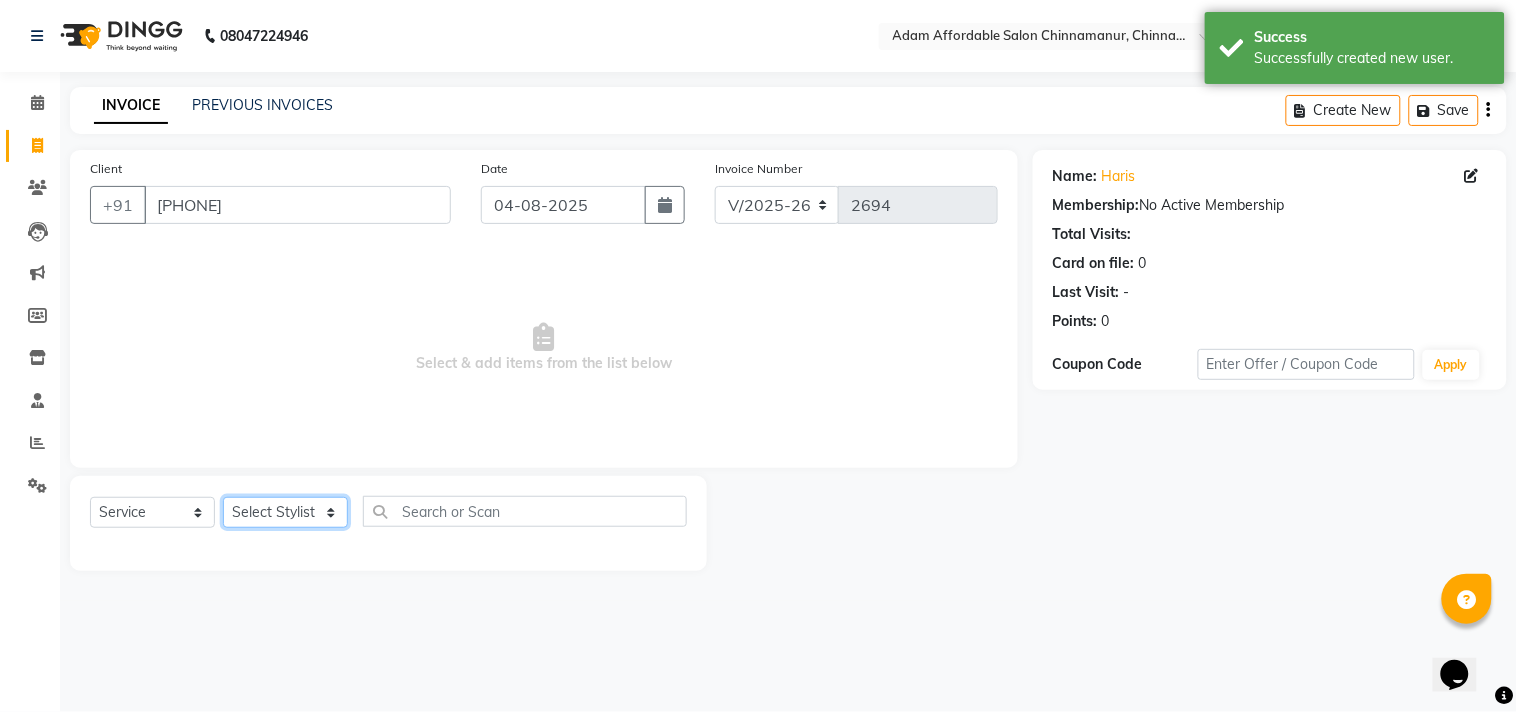 select on "85802" 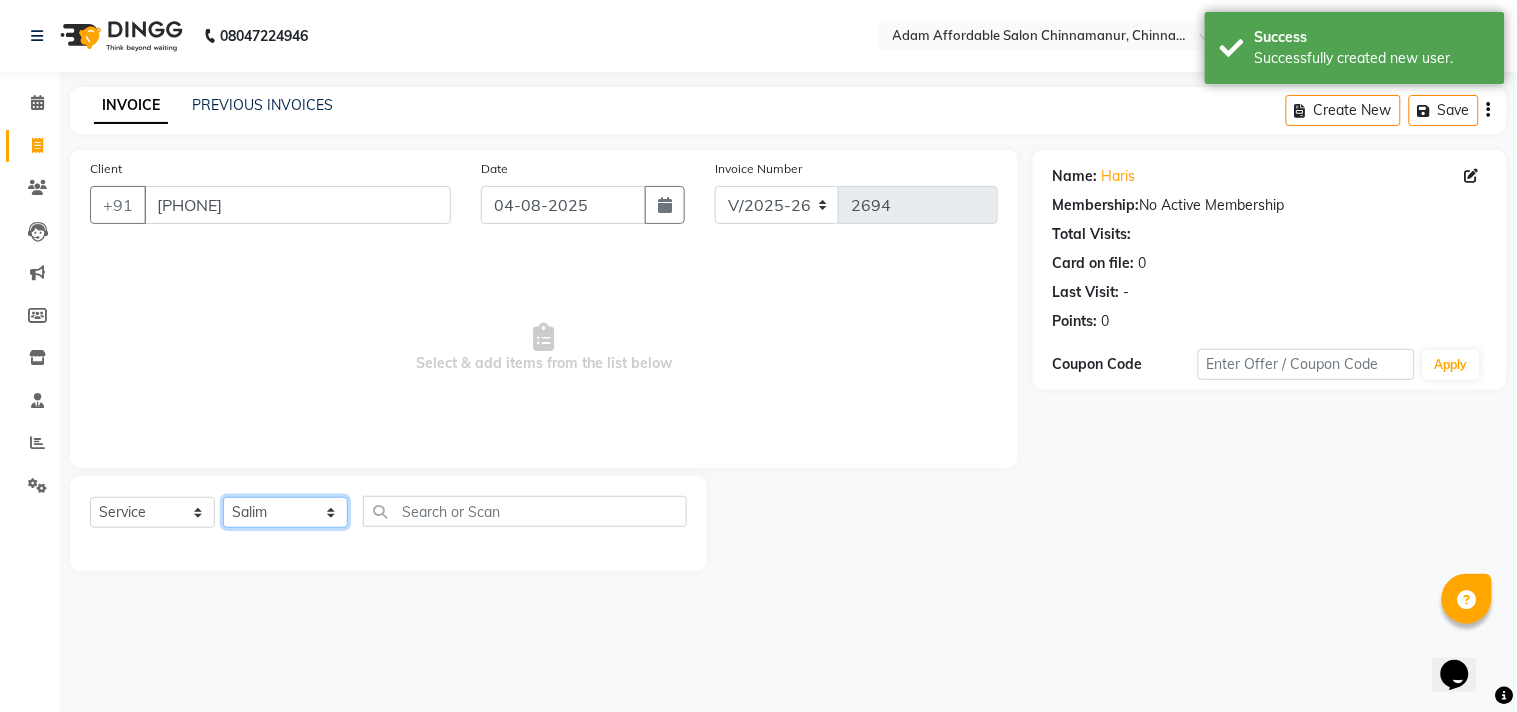 click on "Select Stylist Admin Atif Ali Kaleem Kiran Salim Sameer Shahil Shoaib Sunny Yogesh" 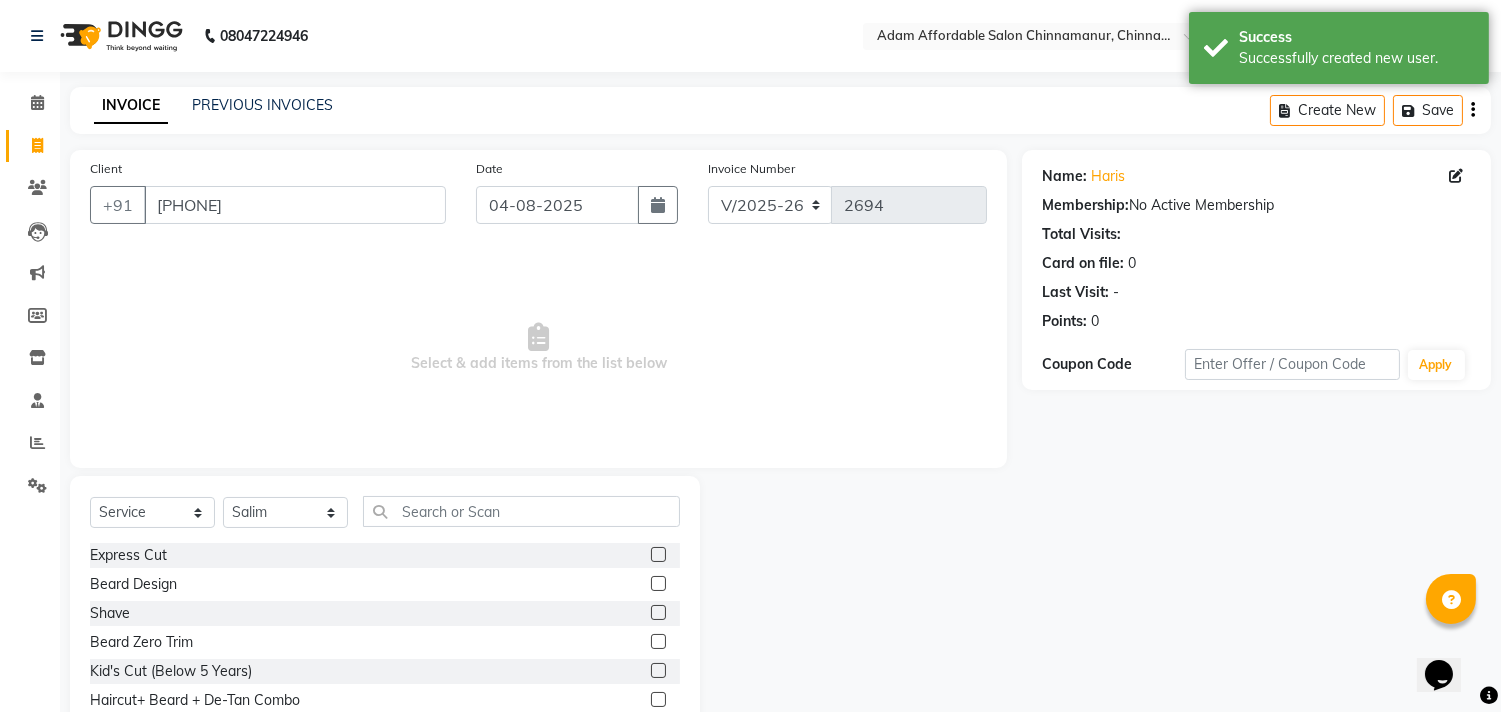 click 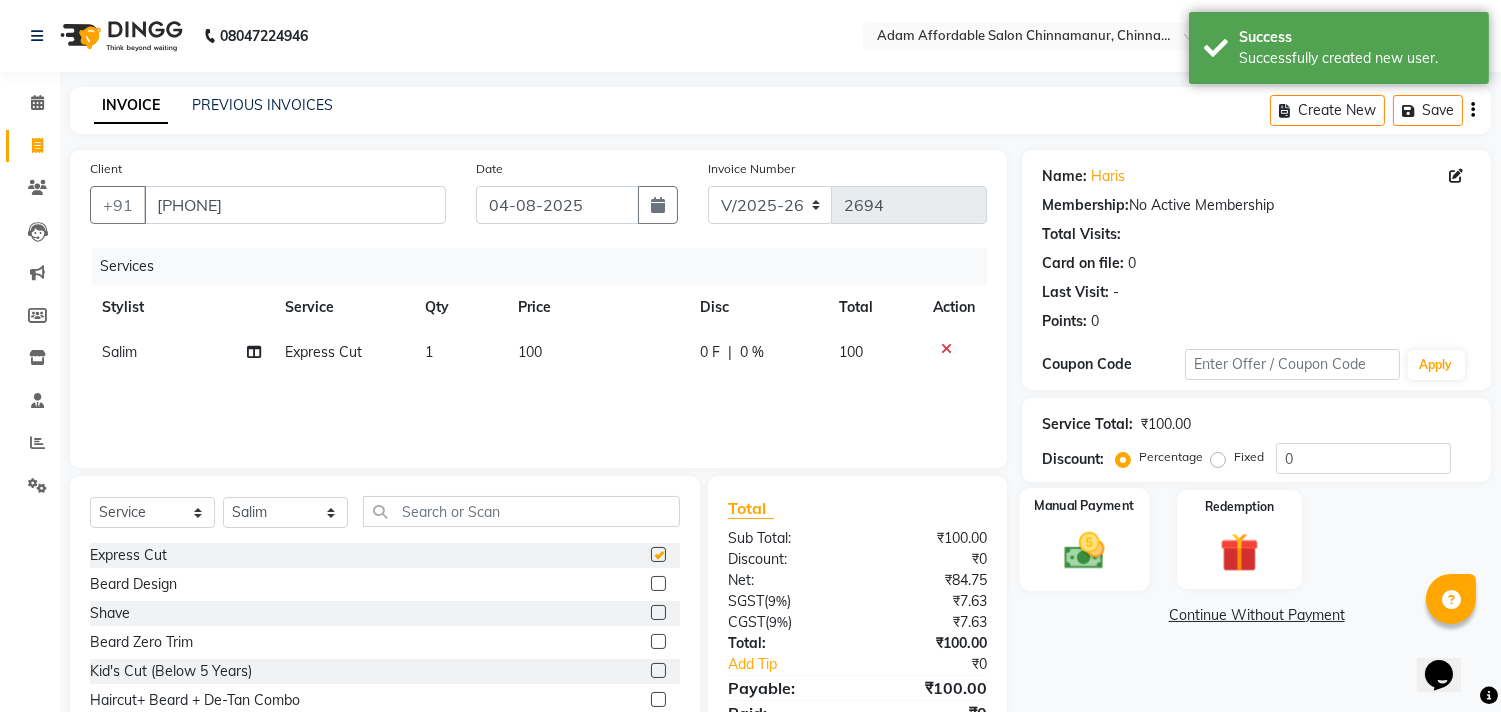 checkbox on "false" 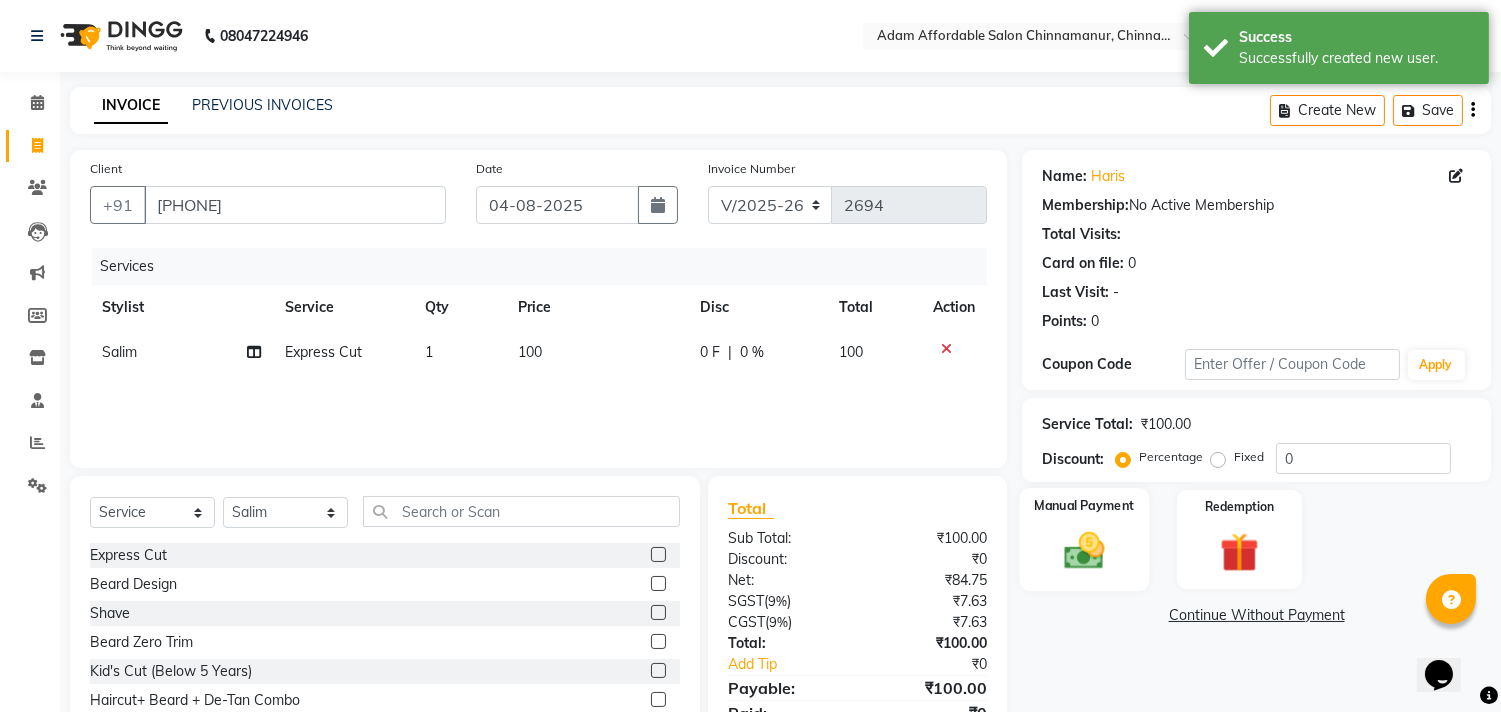 click 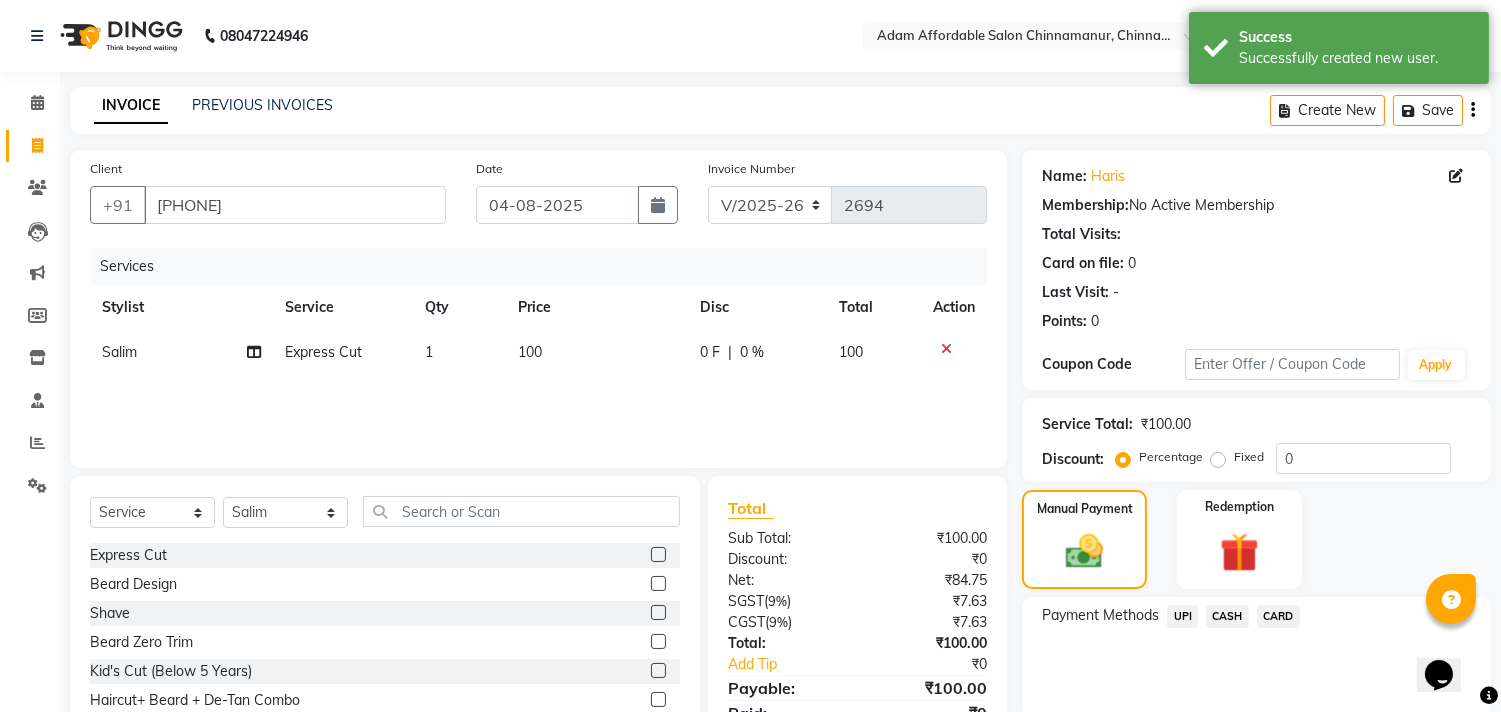 click on "CASH" 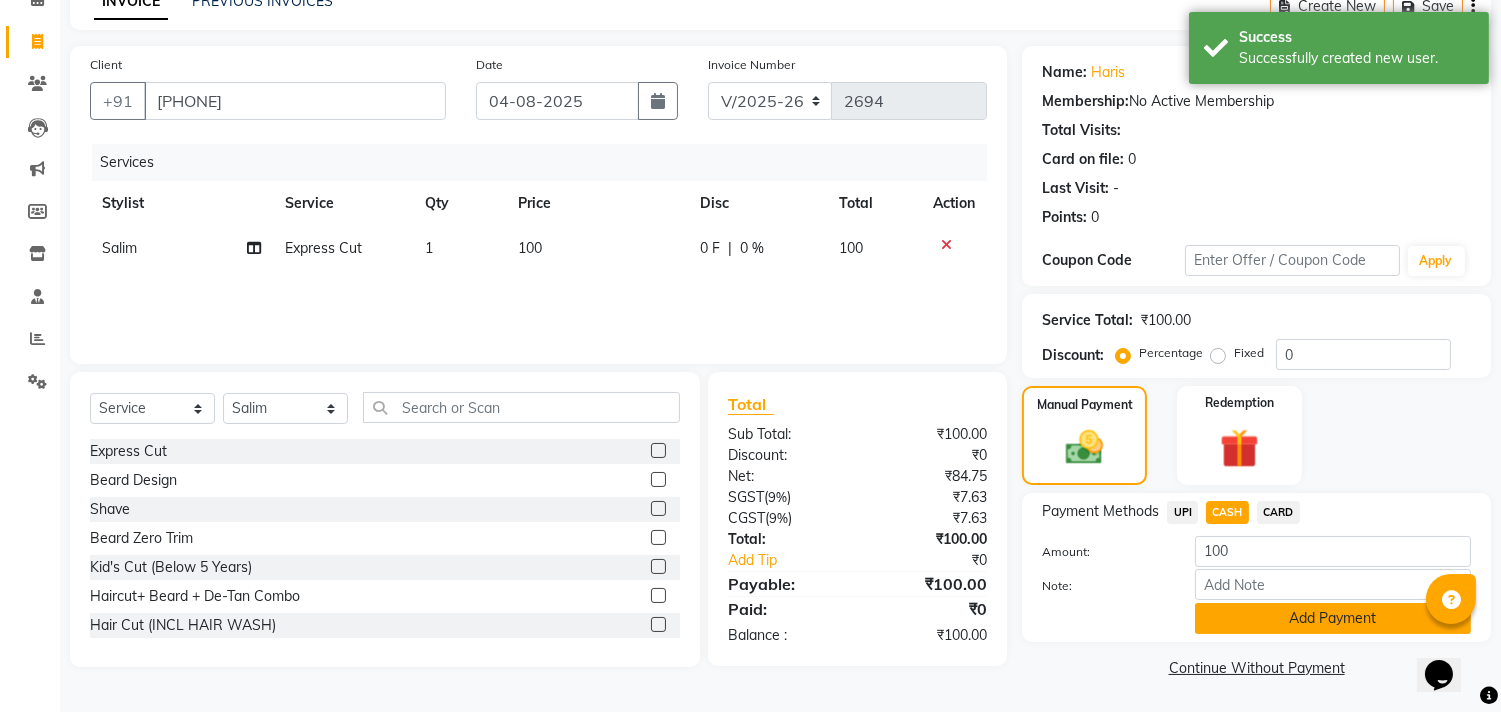 click on "Add Payment" 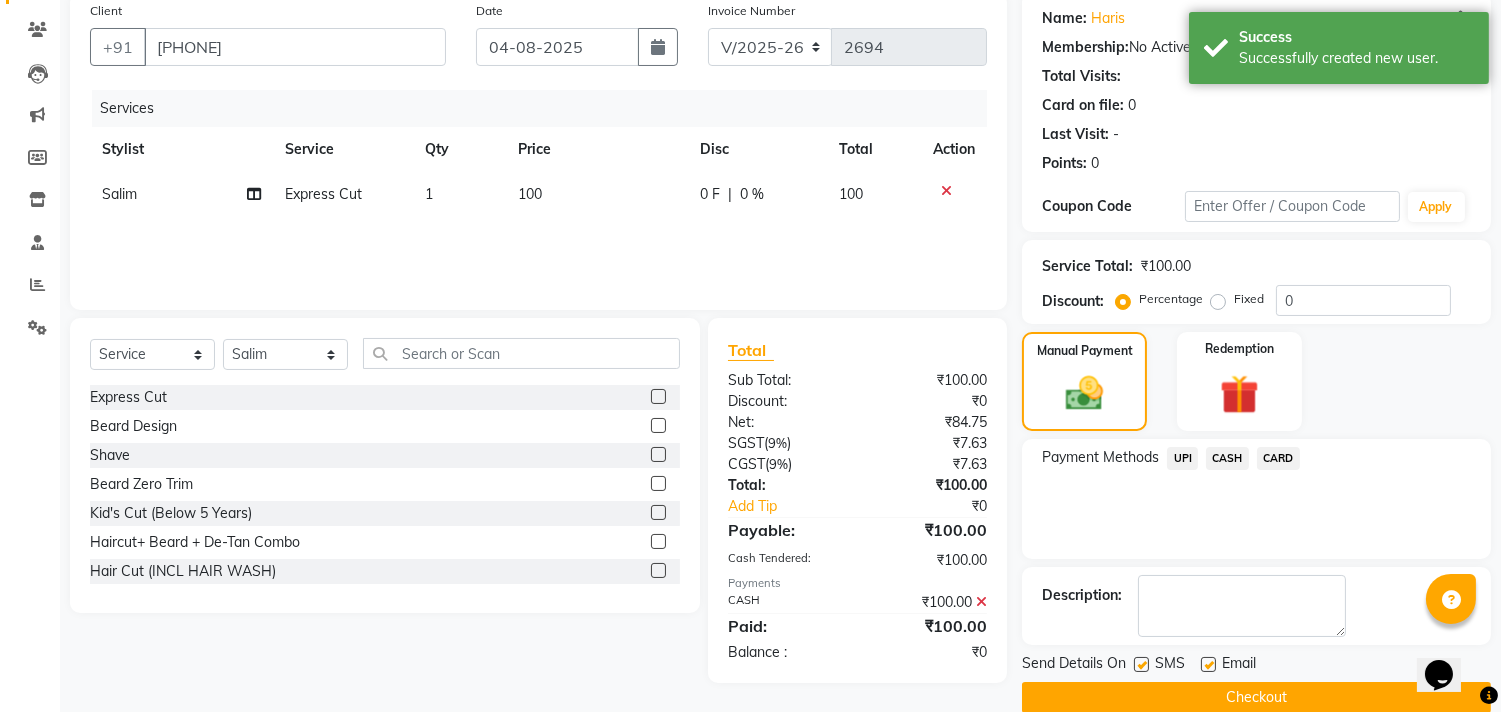 scroll, scrollTop: 187, scrollLeft: 0, axis: vertical 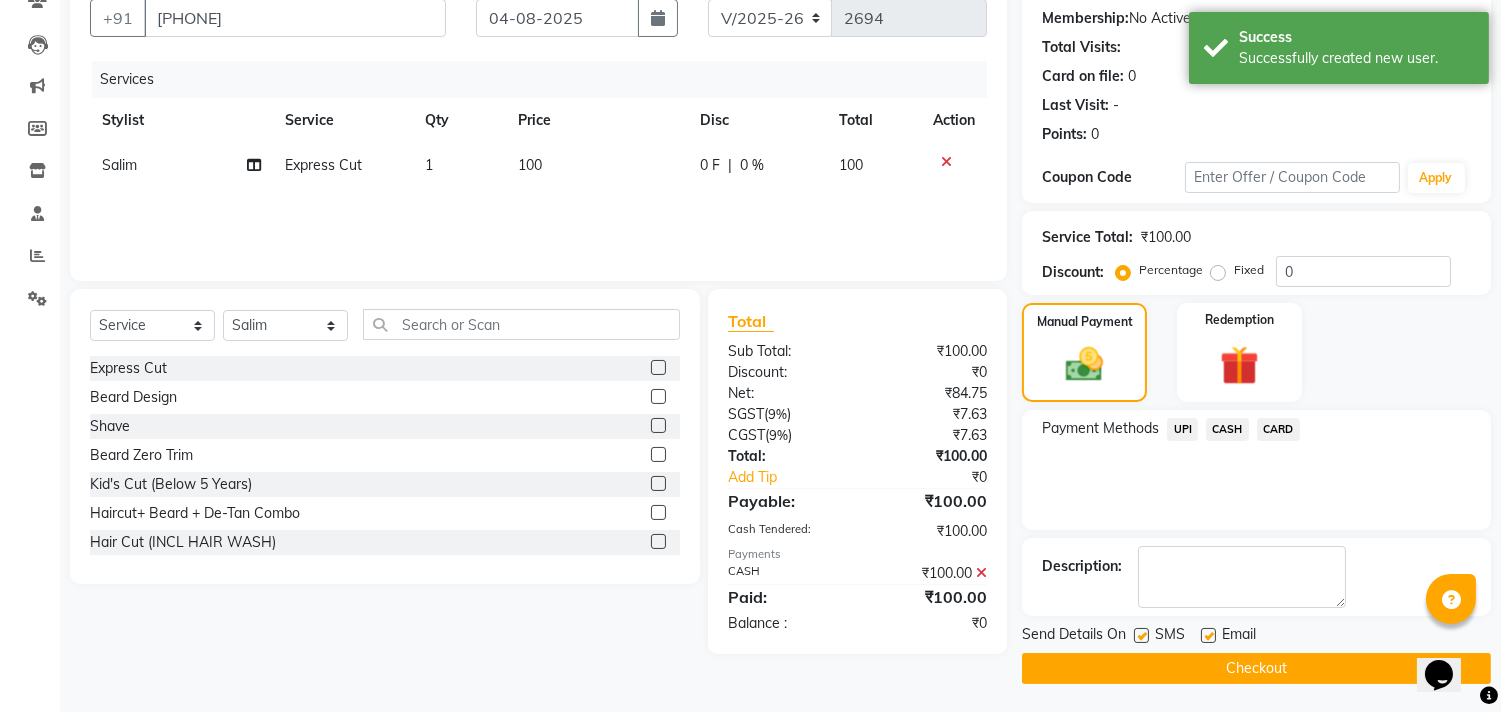 click on "Checkout" 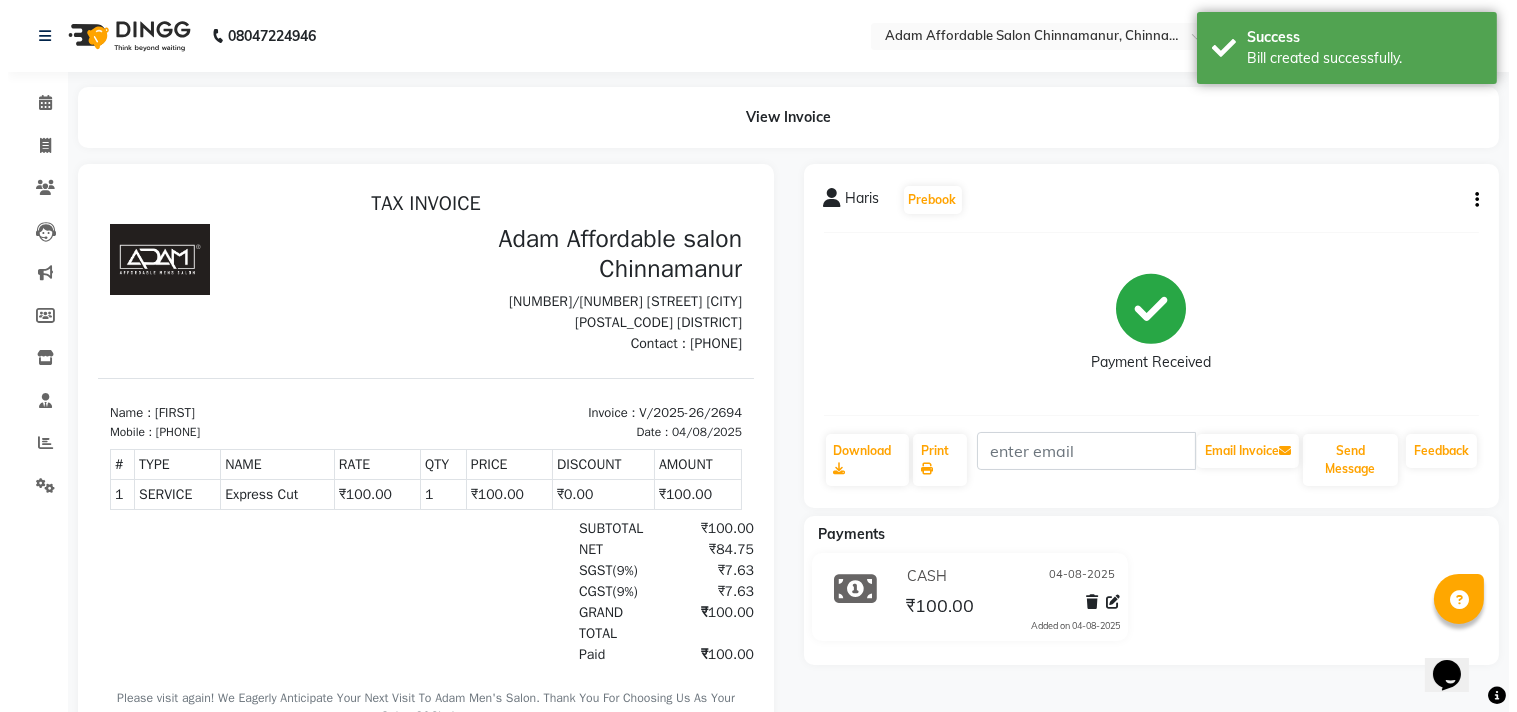 scroll, scrollTop: 0, scrollLeft: 0, axis: both 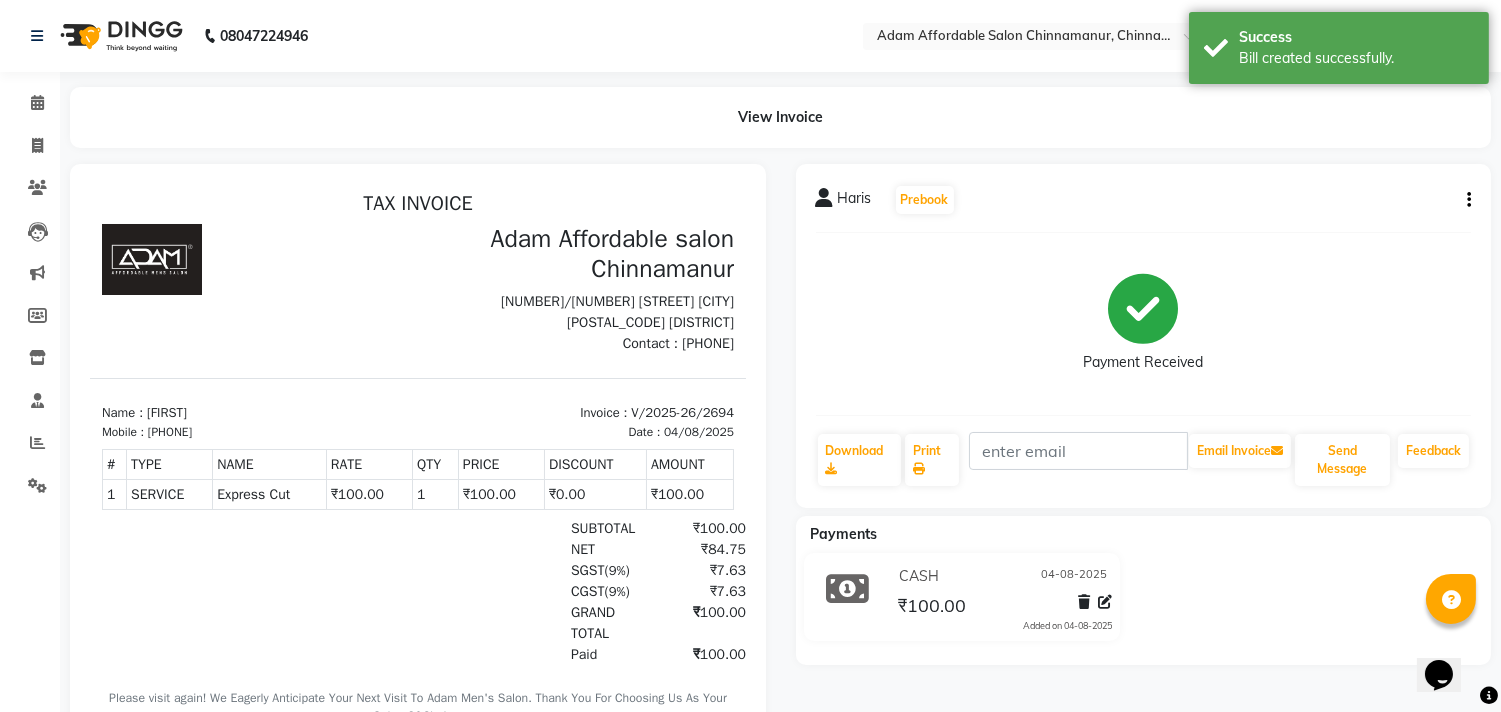 click on "View Invoice" 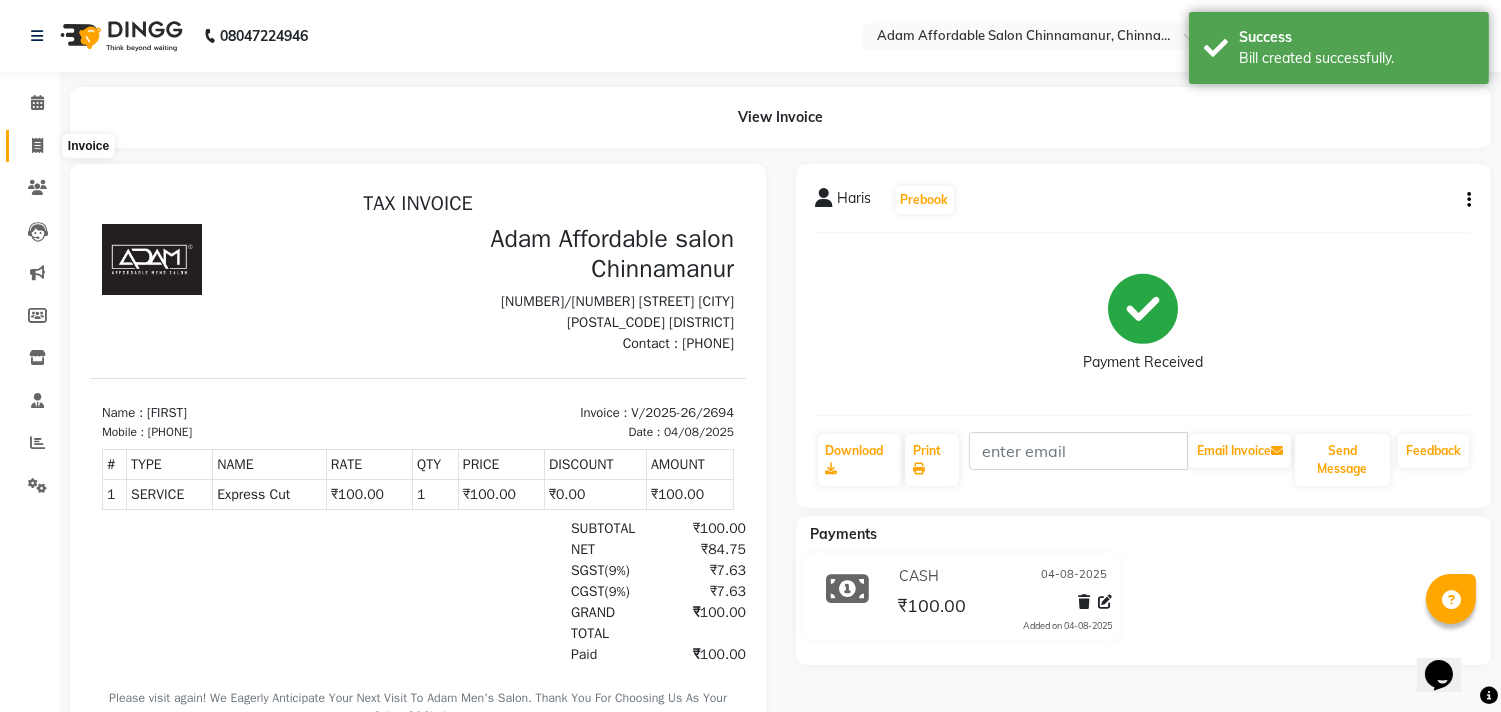 click 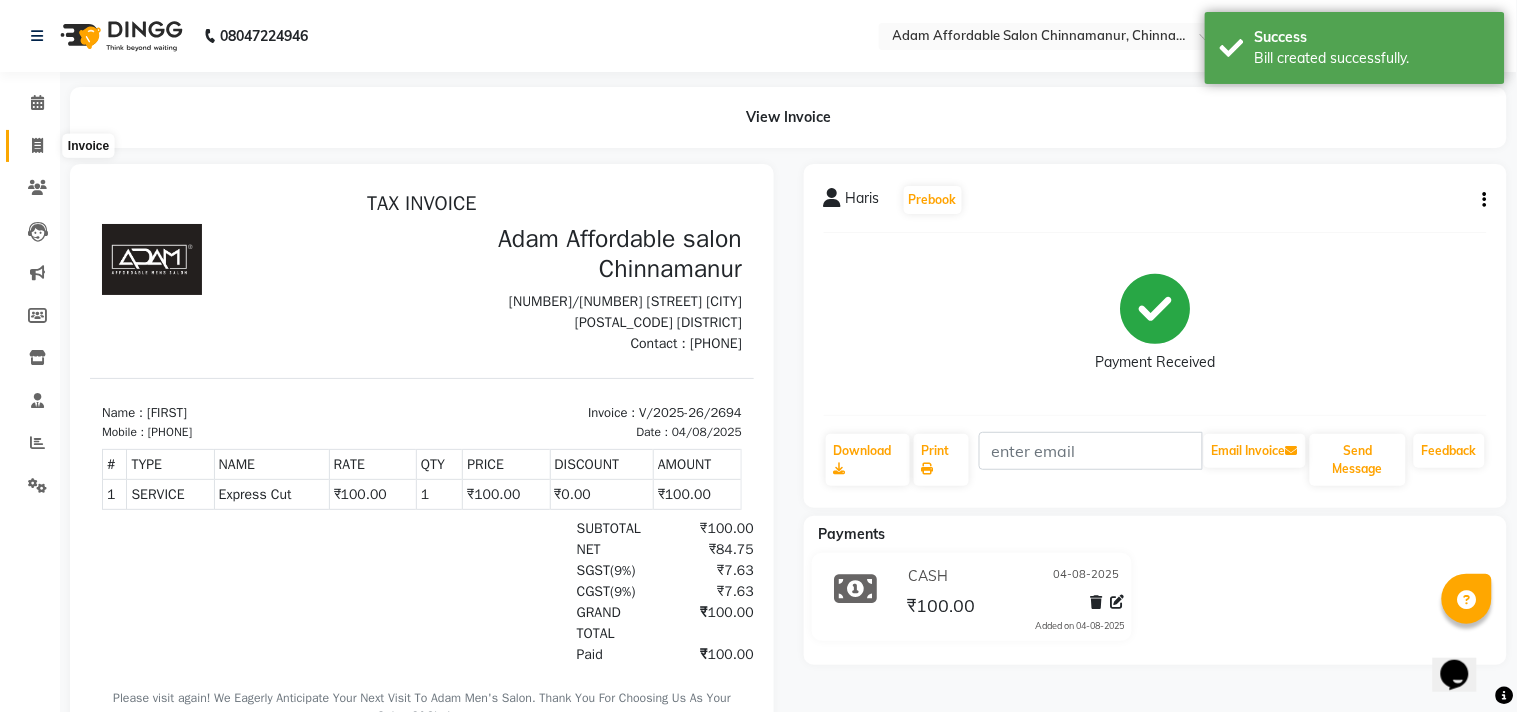 select on "8329" 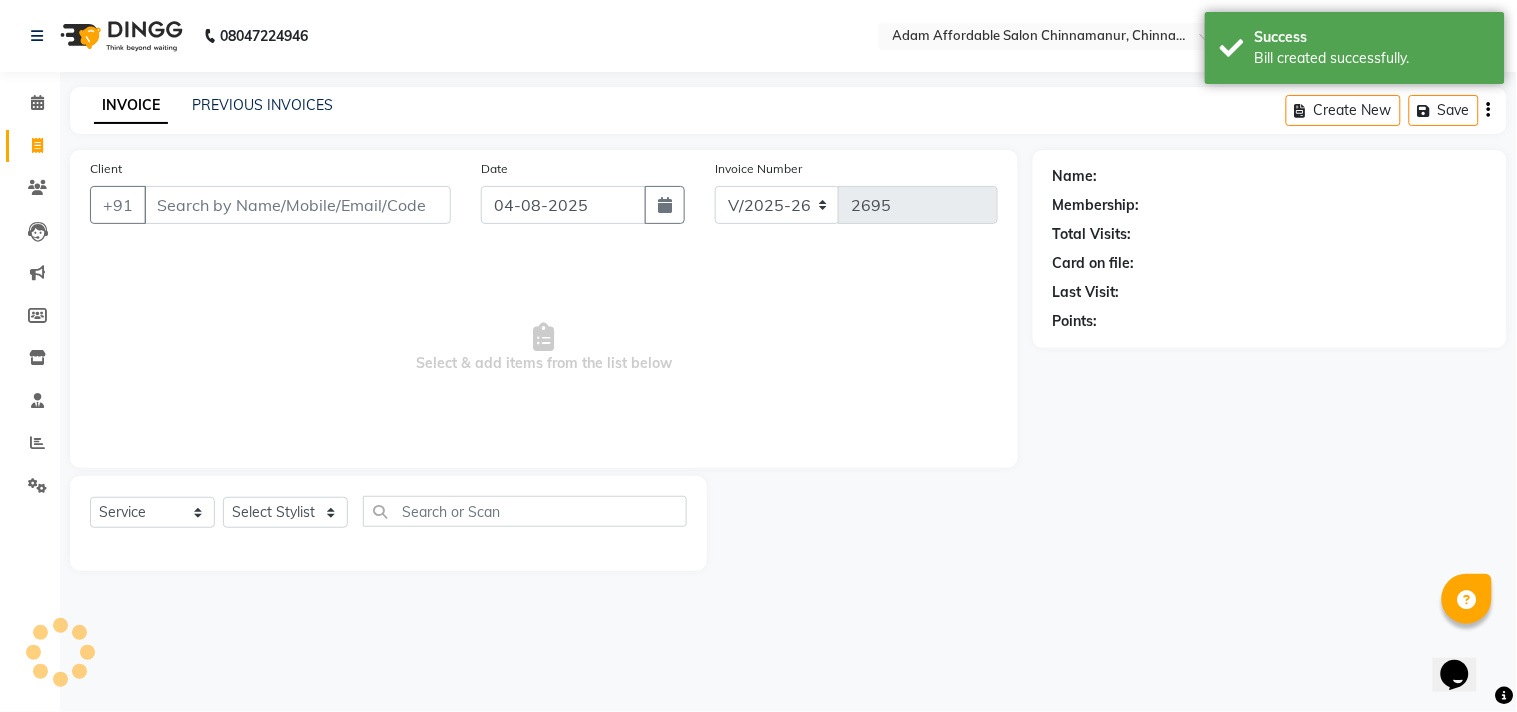 click on "Client" at bounding box center (297, 205) 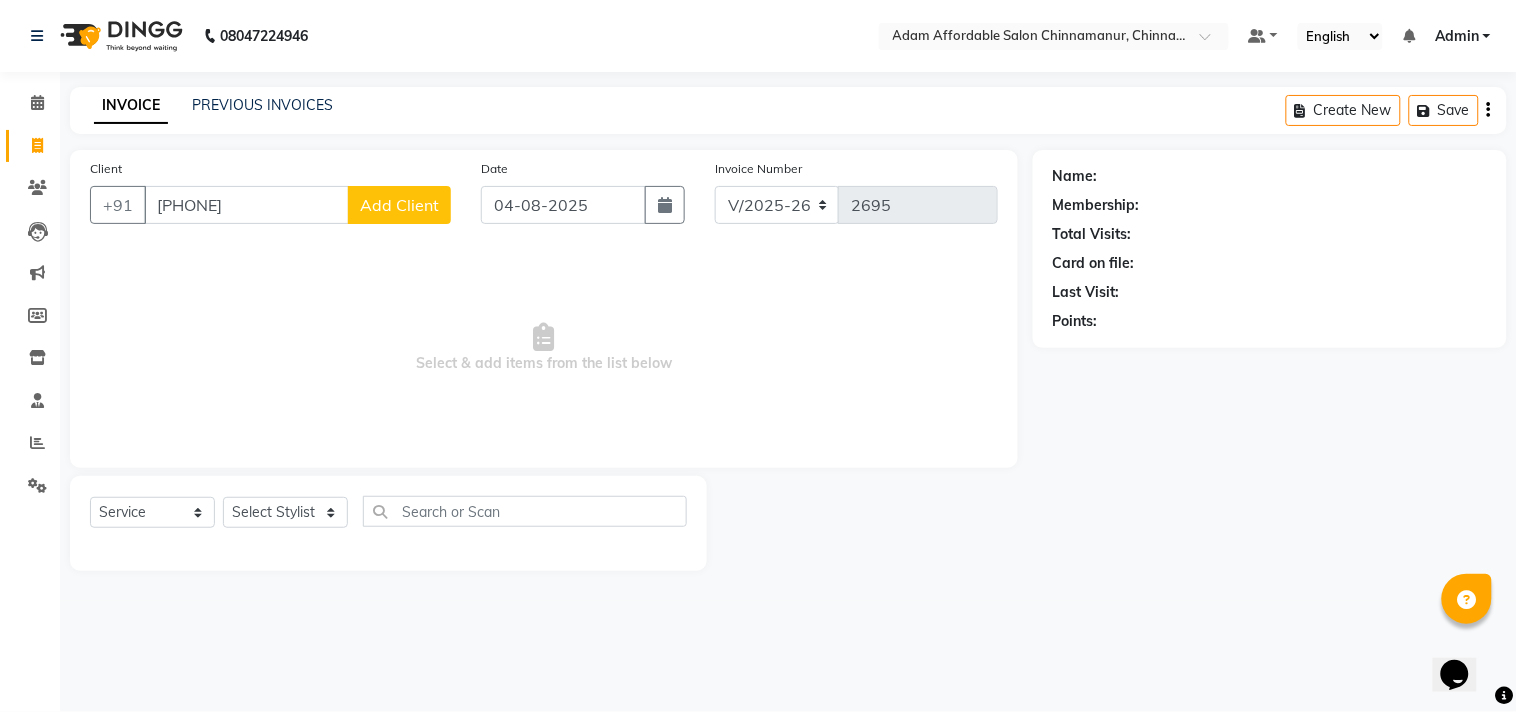type on "[PHONE]" 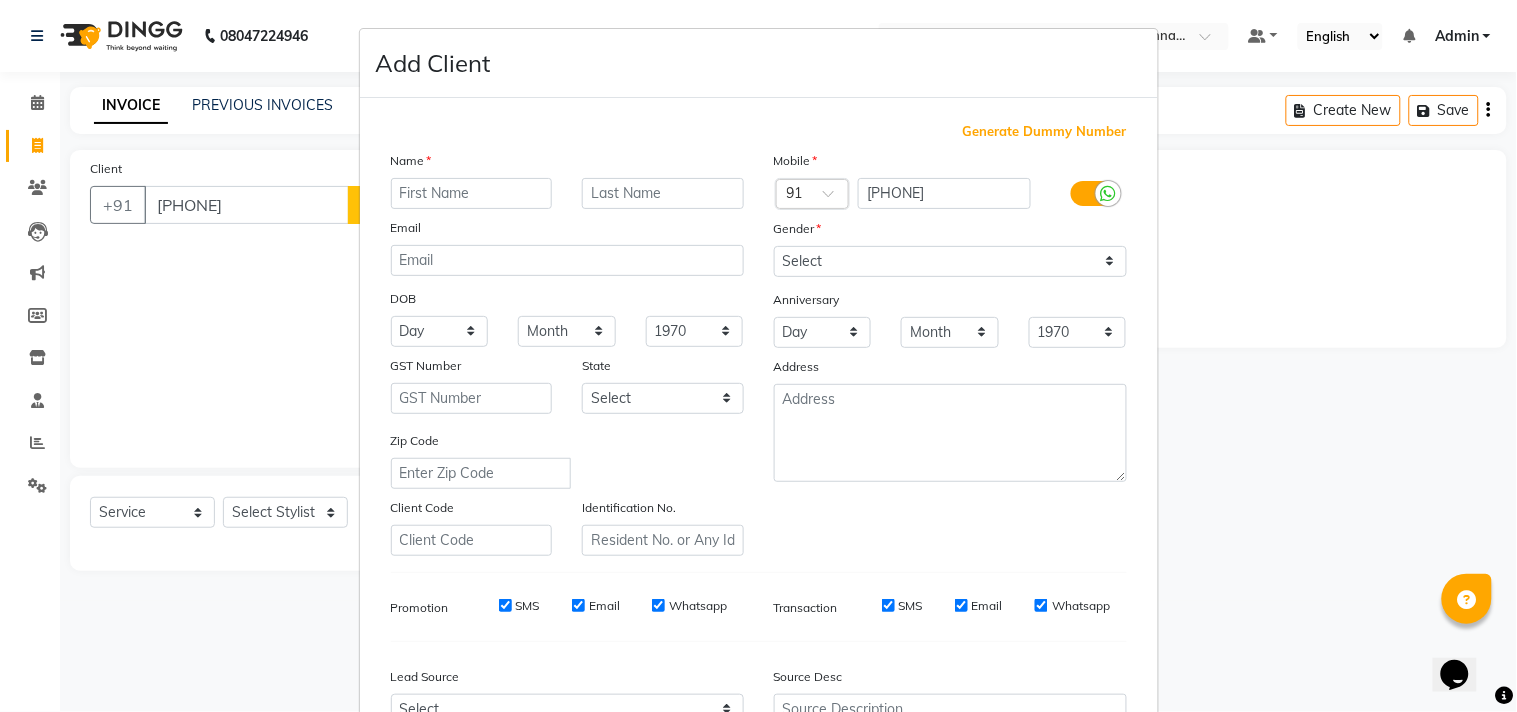 click at bounding box center [472, 193] 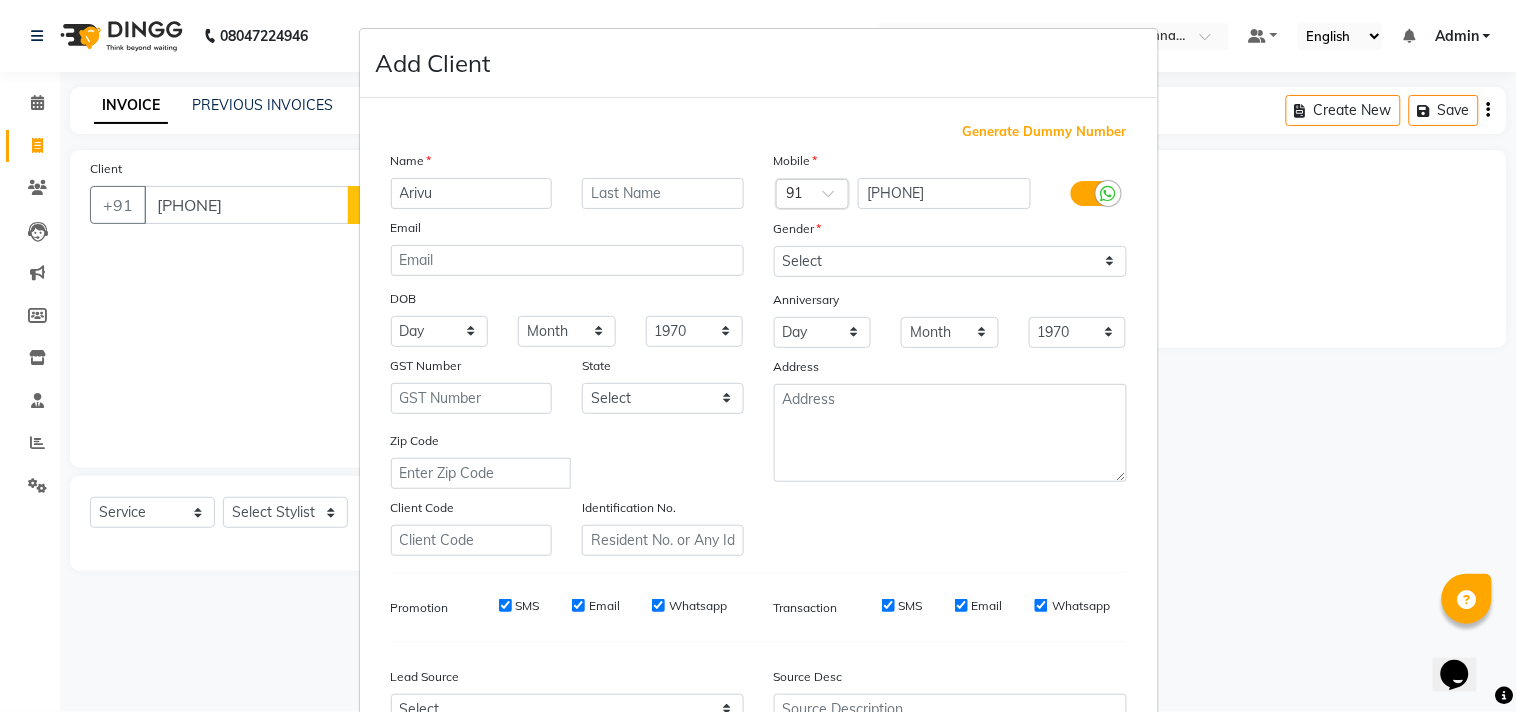 type on "Arivu" 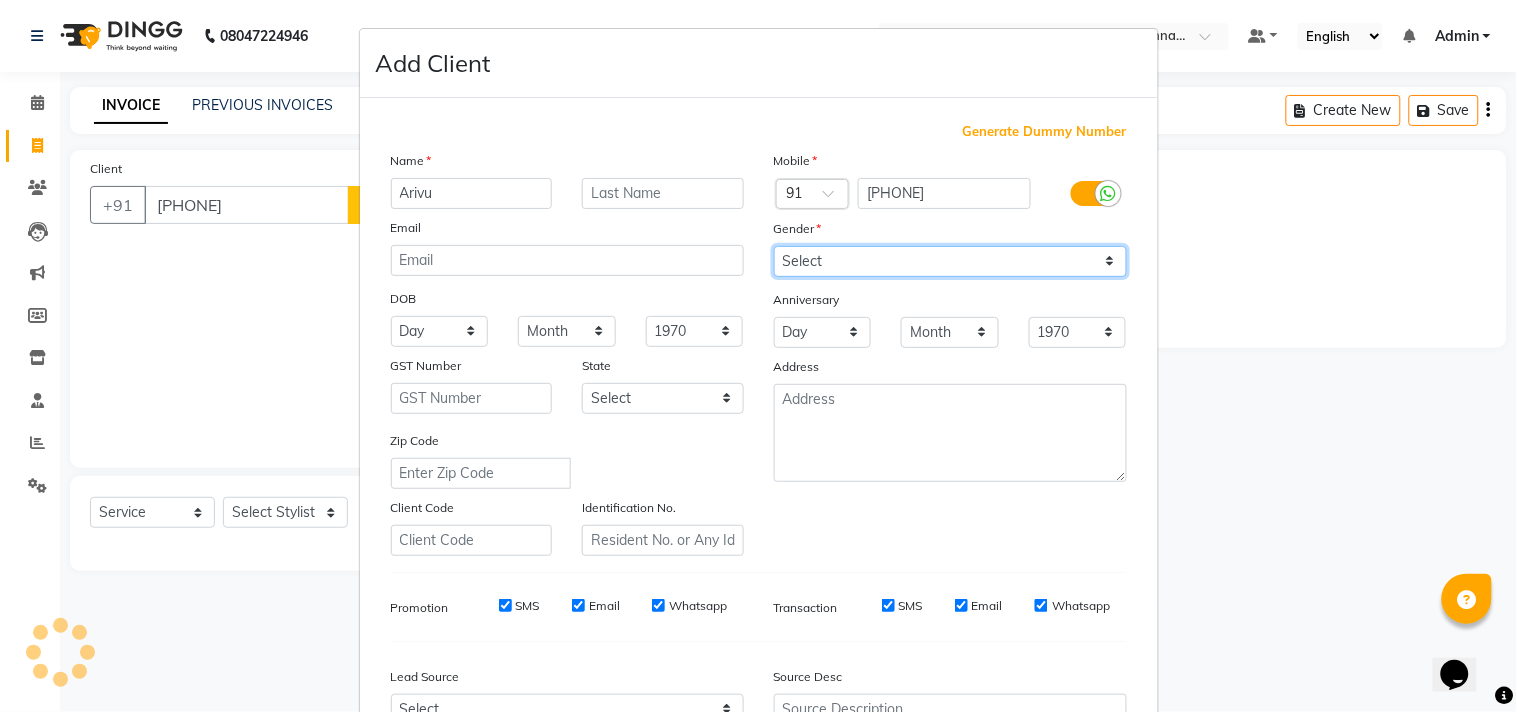 click on "Select Male Female Other Prefer Not To Say" at bounding box center (950, 261) 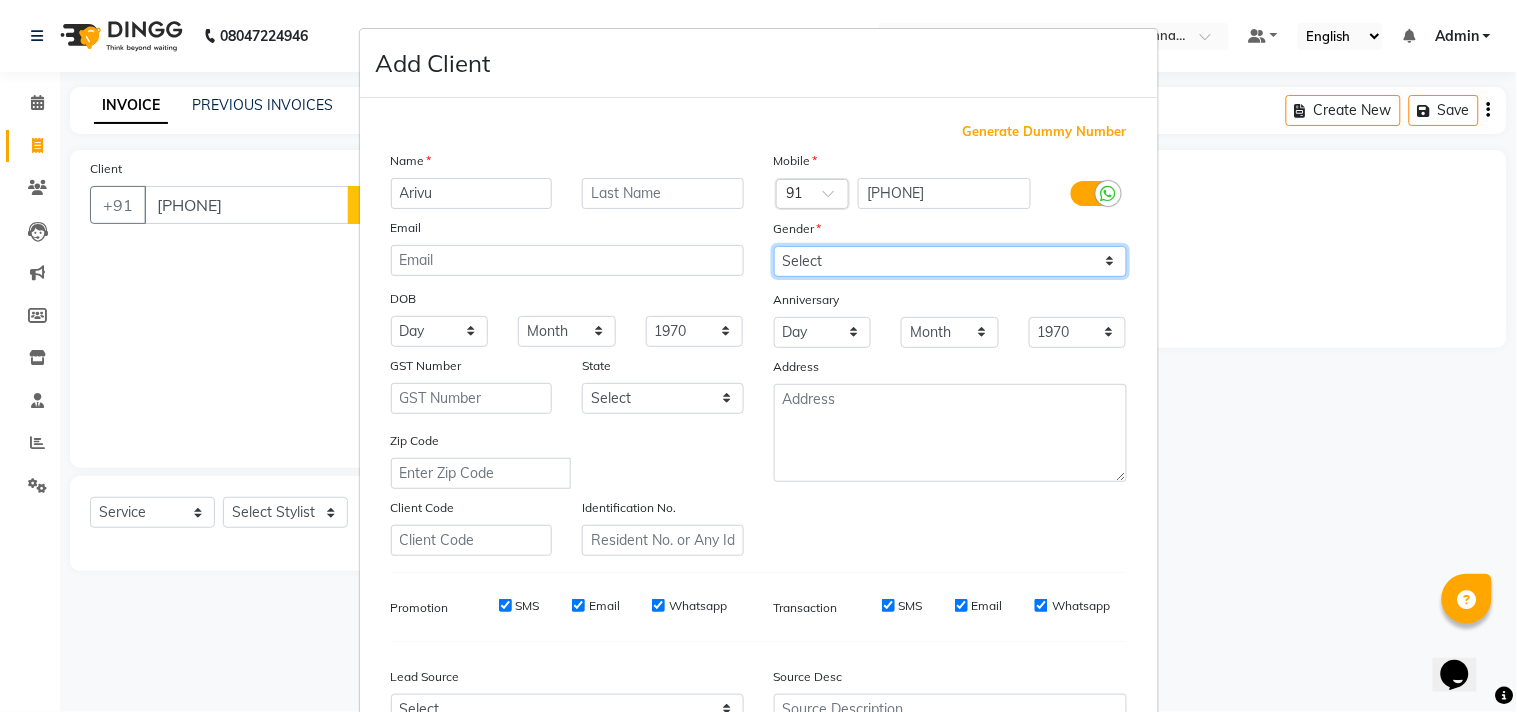 select on "male" 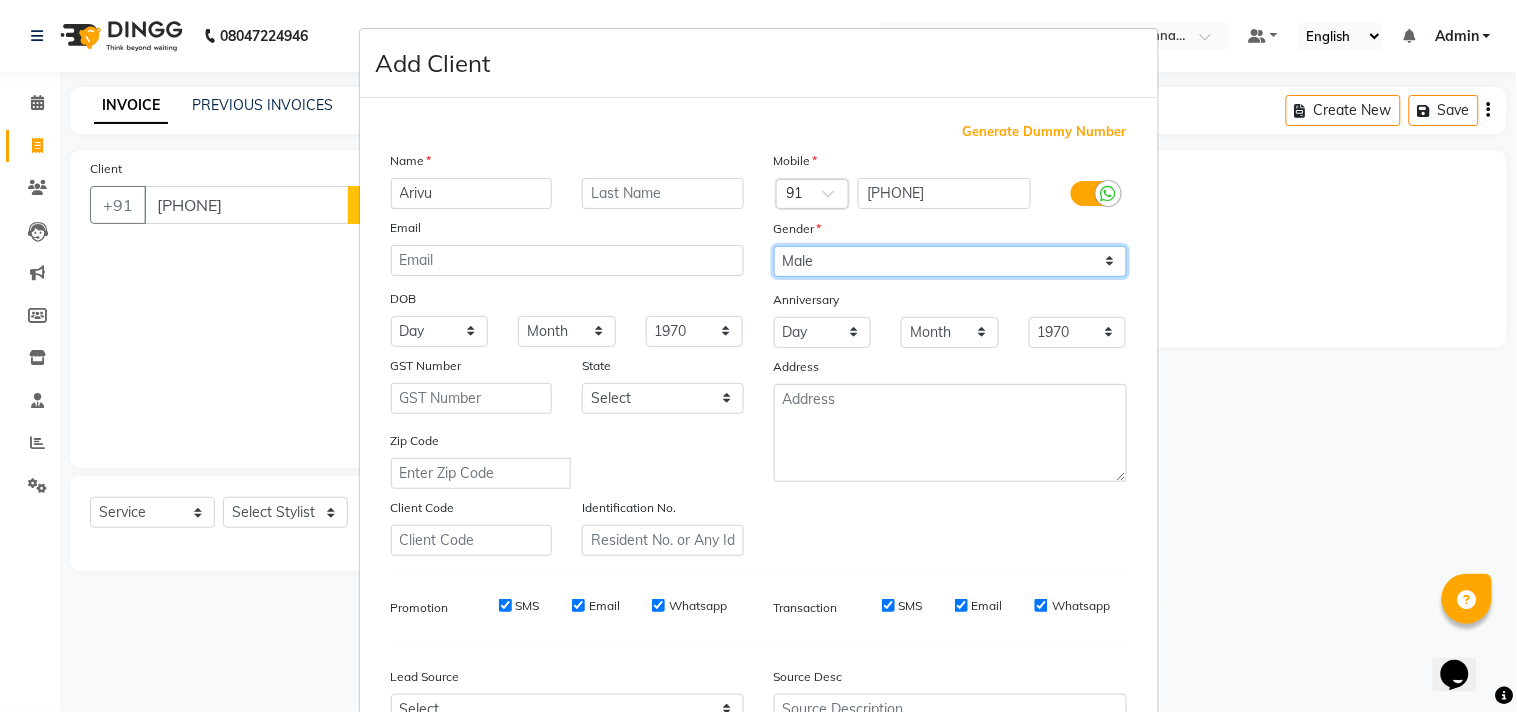 click on "Select Male Female Other Prefer Not To Say" at bounding box center (950, 261) 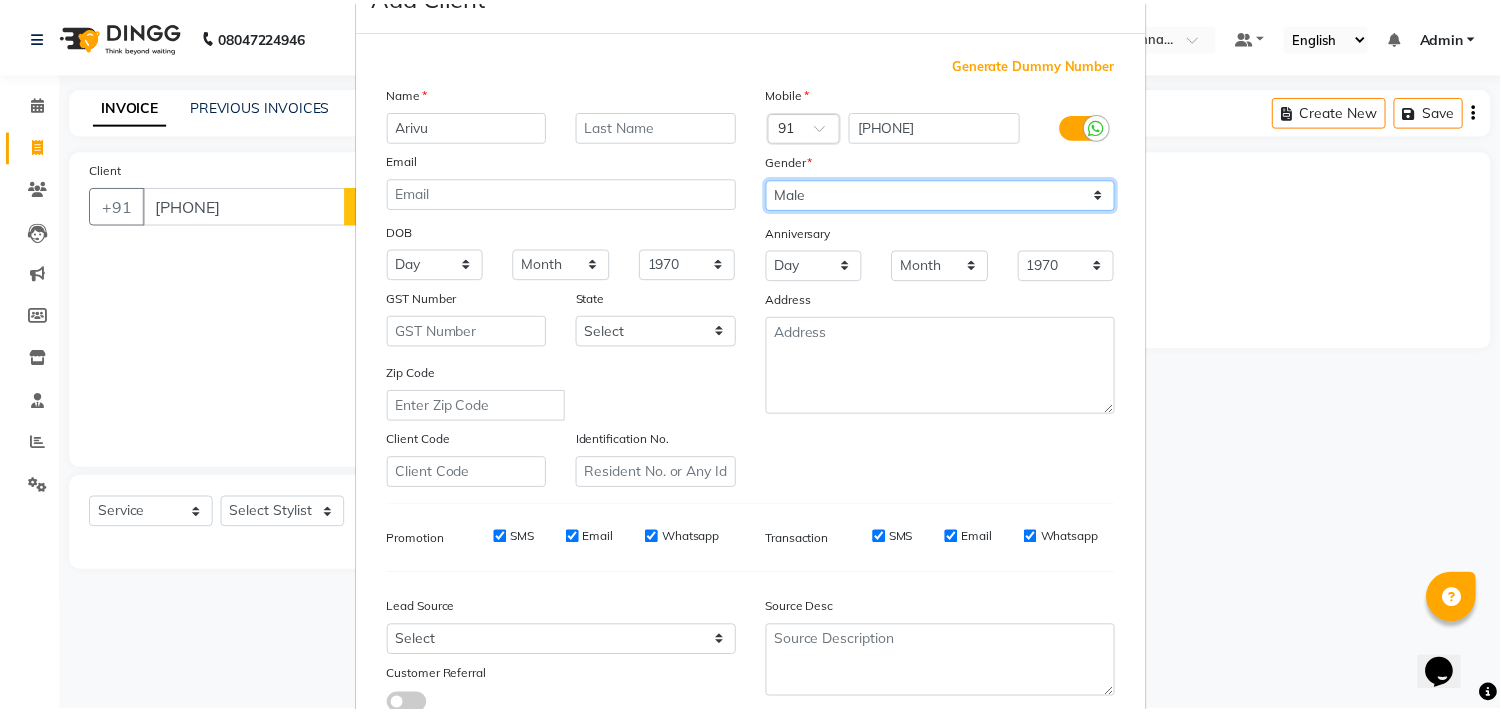 scroll, scrollTop: 212, scrollLeft: 0, axis: vertical 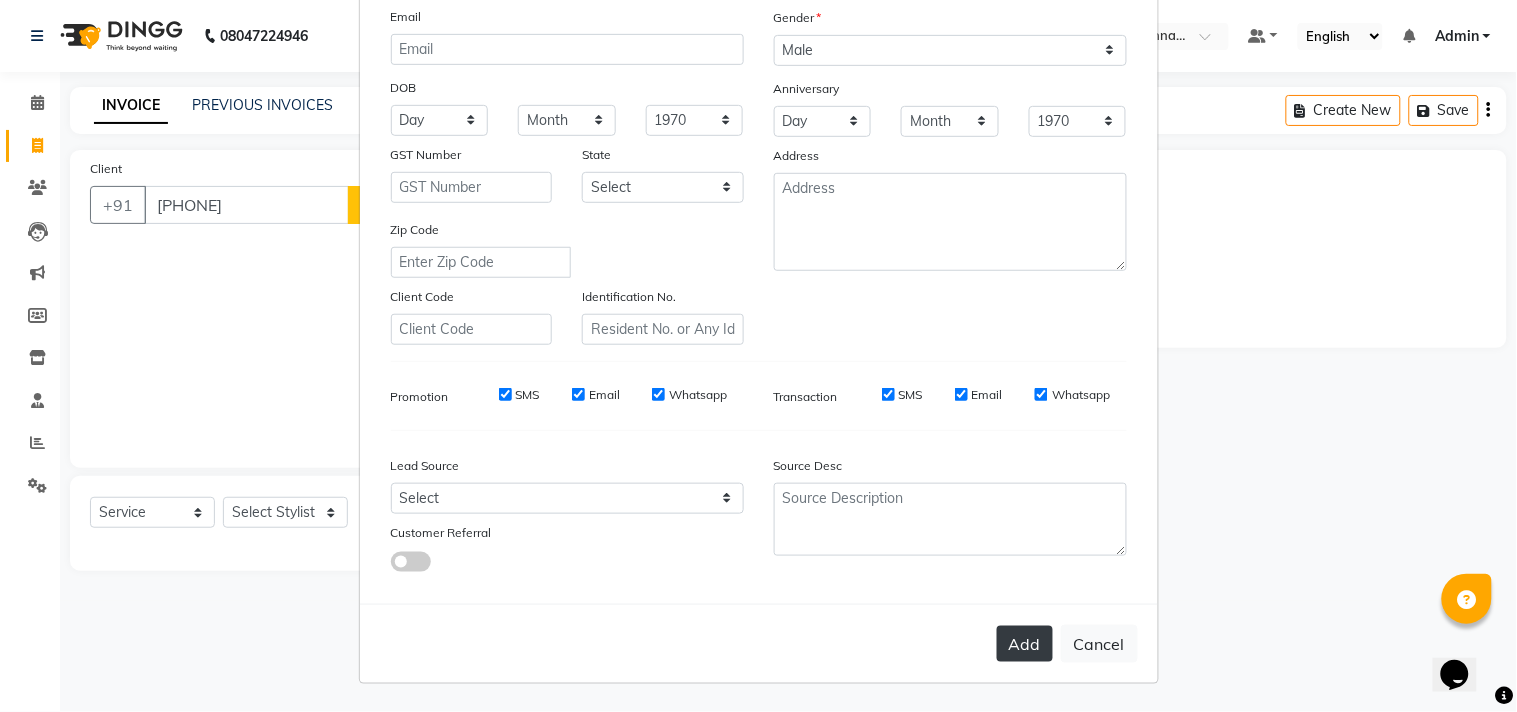 click on "Add" at bounding box center (1025, 644) 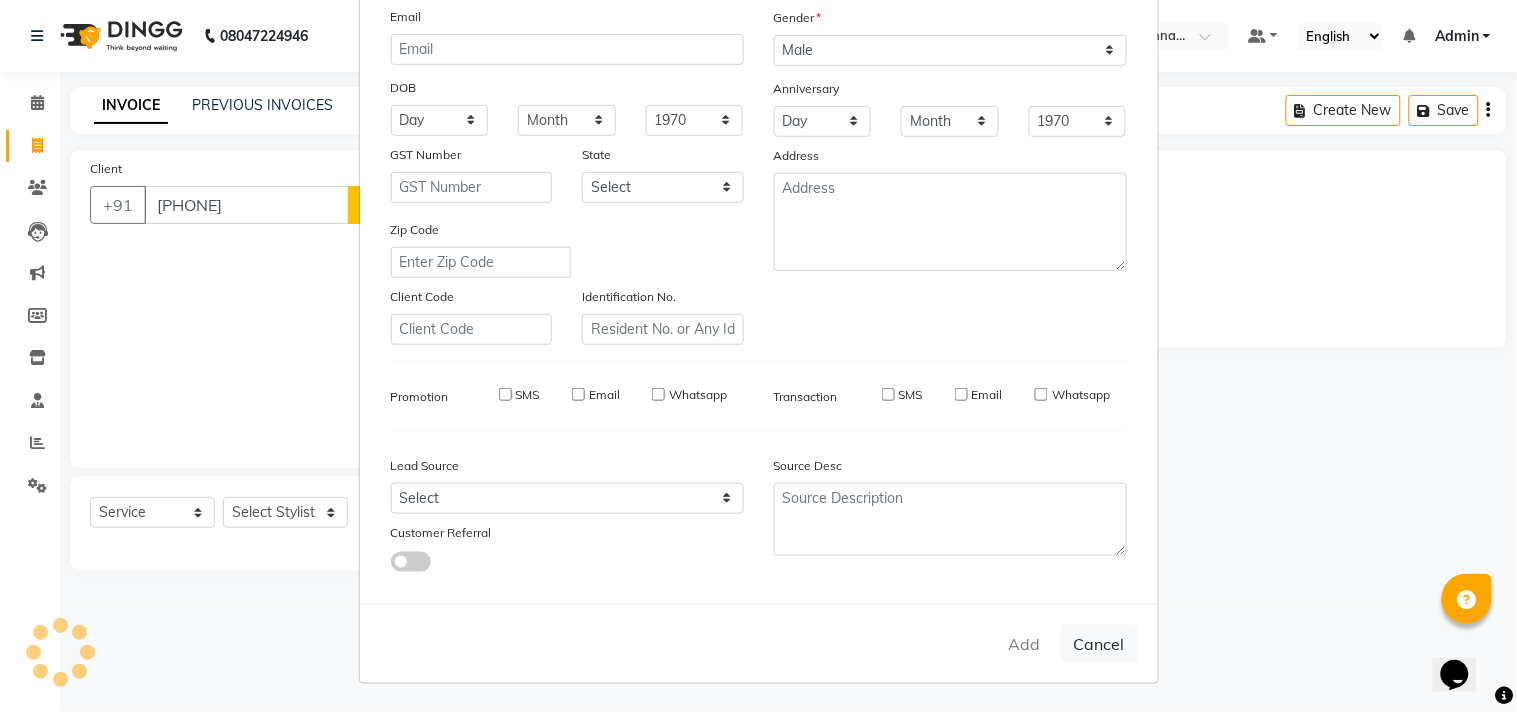 click on "Add   Cancel" at bounding box center (759, 643) 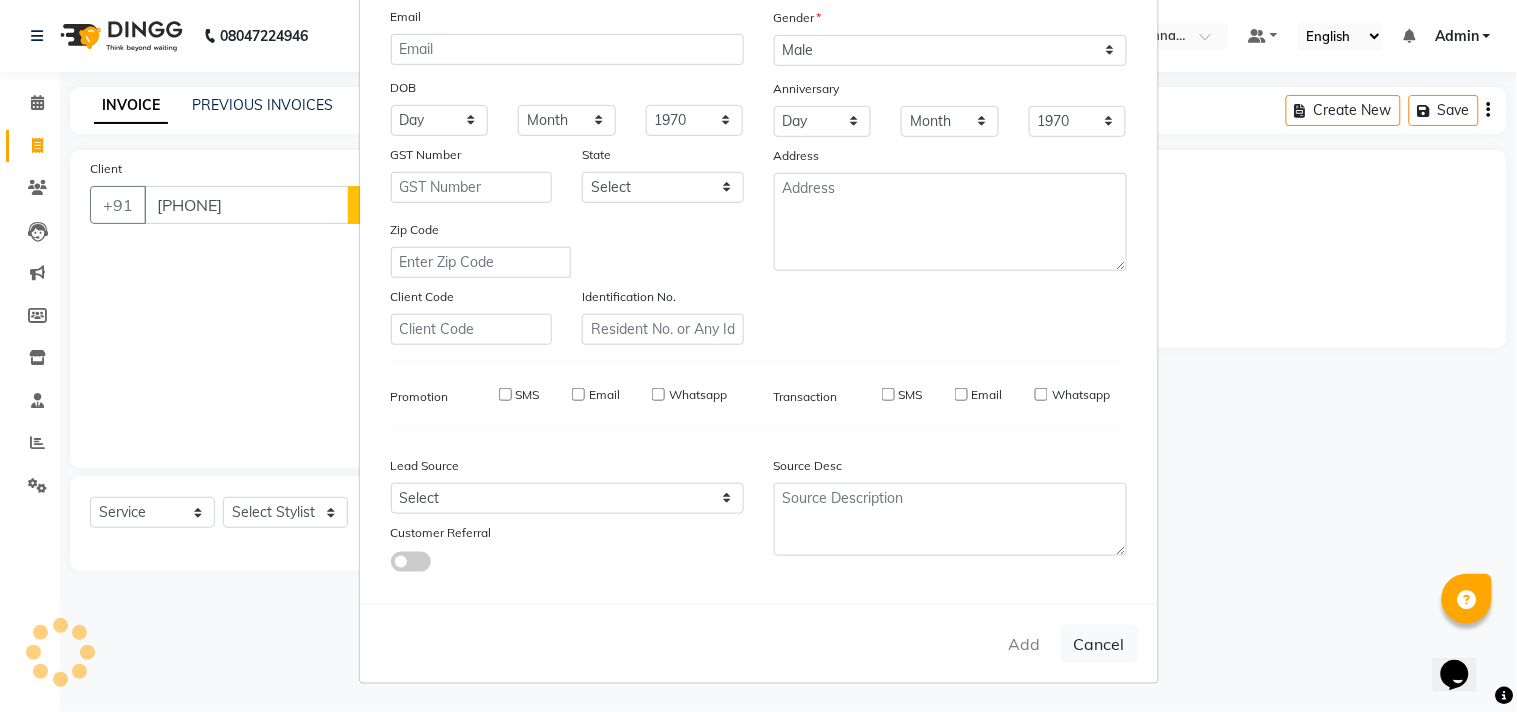 type 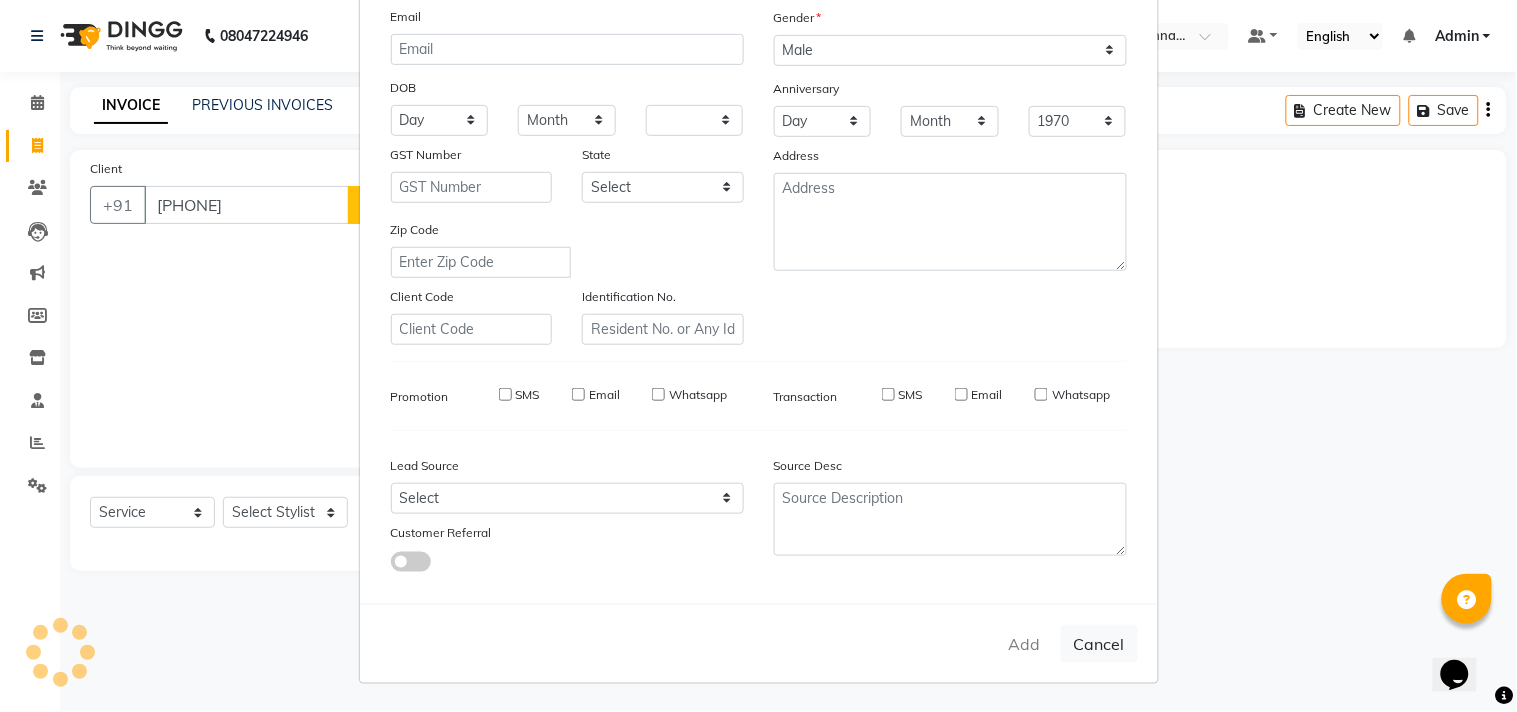 type 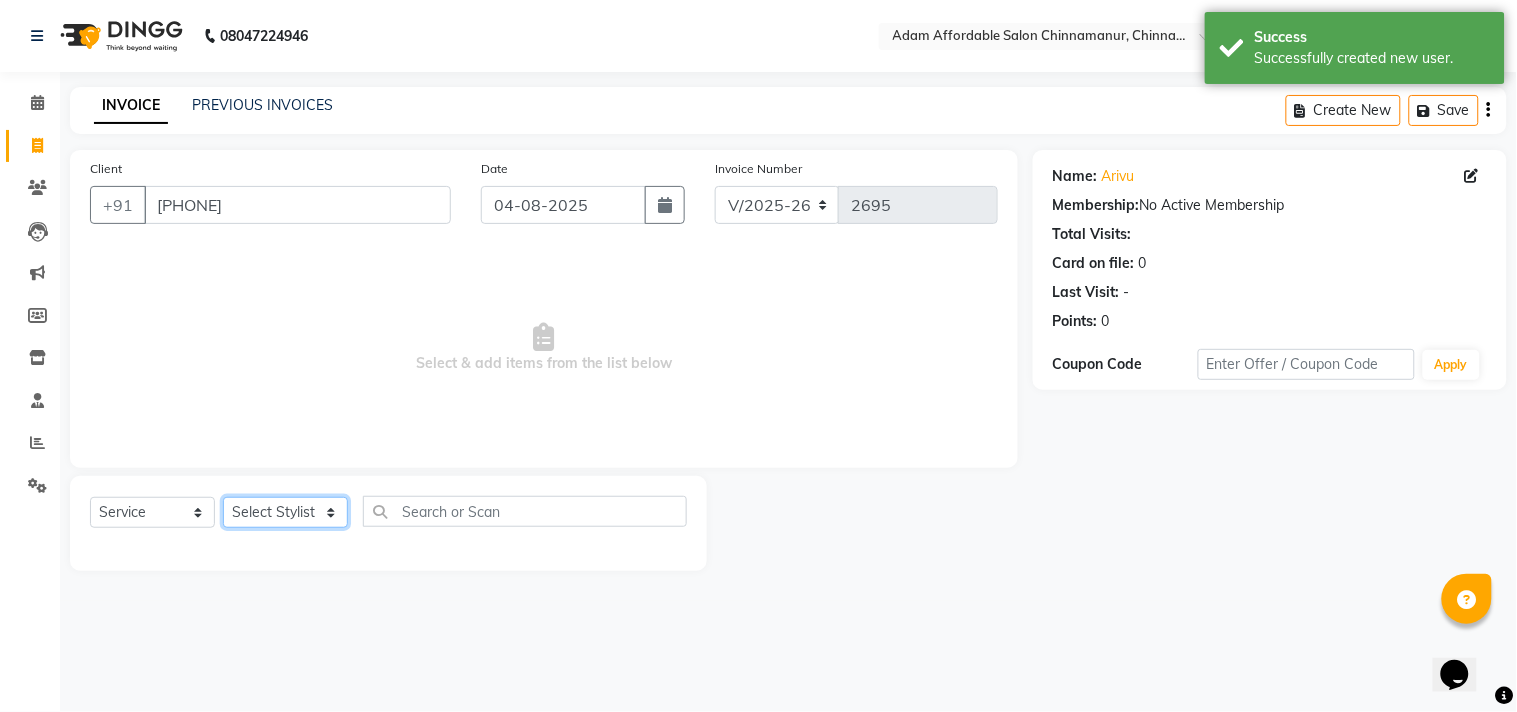 click on "Select Stylist Admin Atif Ali Kaleem Kiran Salim Sameer Shahil Shoaib Sunny Yogesh" 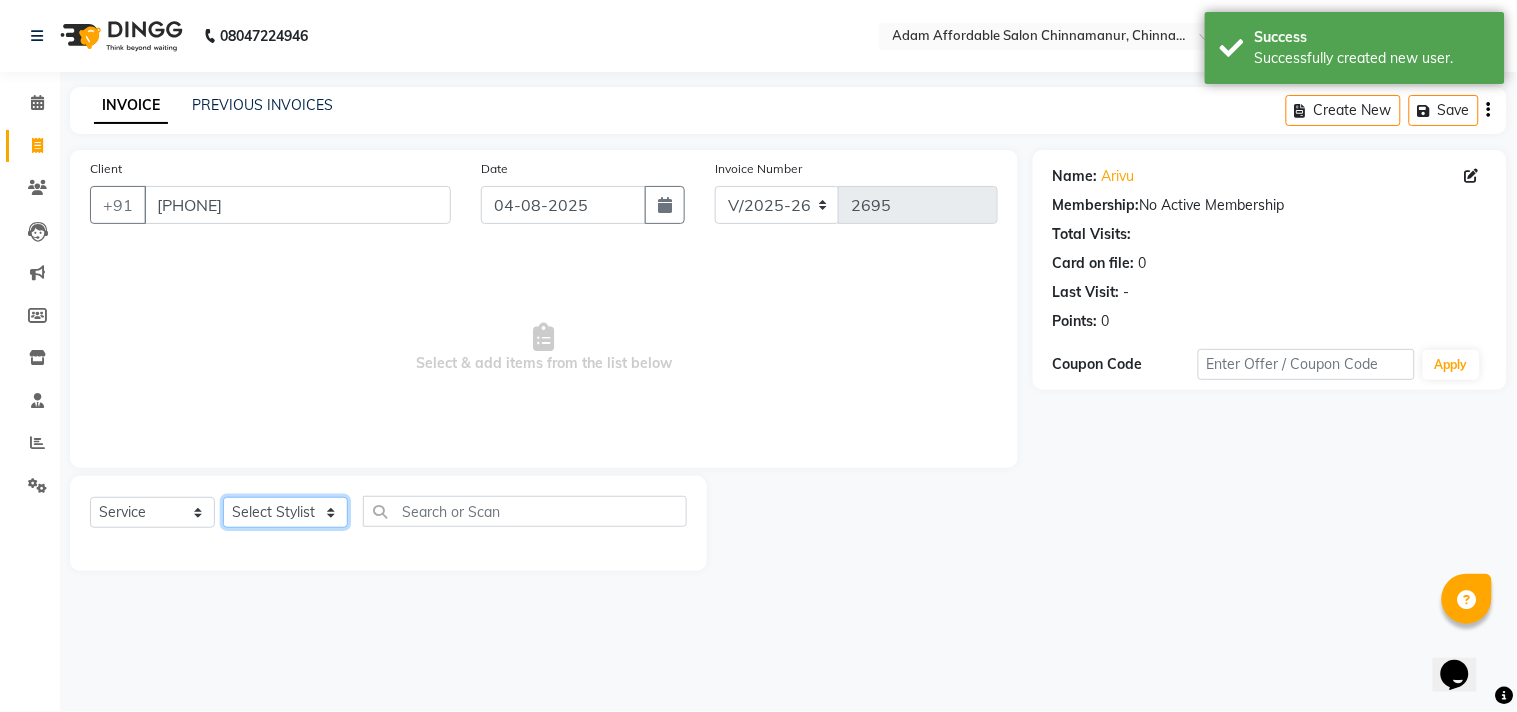 select on "85802" 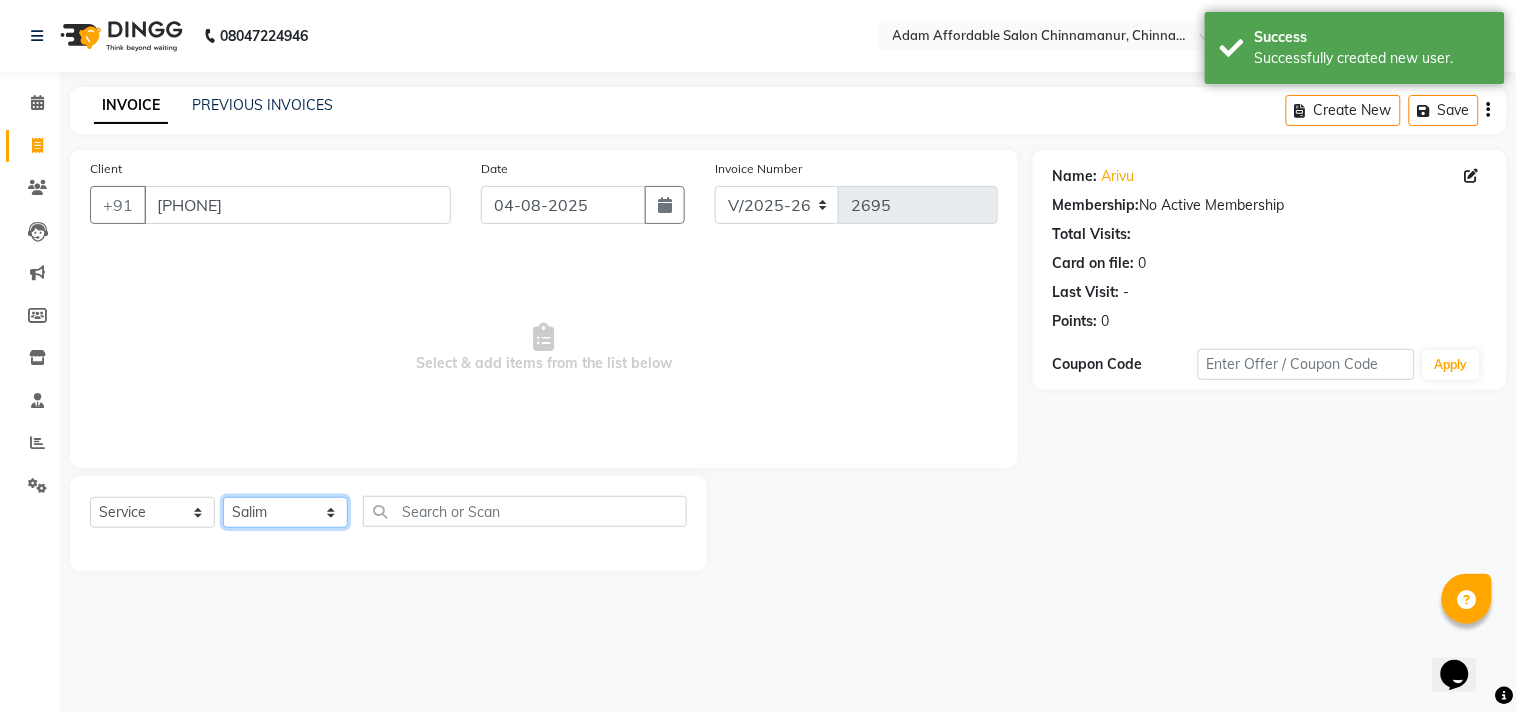 click on "Select Stylist Admin Atif Ali Kaleem Kiran Salim Sameer Shahil Shoaib Sunny Yogesh" 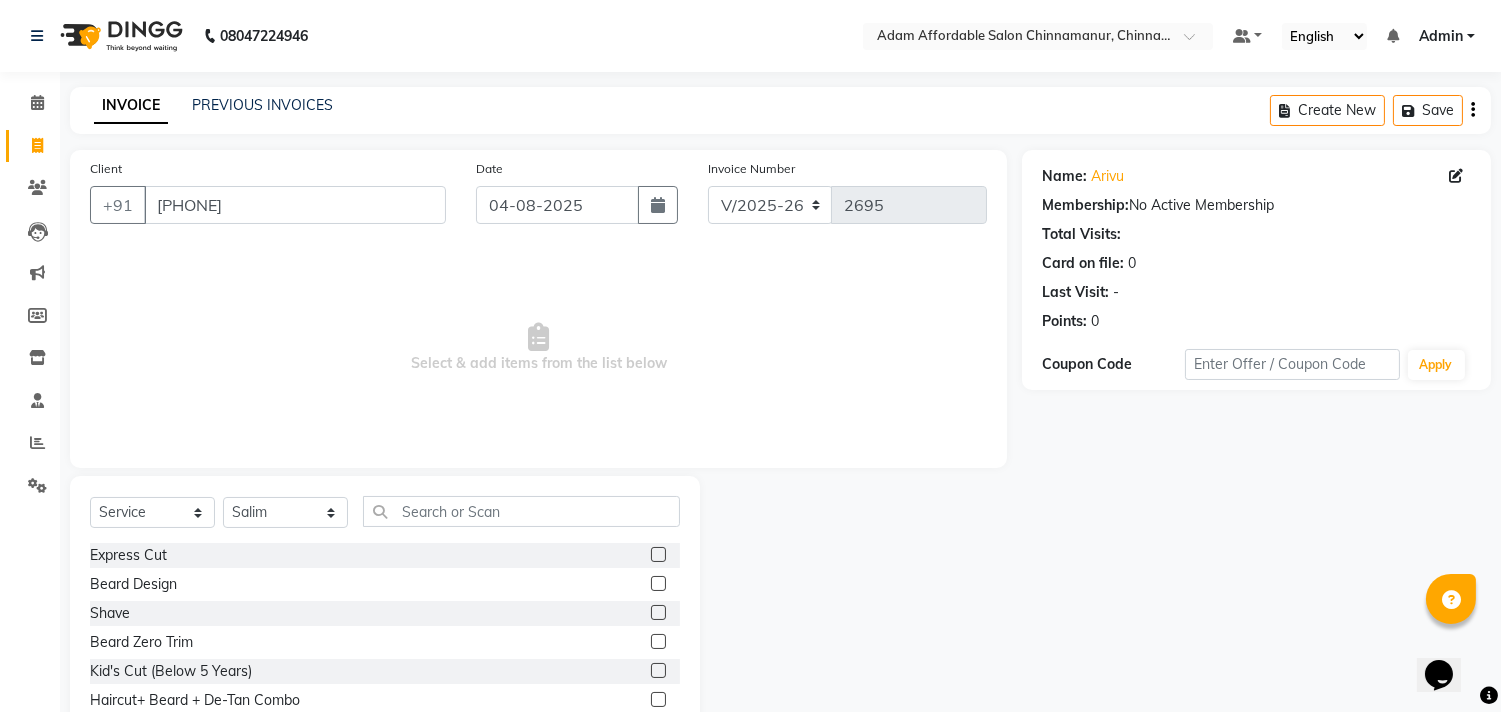 click 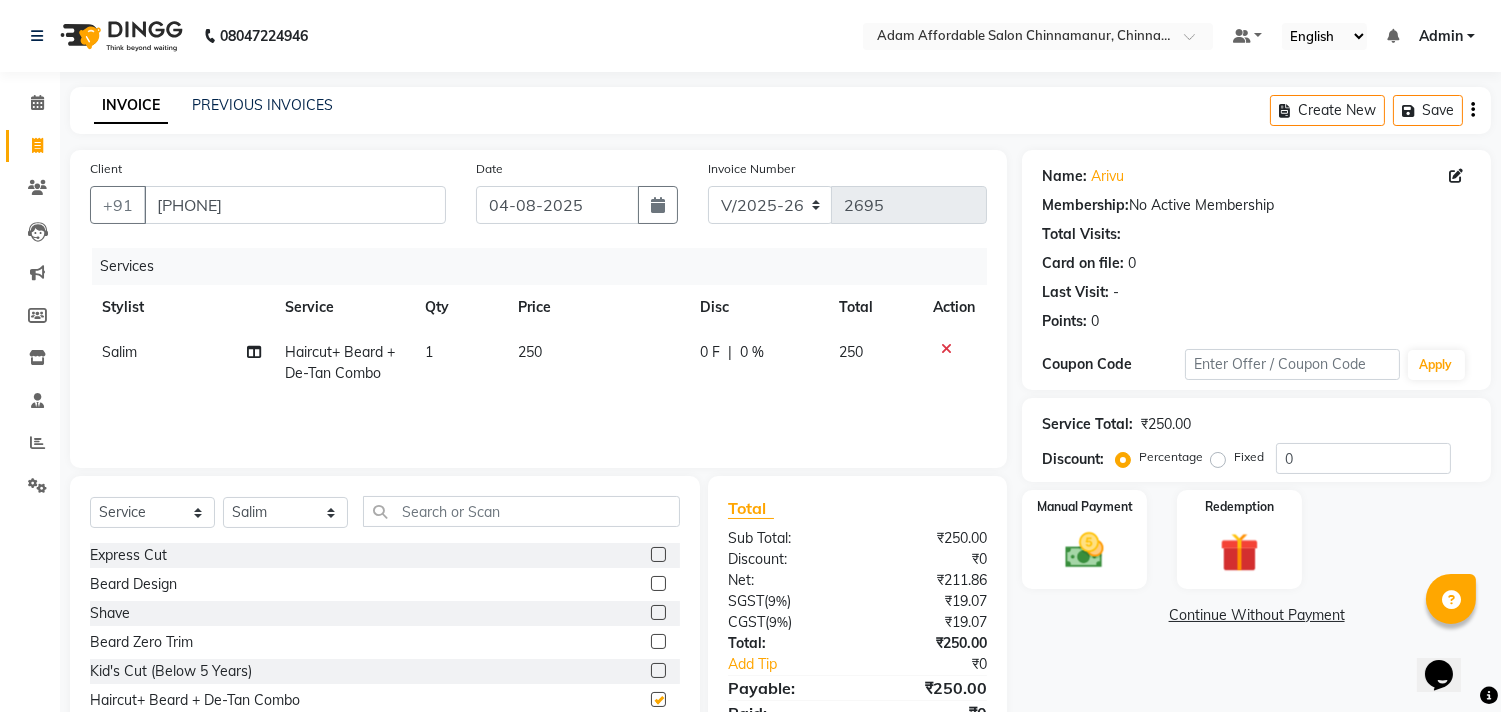 checkbox on "false" 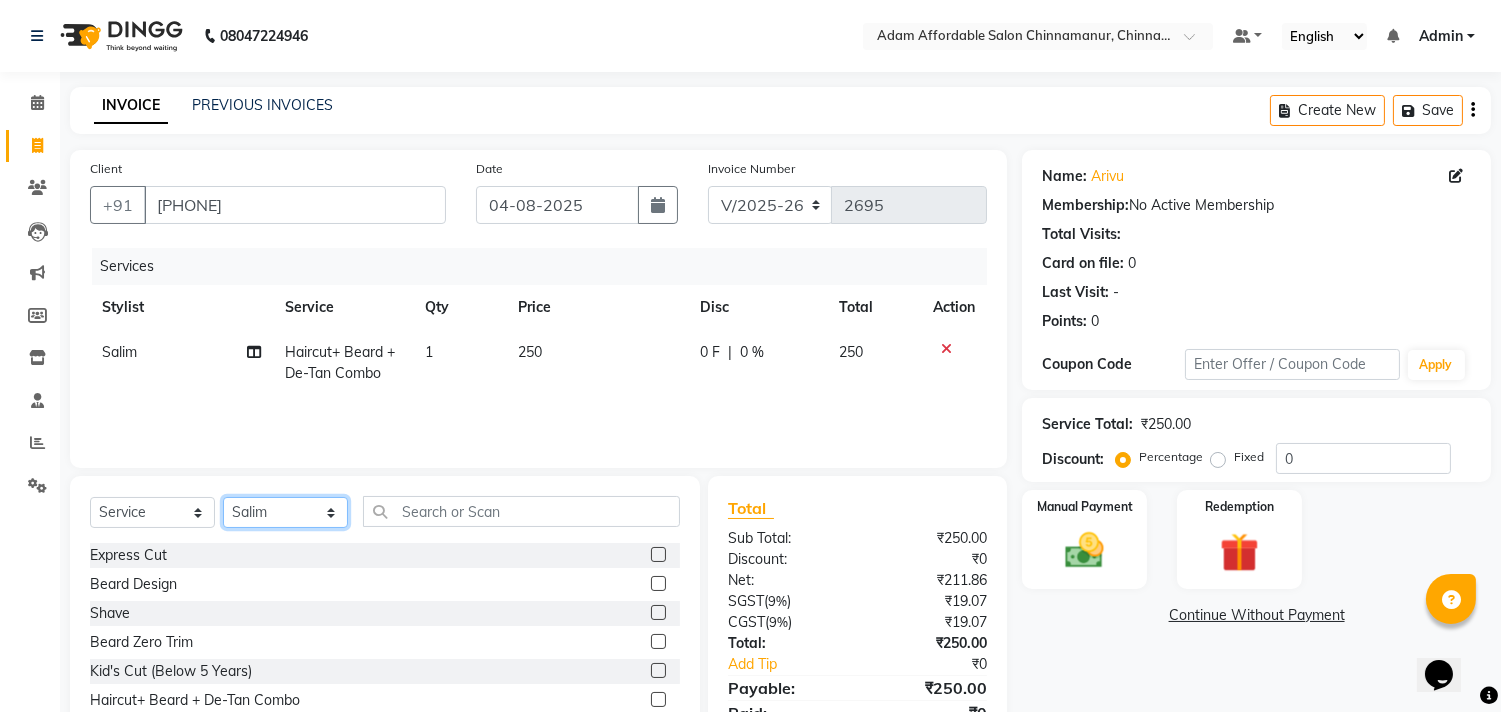 click on "Select Stylist Admin Atif Ali Kaleem Kiran Salim Sameer Shahil Shoaib Sunny Yogesh" 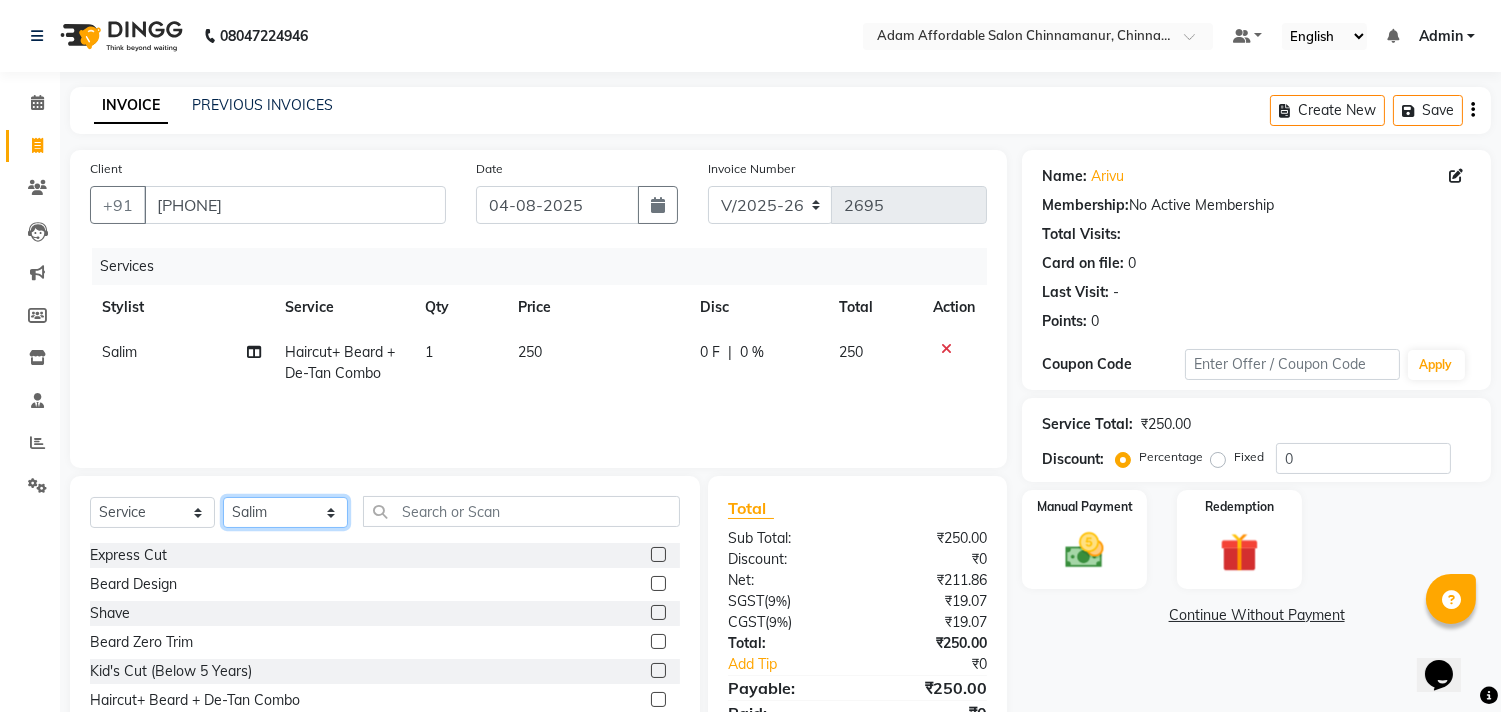 select on "86683" 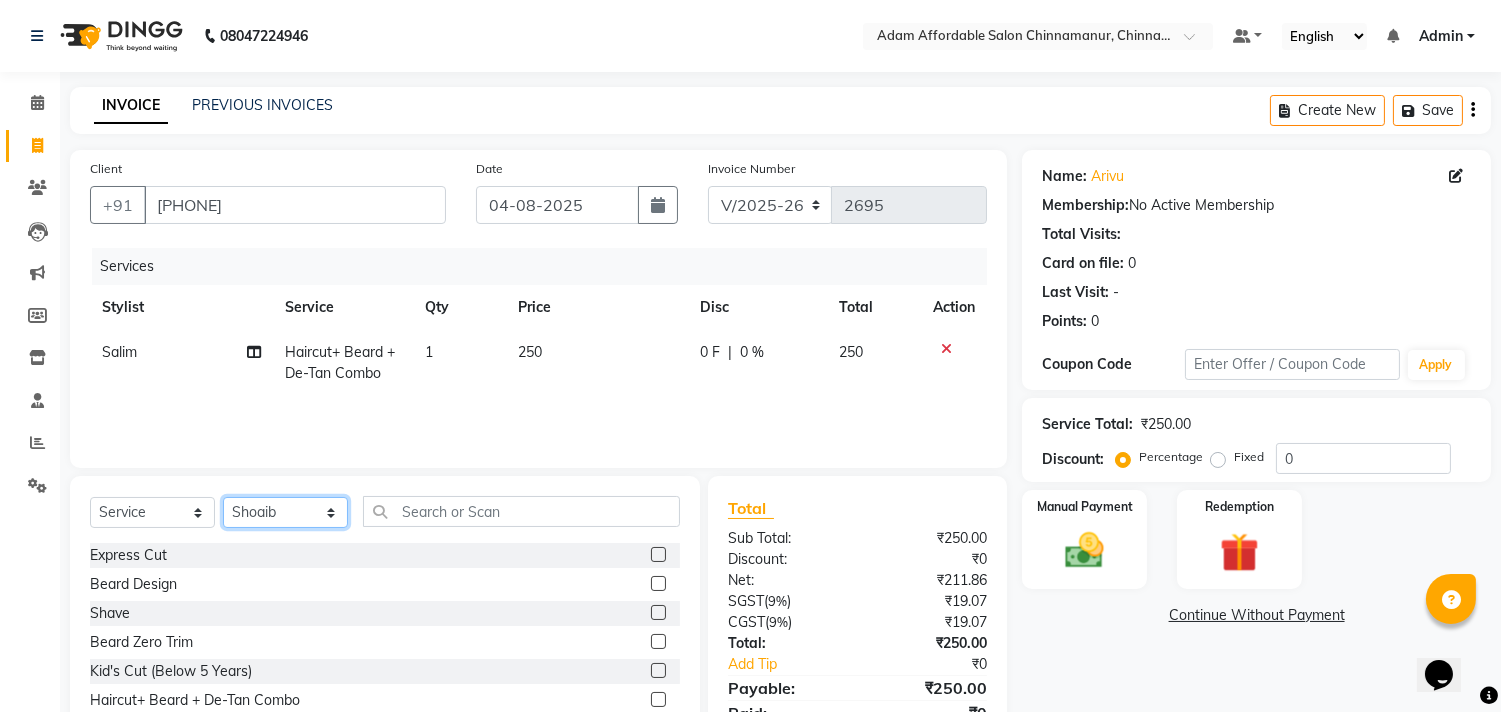click on "Select Stylist Admin Atif Ali Kaleem Kiran Salim Sameer Shahil Shoaib Sunny Yogesh" 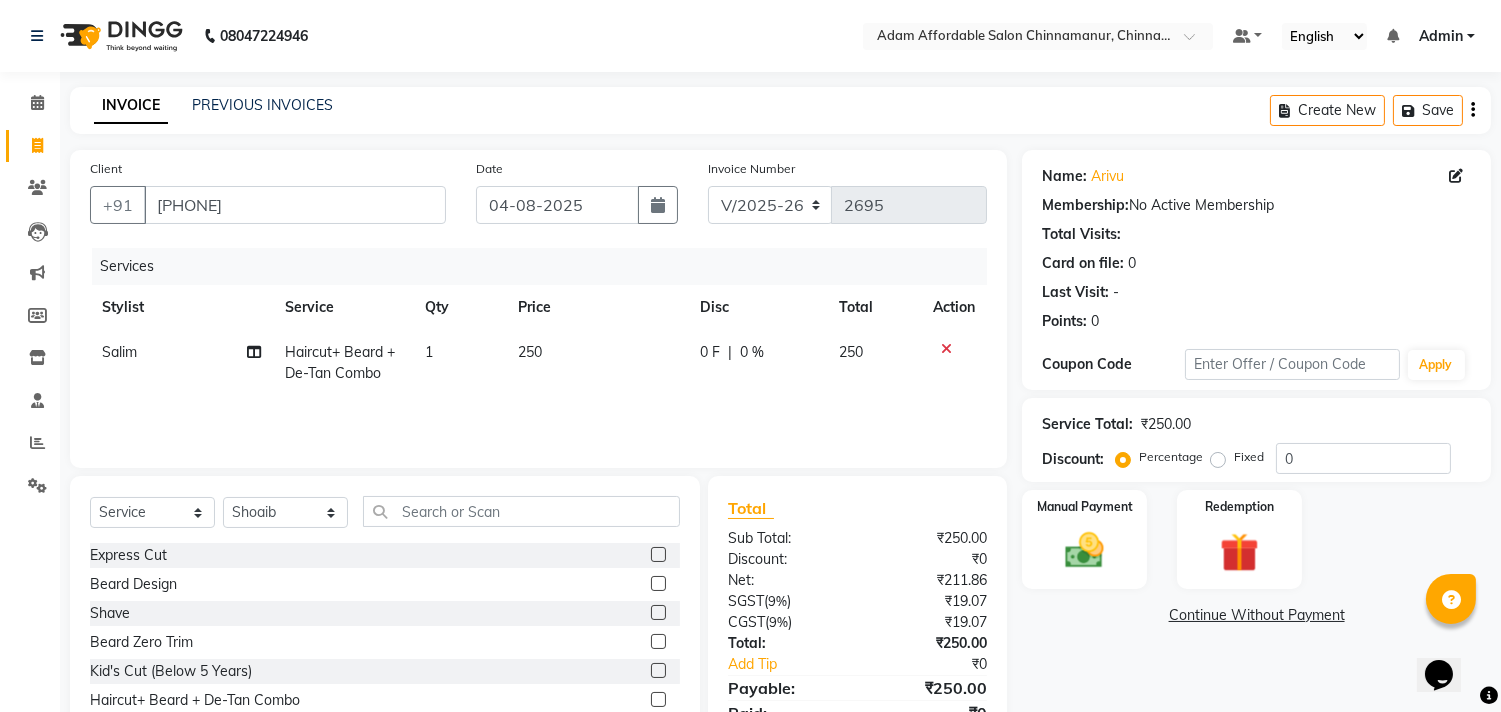 click 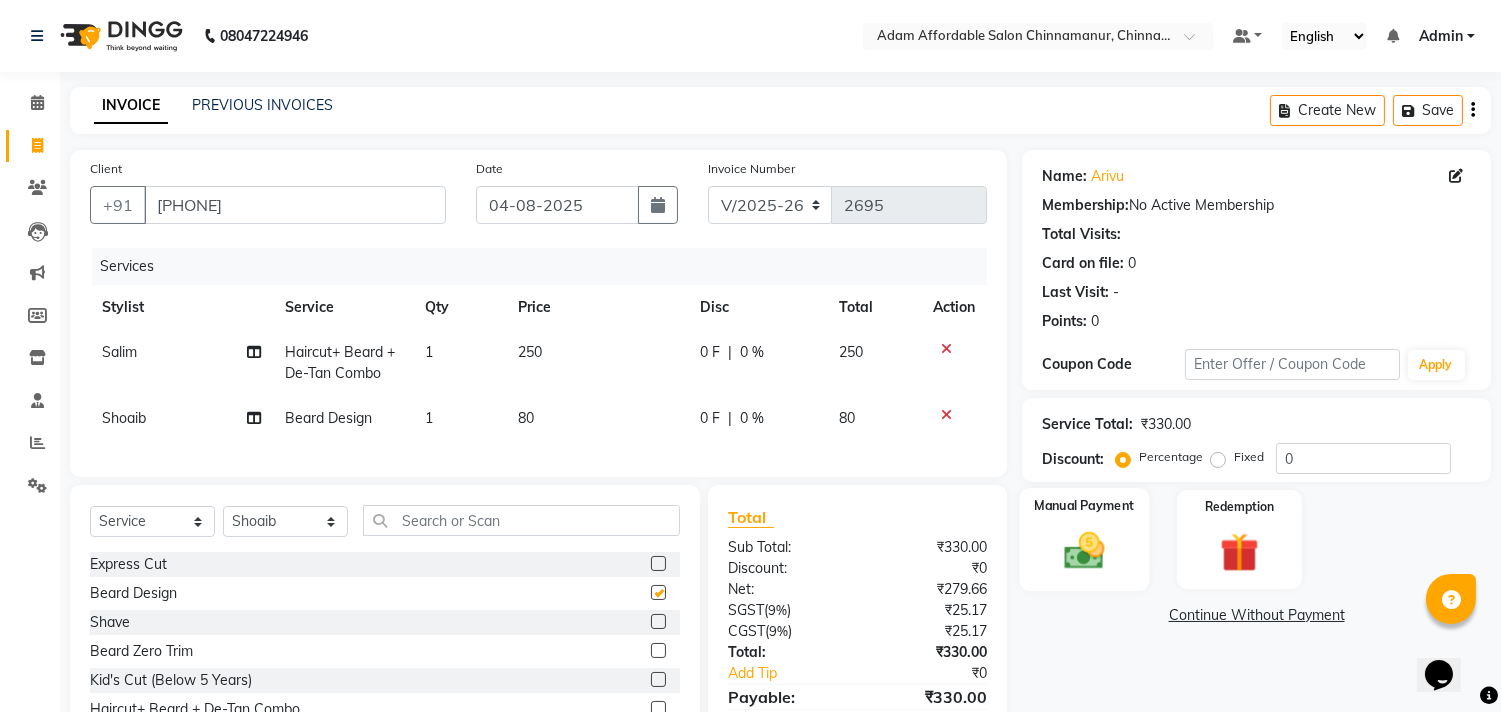 checkbox on "false" 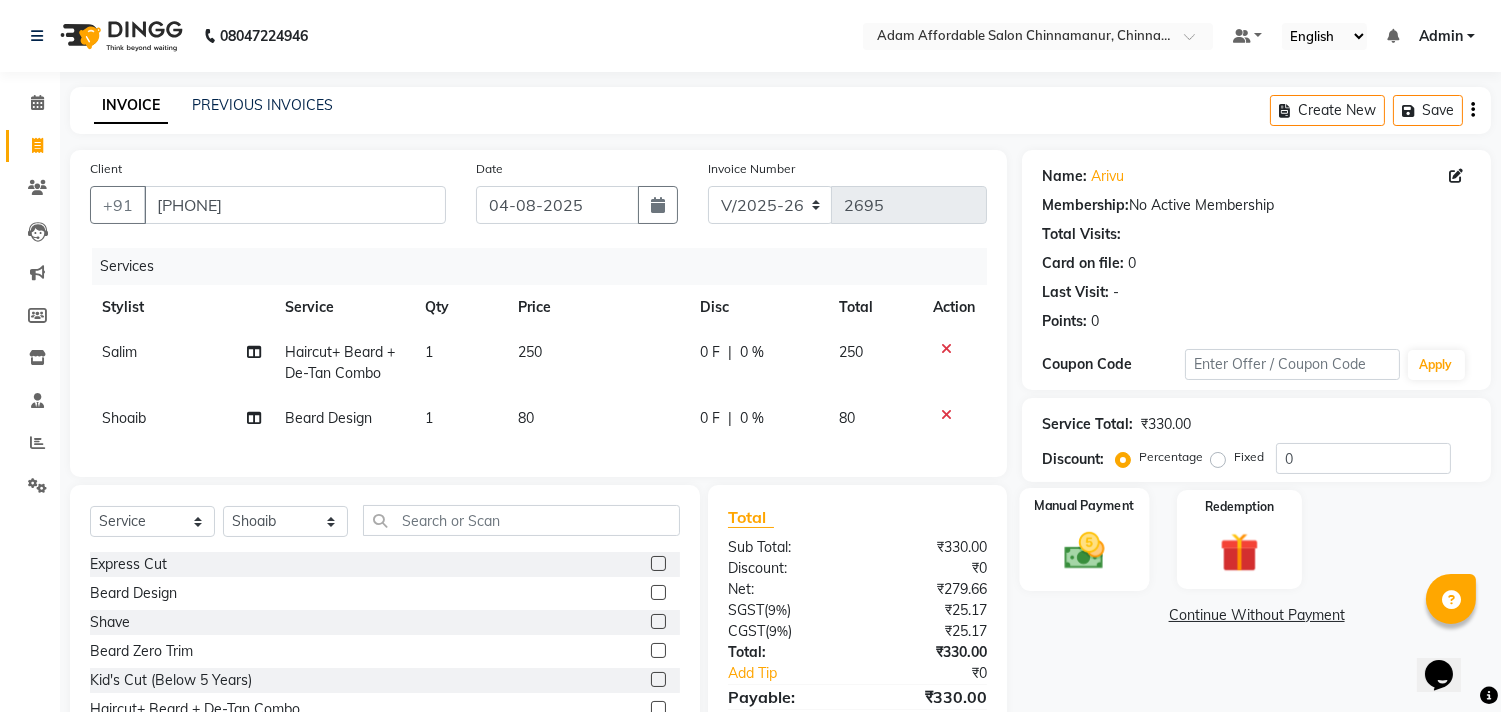 click 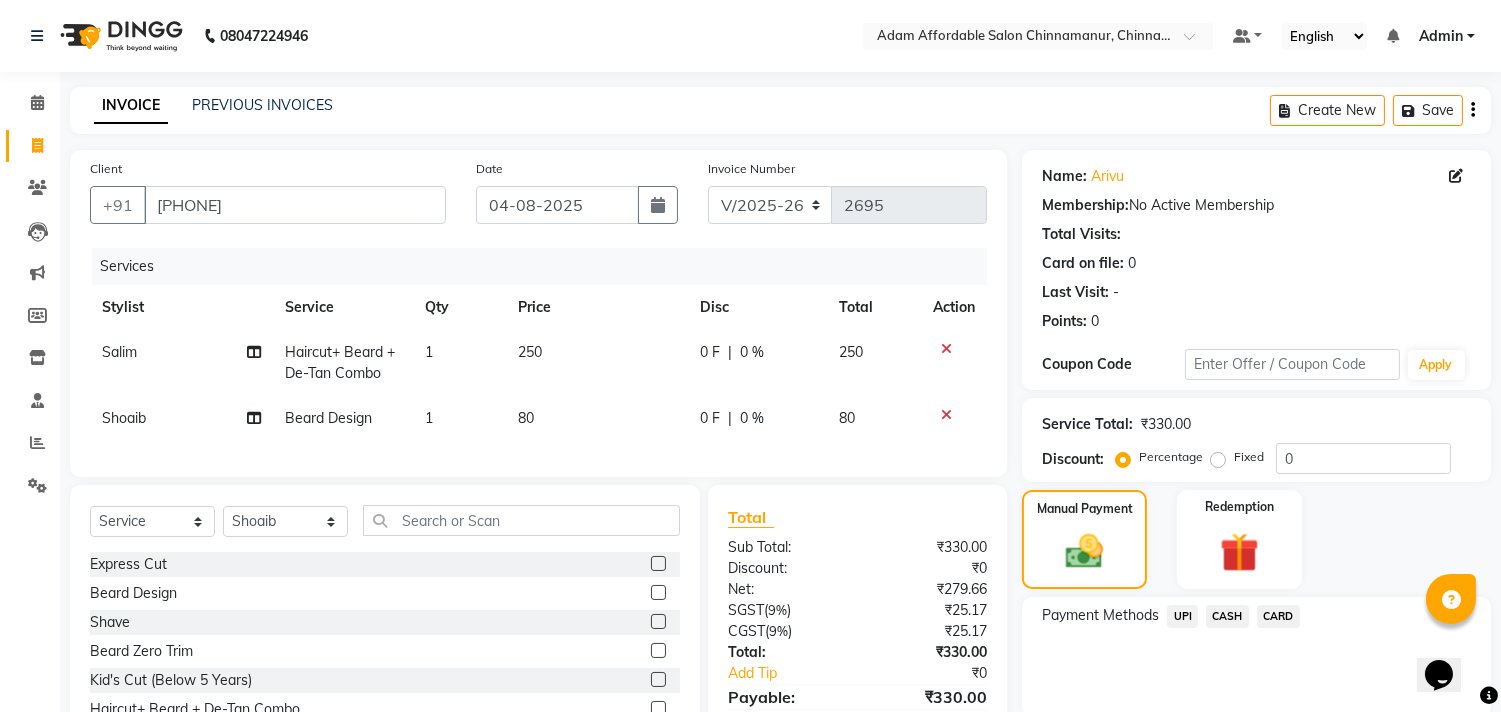 click on "Payment Methods  UPI   CASH   CARD" 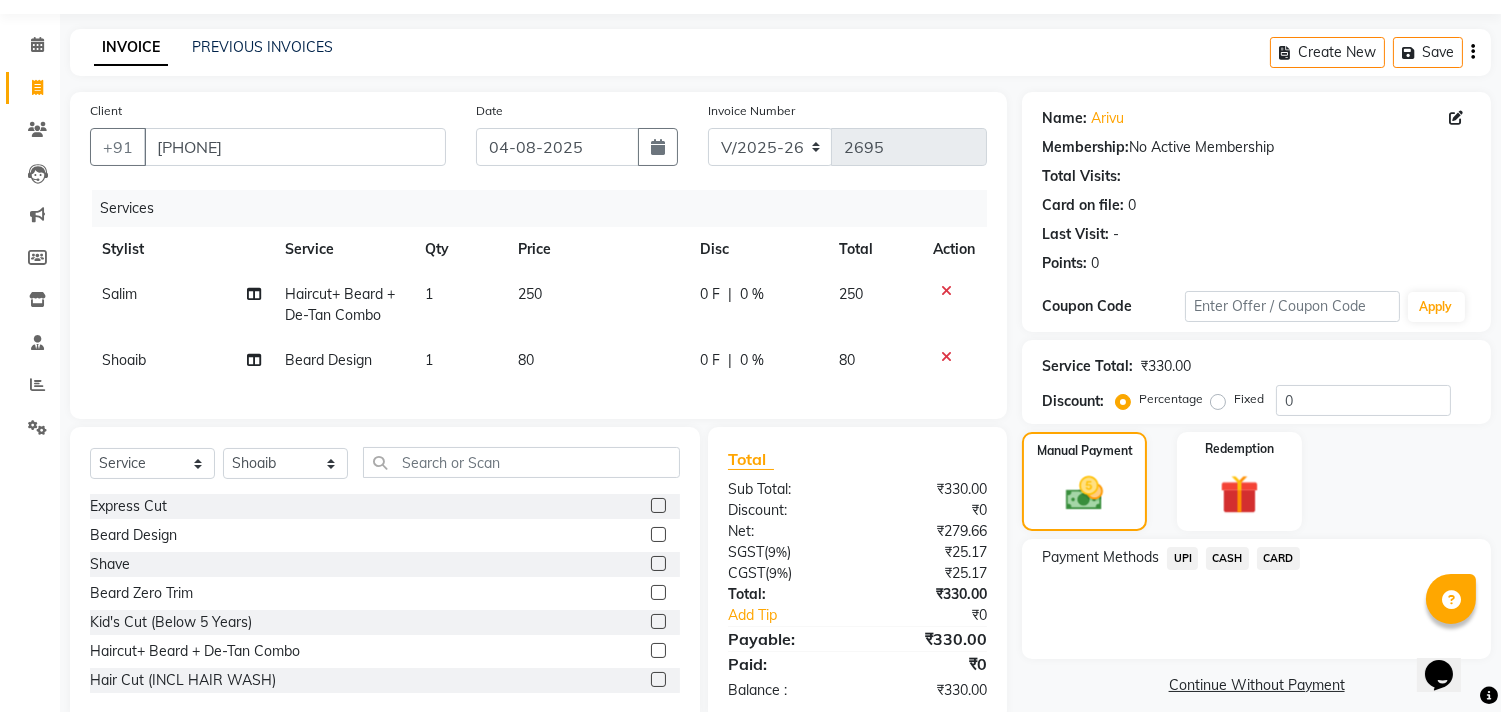 scroll, scrollTop: 114, scrollLeft: 0, axis: vertical 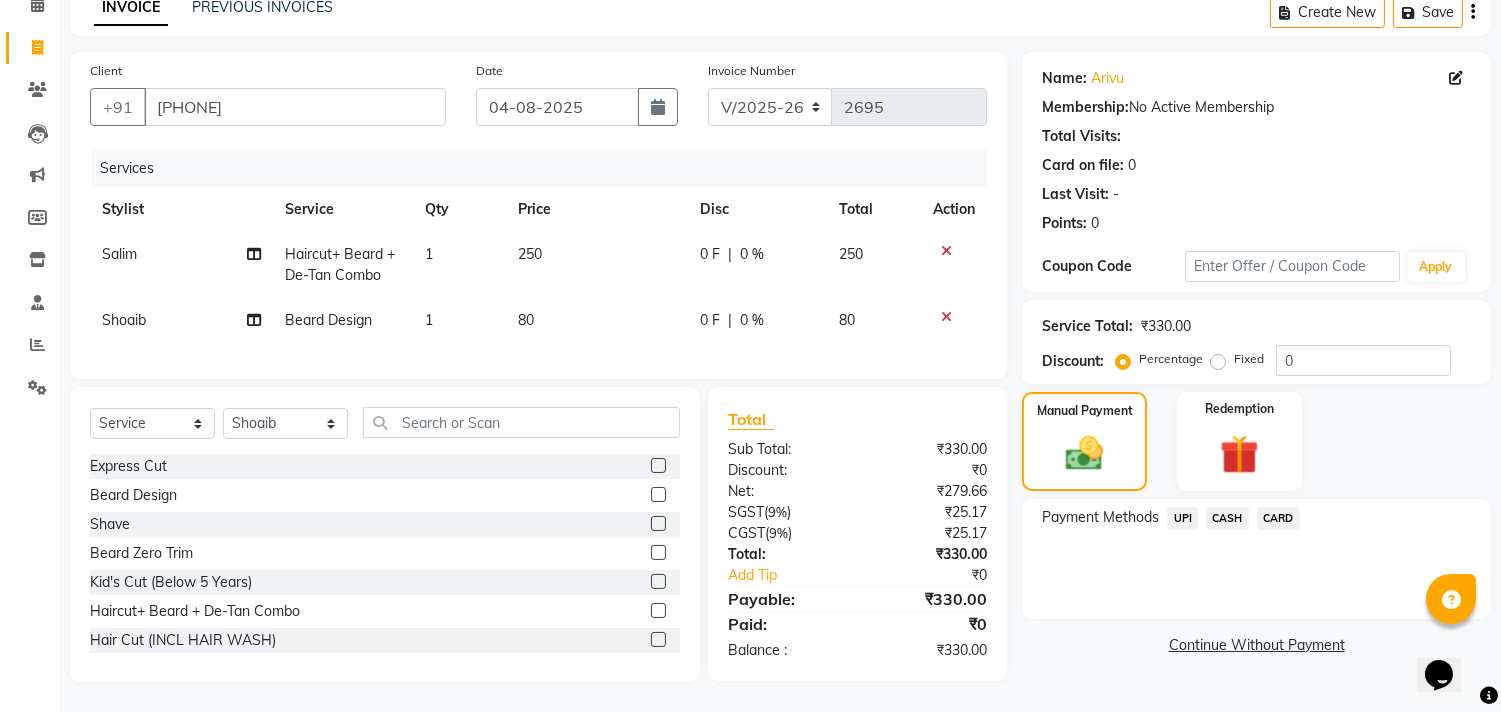 click on "CASH" 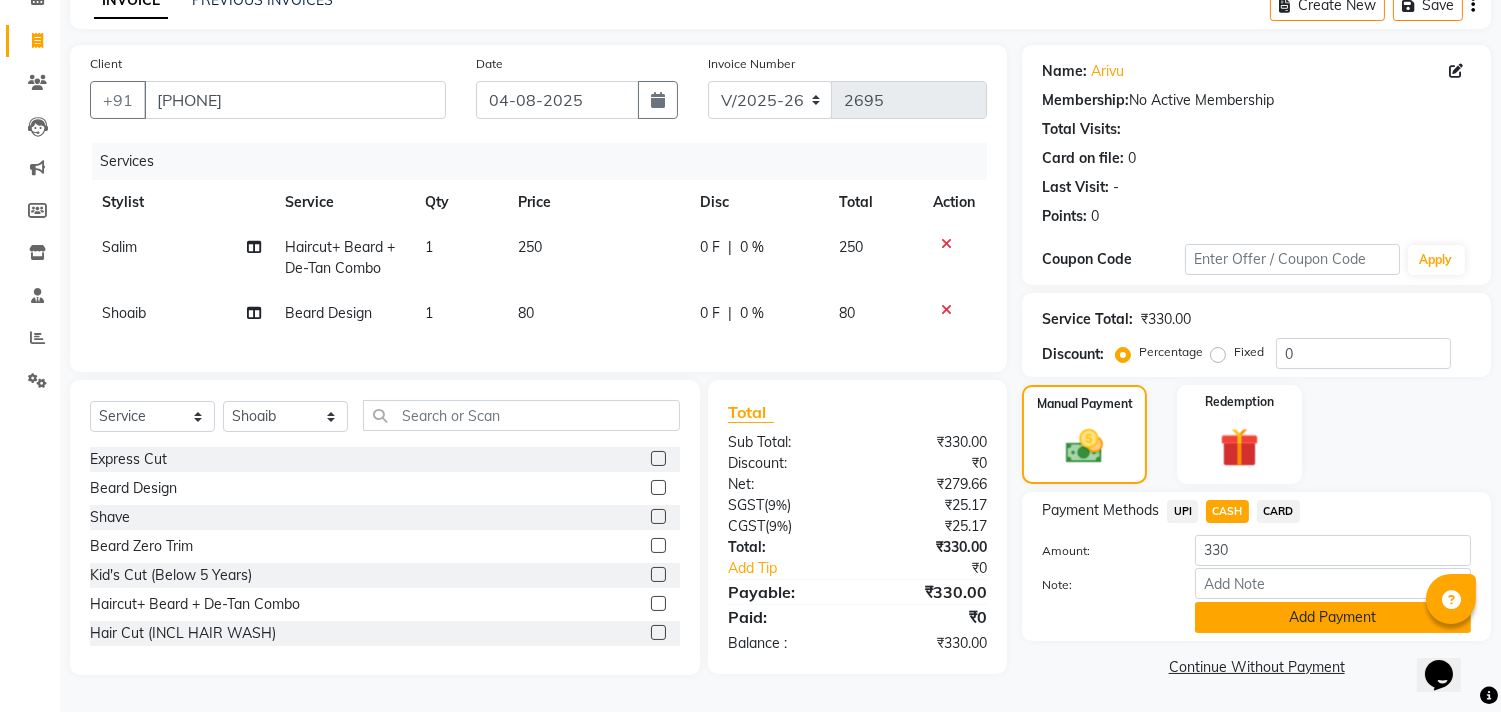 click on "Add Payment" 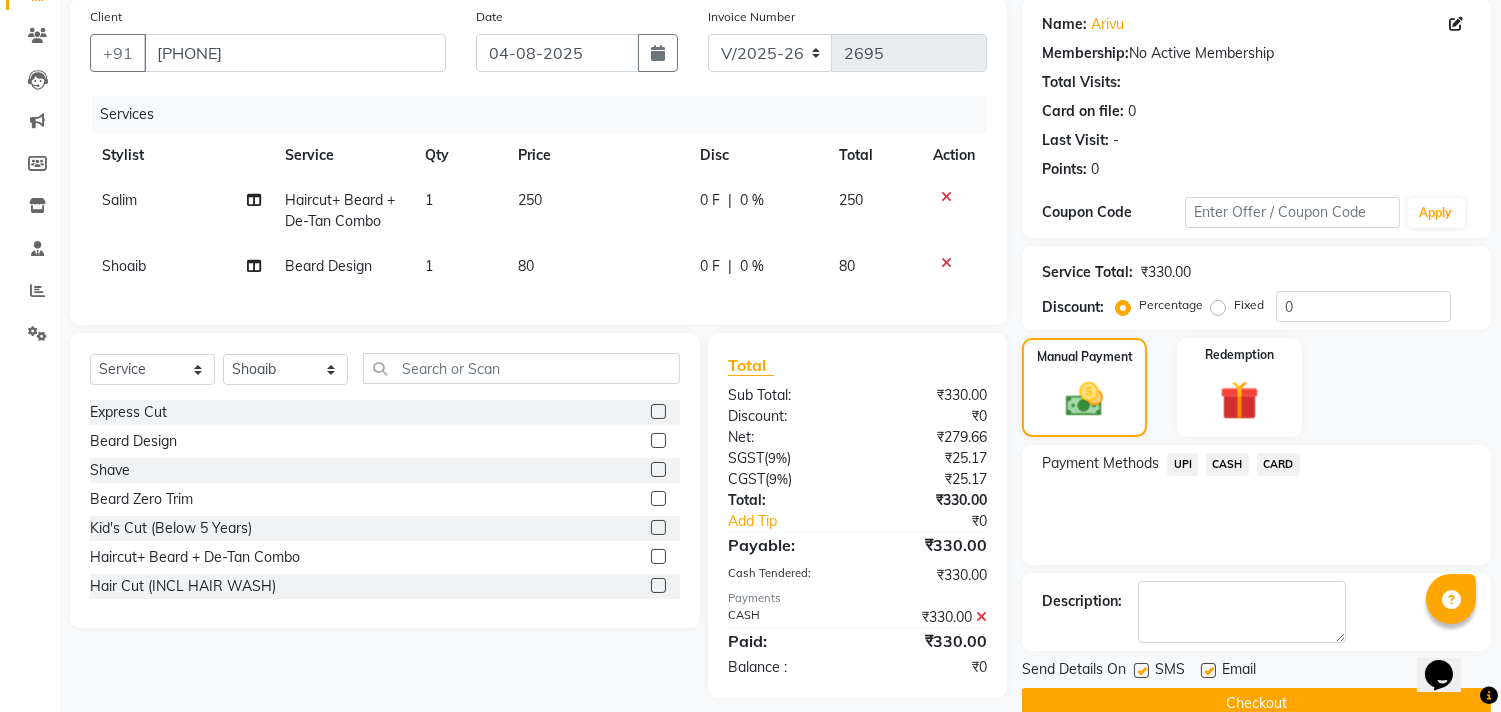 scroll, scrollTop: 187, scrollLeft: 0, axis: vertical 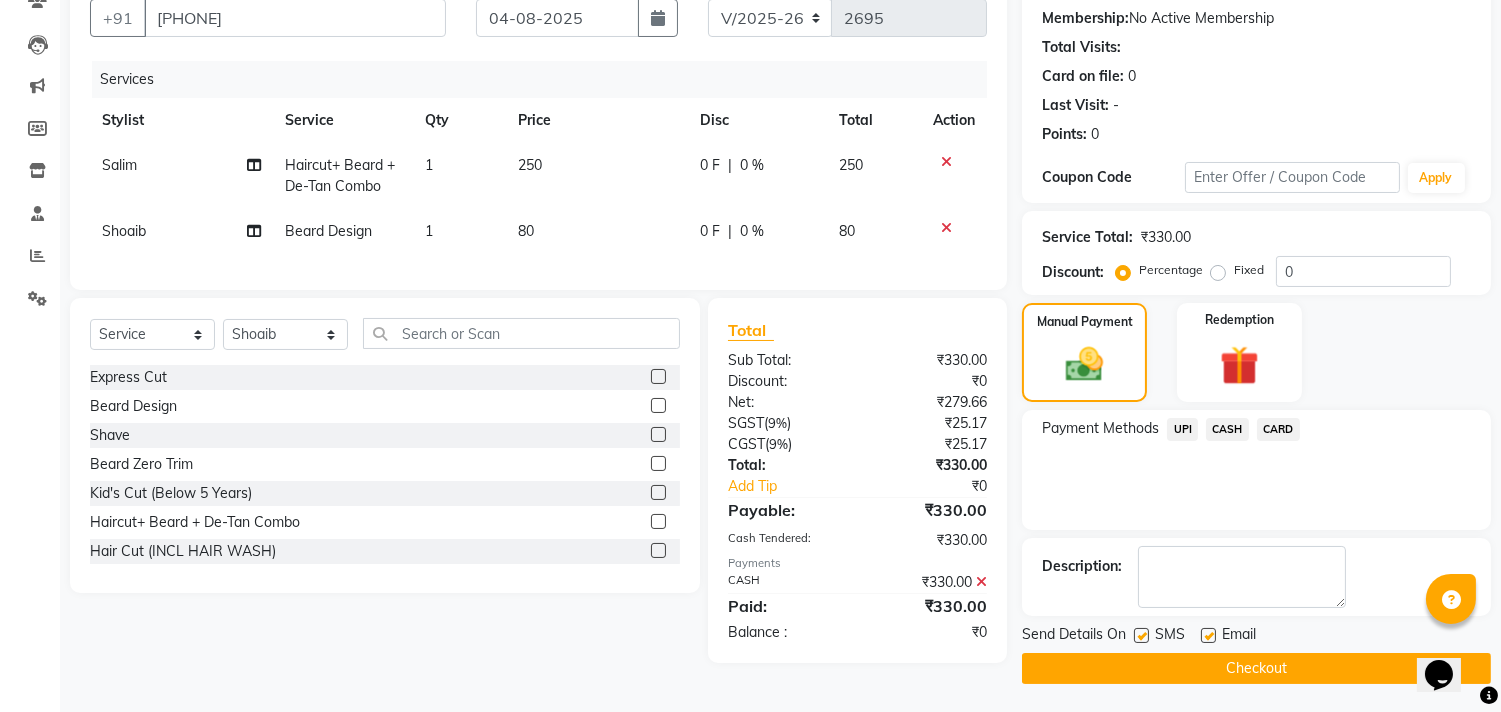 click on "Checkout" 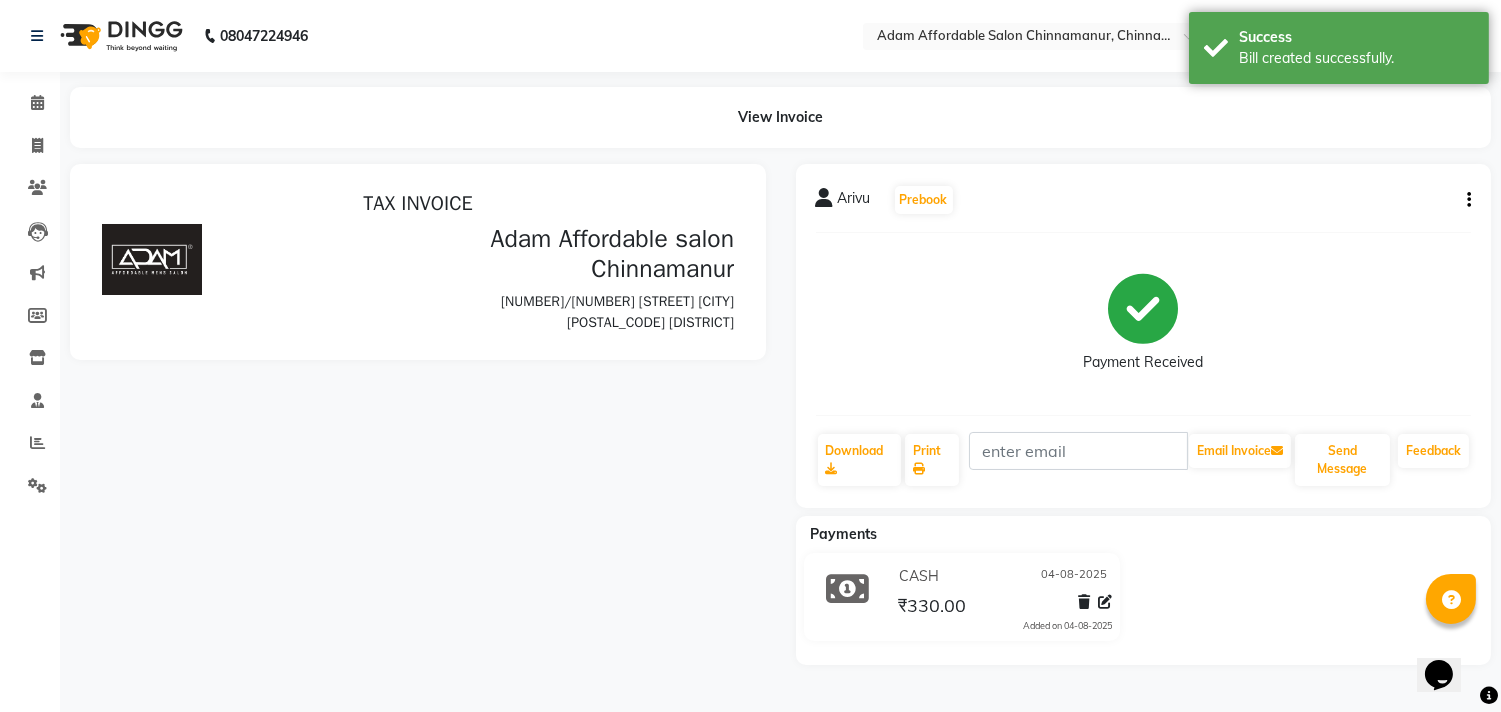 scroll, scrollTop: 0, scrollLeft: 0, axis: both 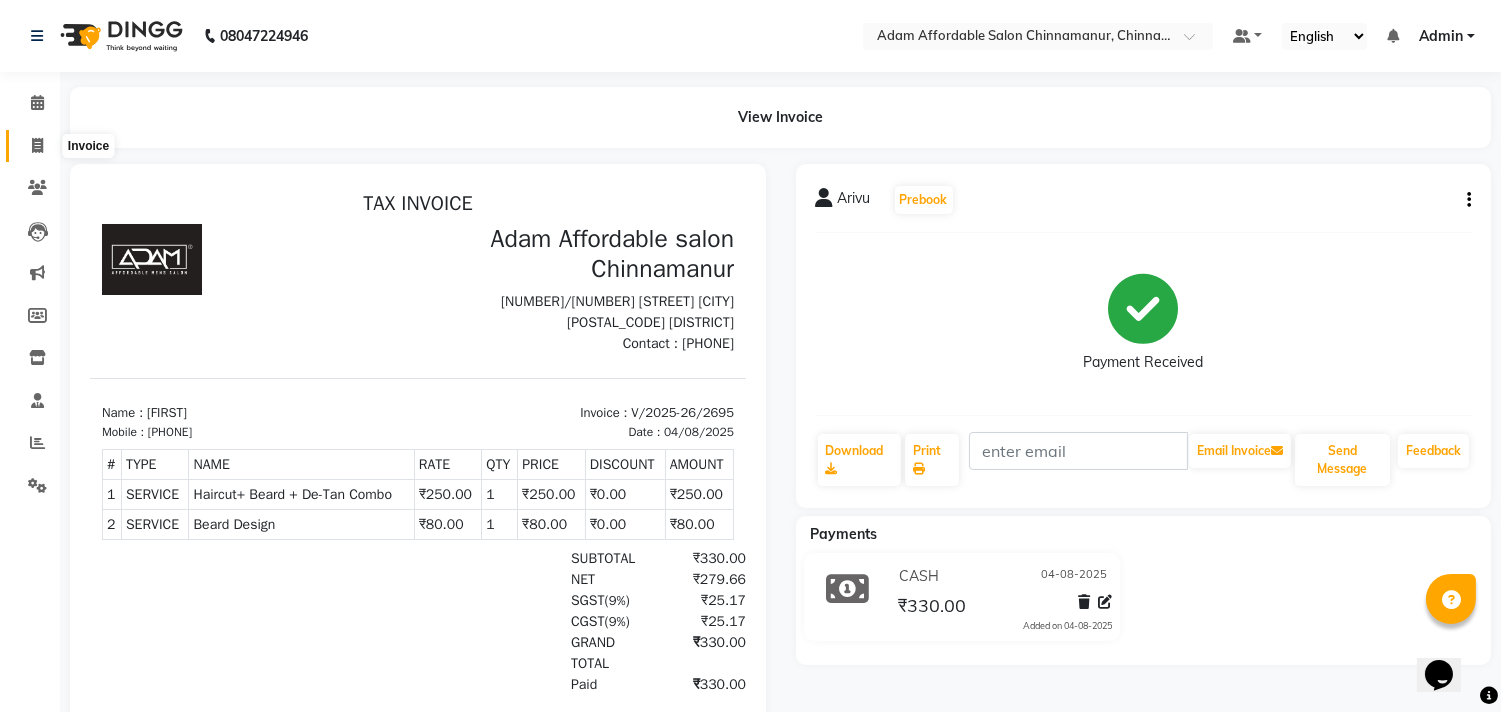click 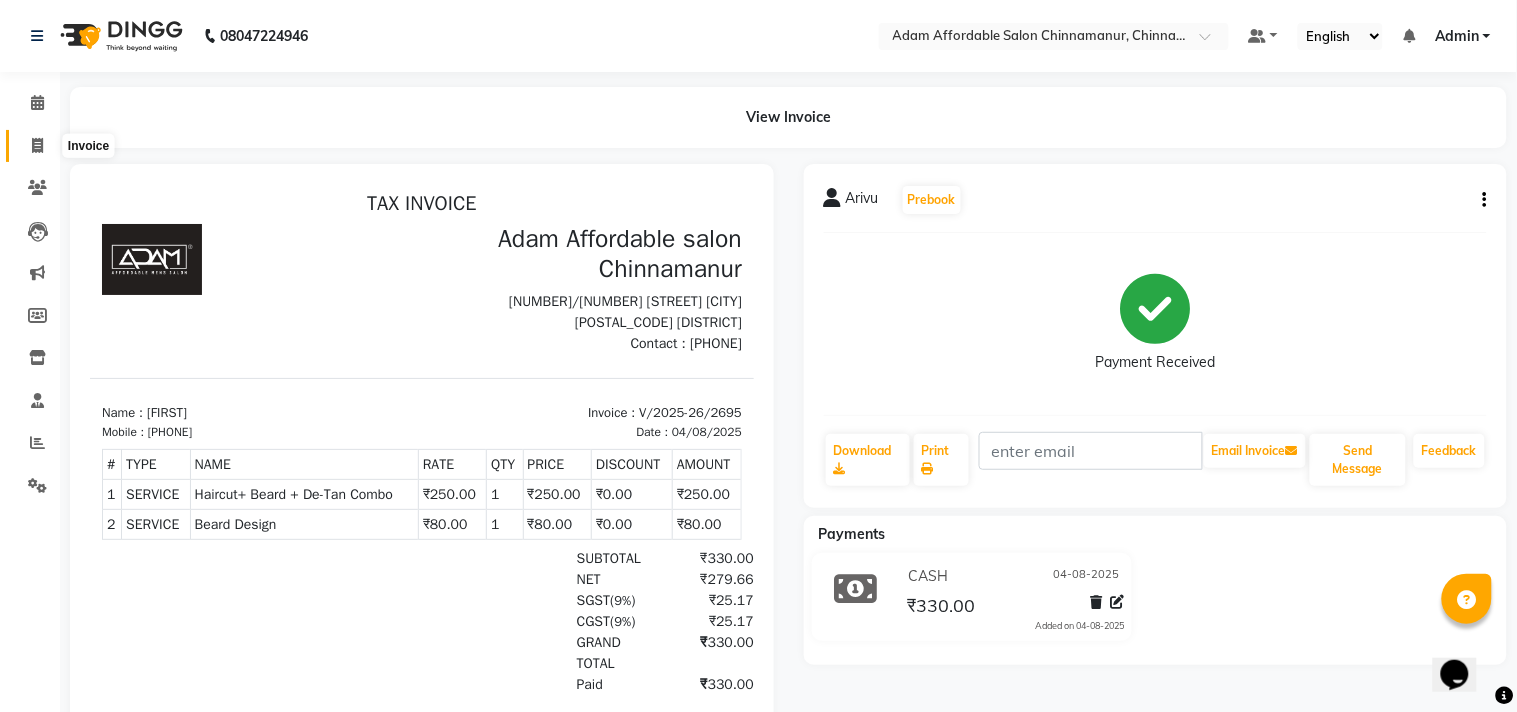 select on "8329" 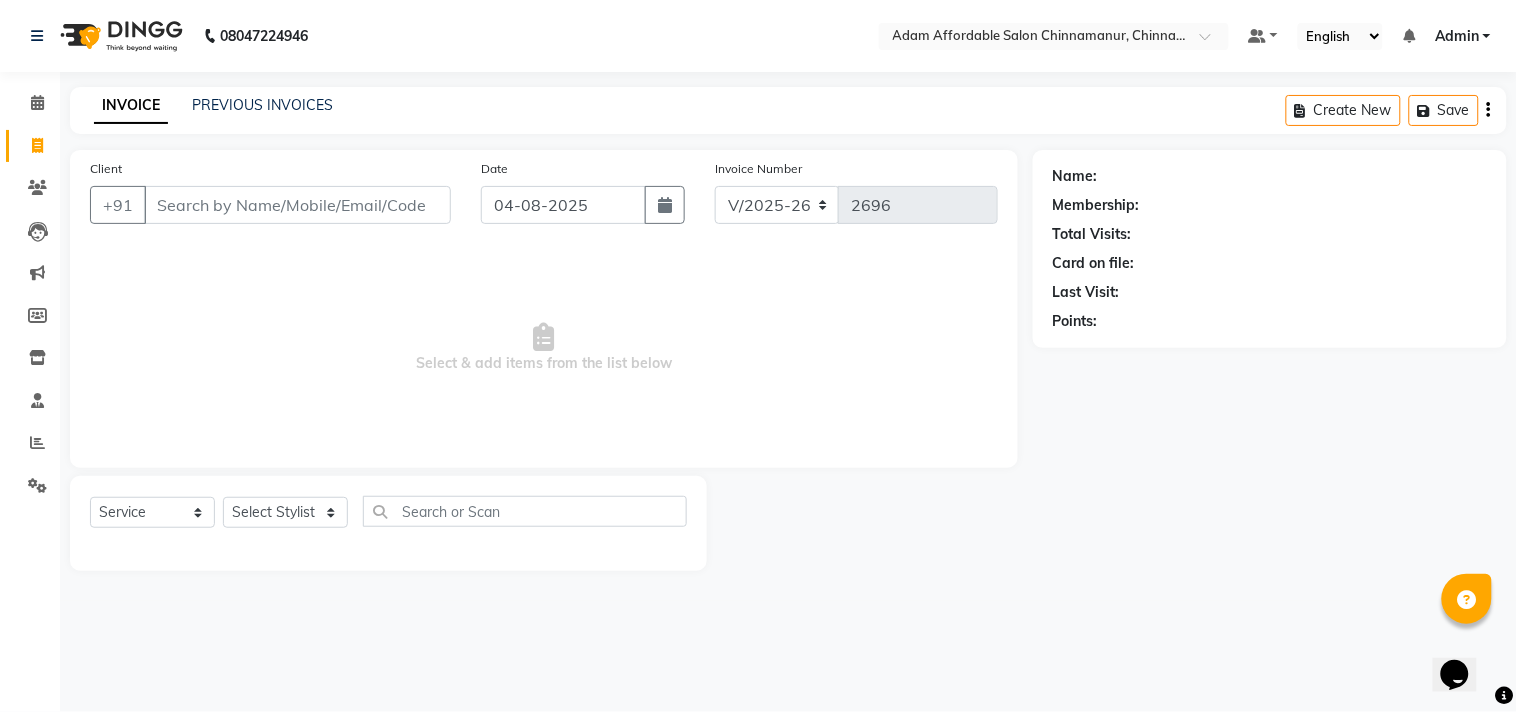 click on "Client" at bounding box center [297, 205] 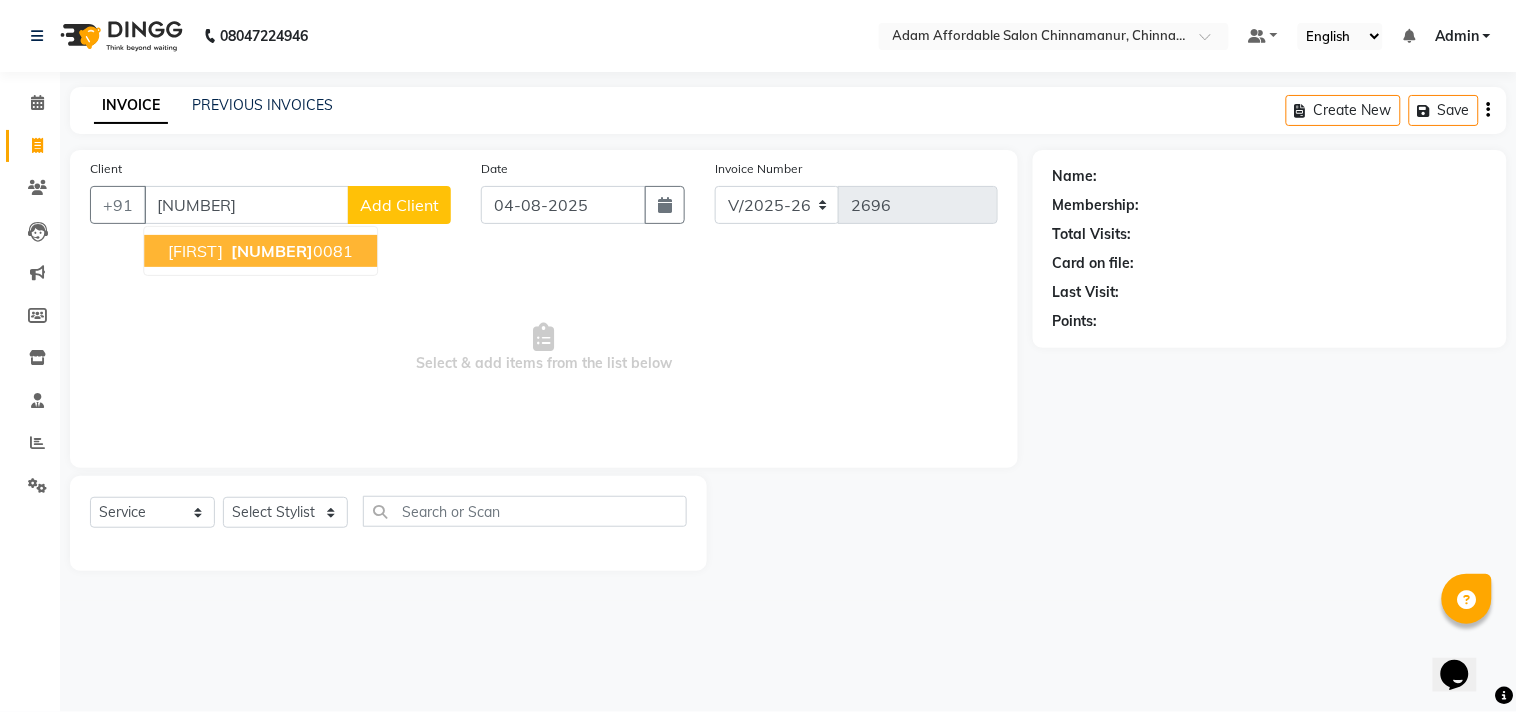 click on "[FIRST] [NUMBER] [PHONE]" at bounding box center (260, 251) 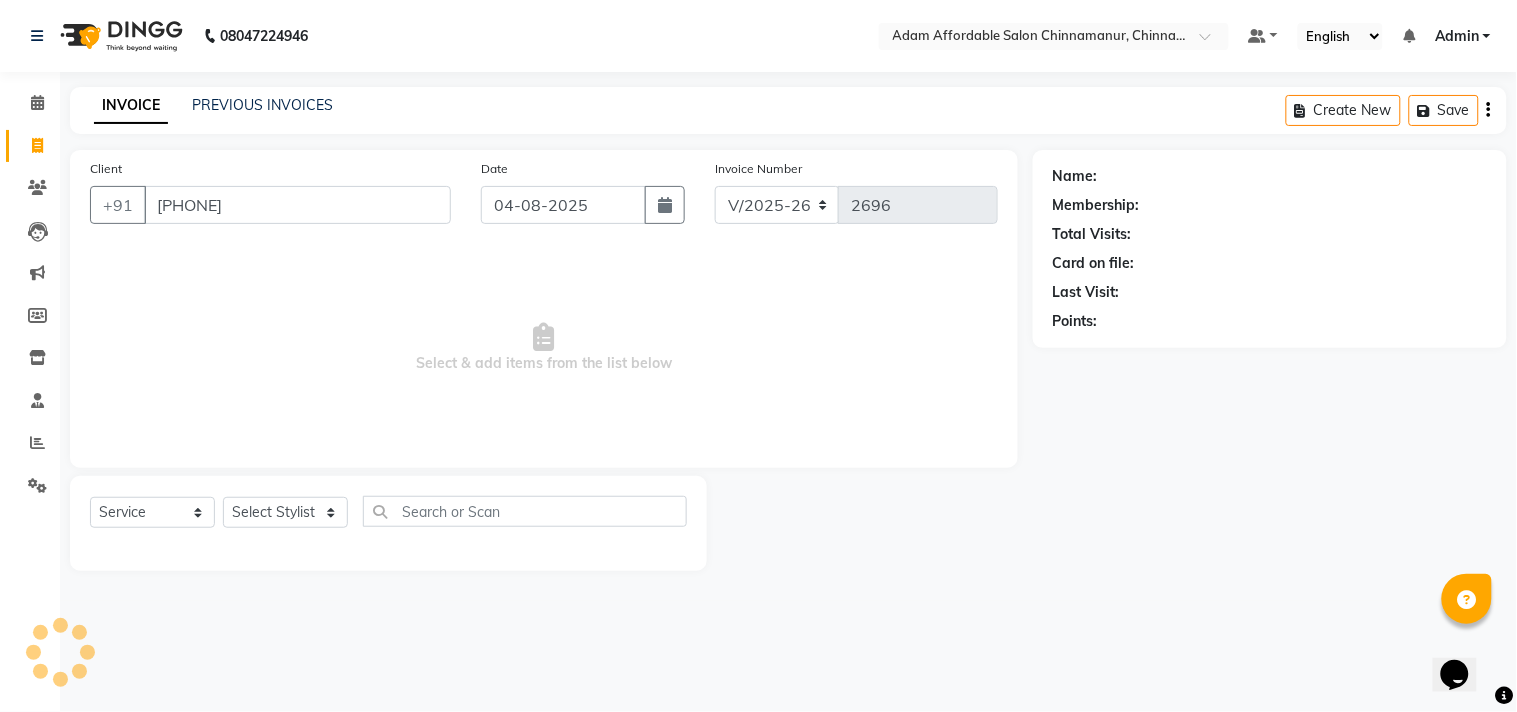 type on "[PHONE]" 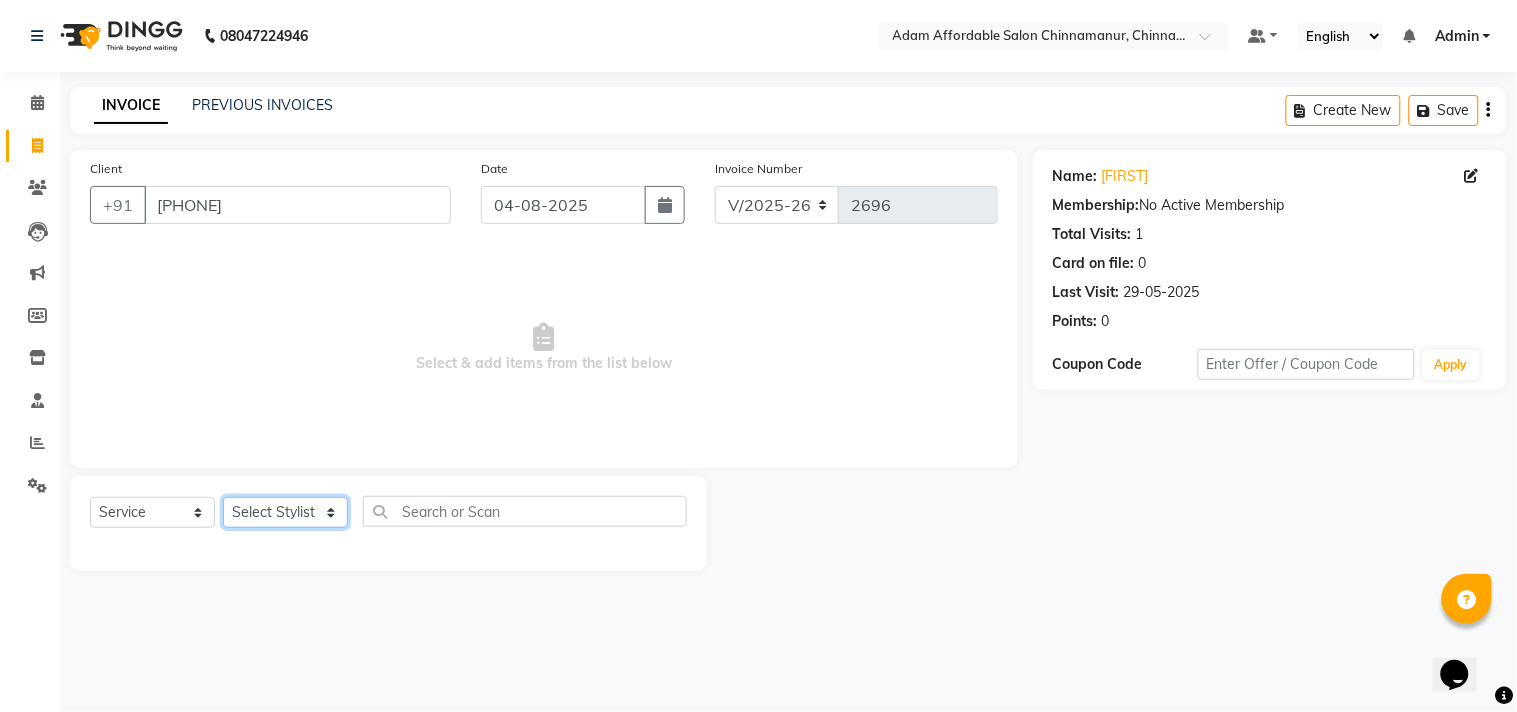 click on "Select Stylist Admin Atif Ali Kaleem Kiran Salim Sameer Shahil Shoaib Sunny Yogesh" 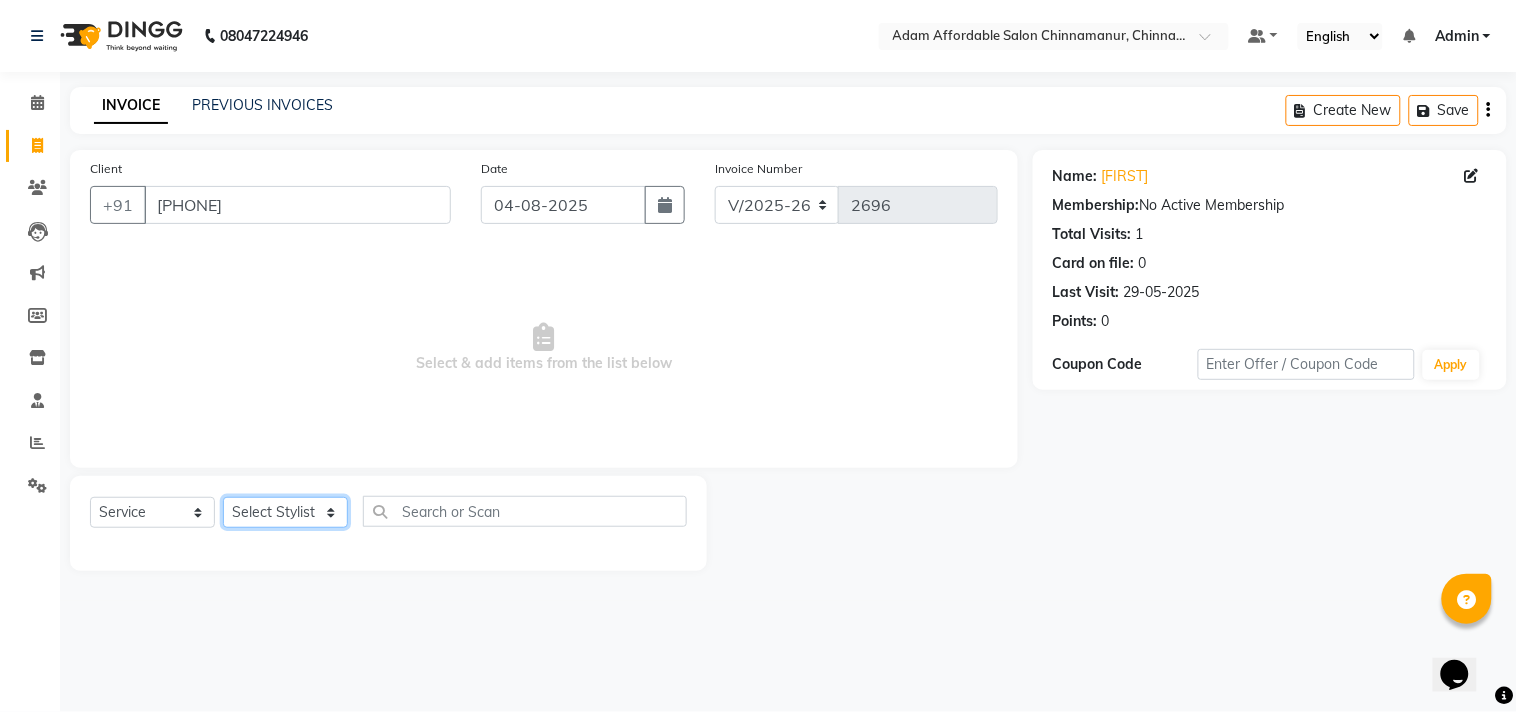 select on "85800" 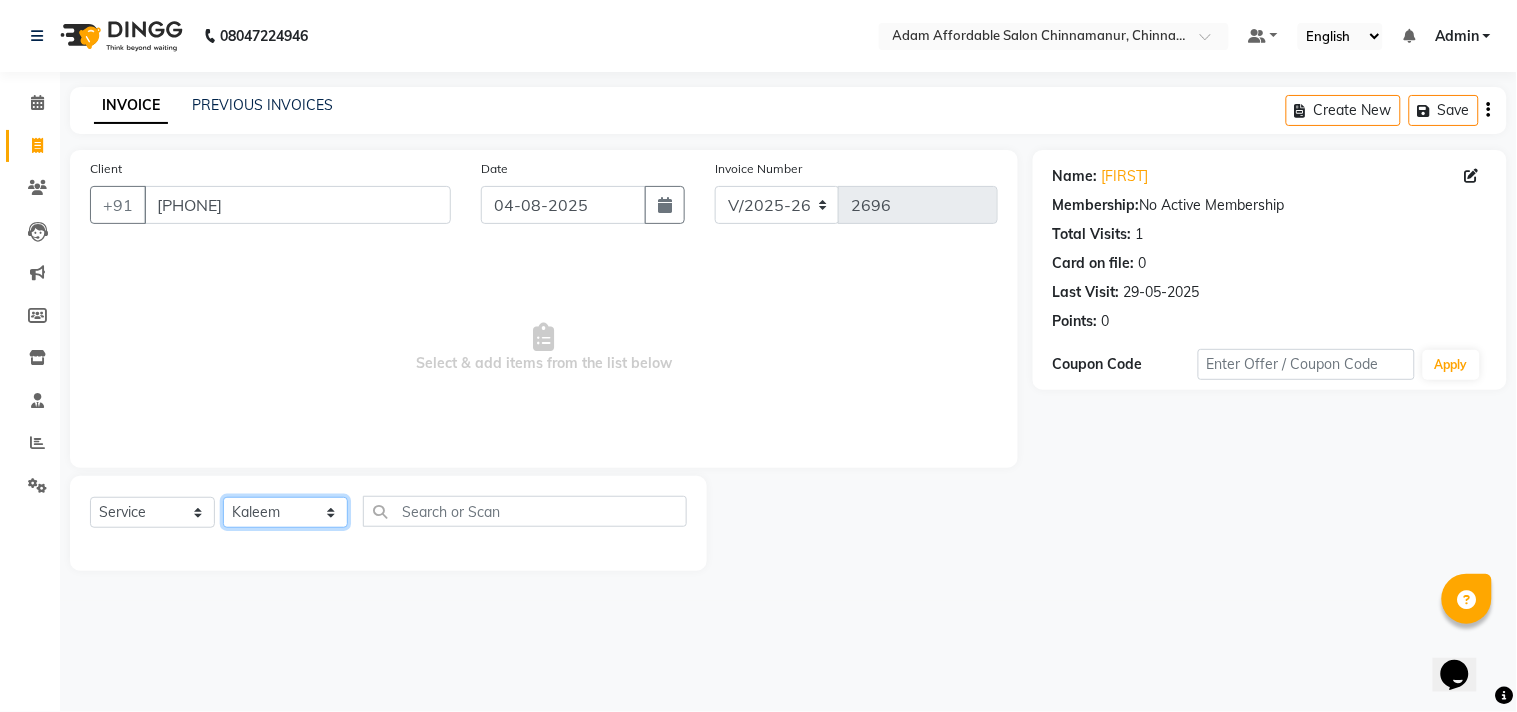 click on "Select Stylist Admin Atif Ali Kaleem Kiran Salim Sameer Shahil Shoaib Sunny Yogesh" 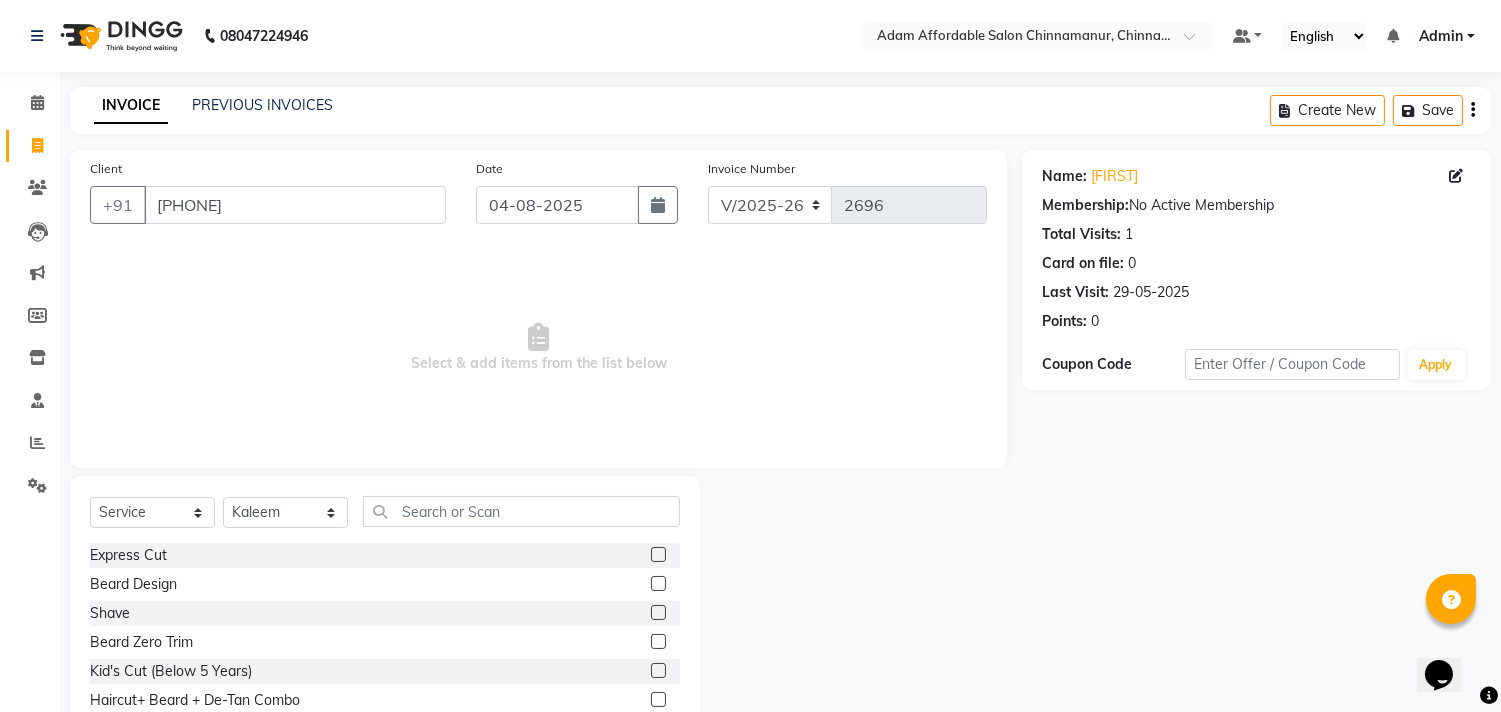 click 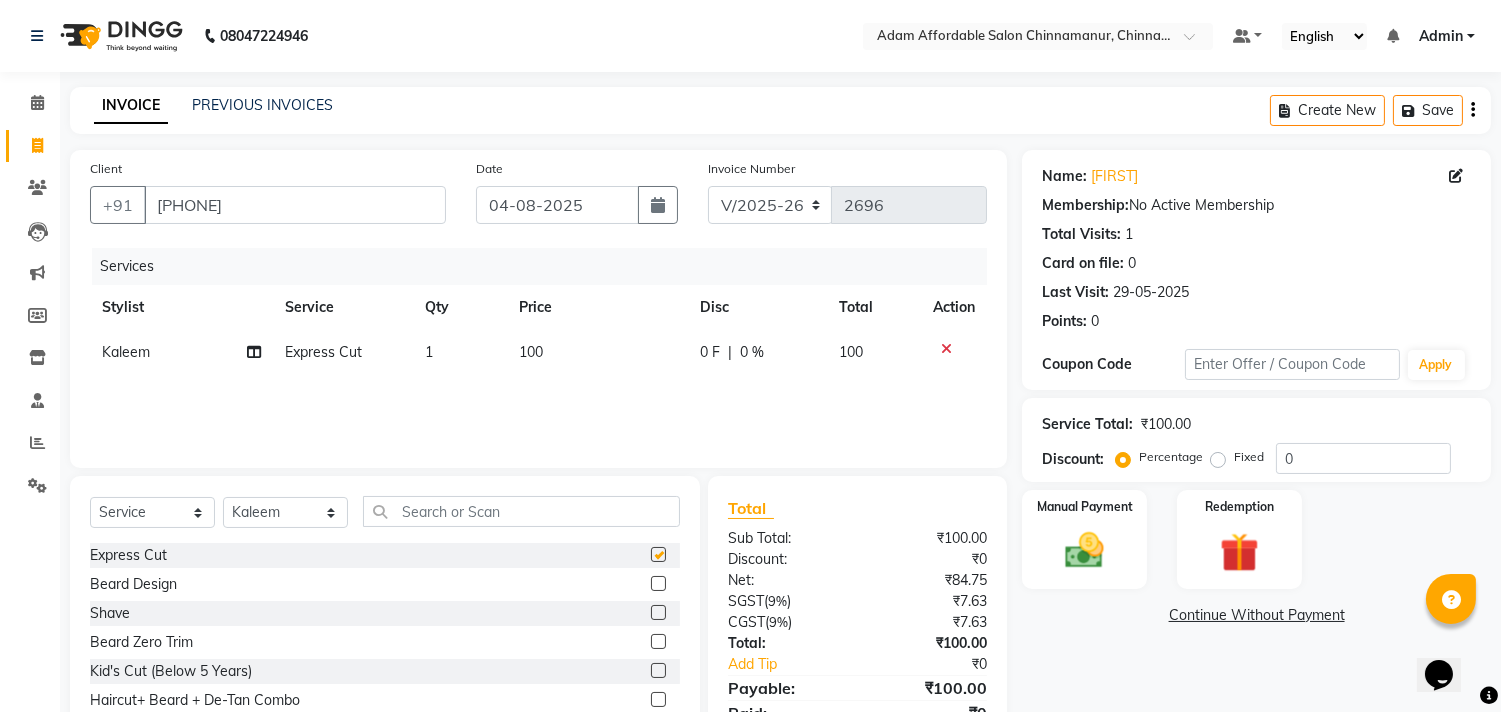 checkbox on "false" 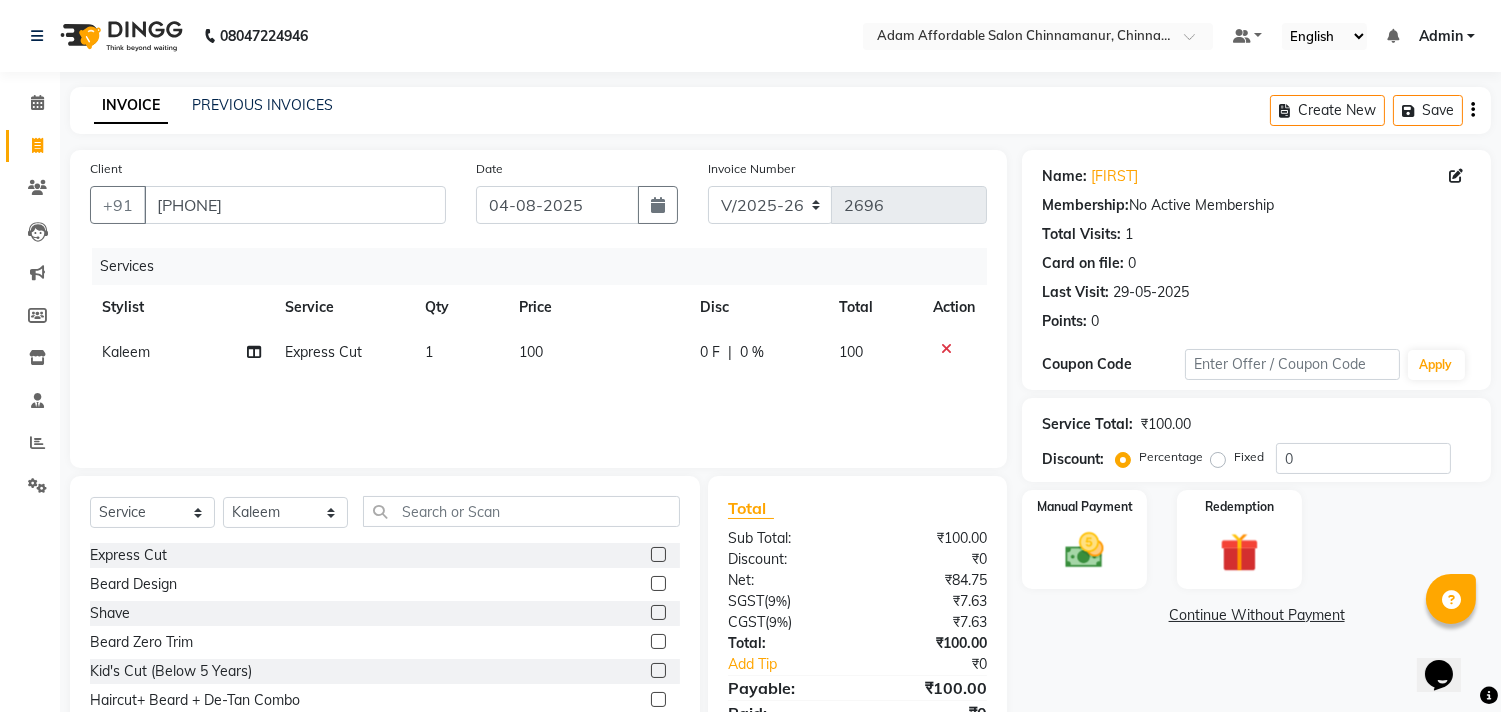 click on "Manual Payment Redemption" 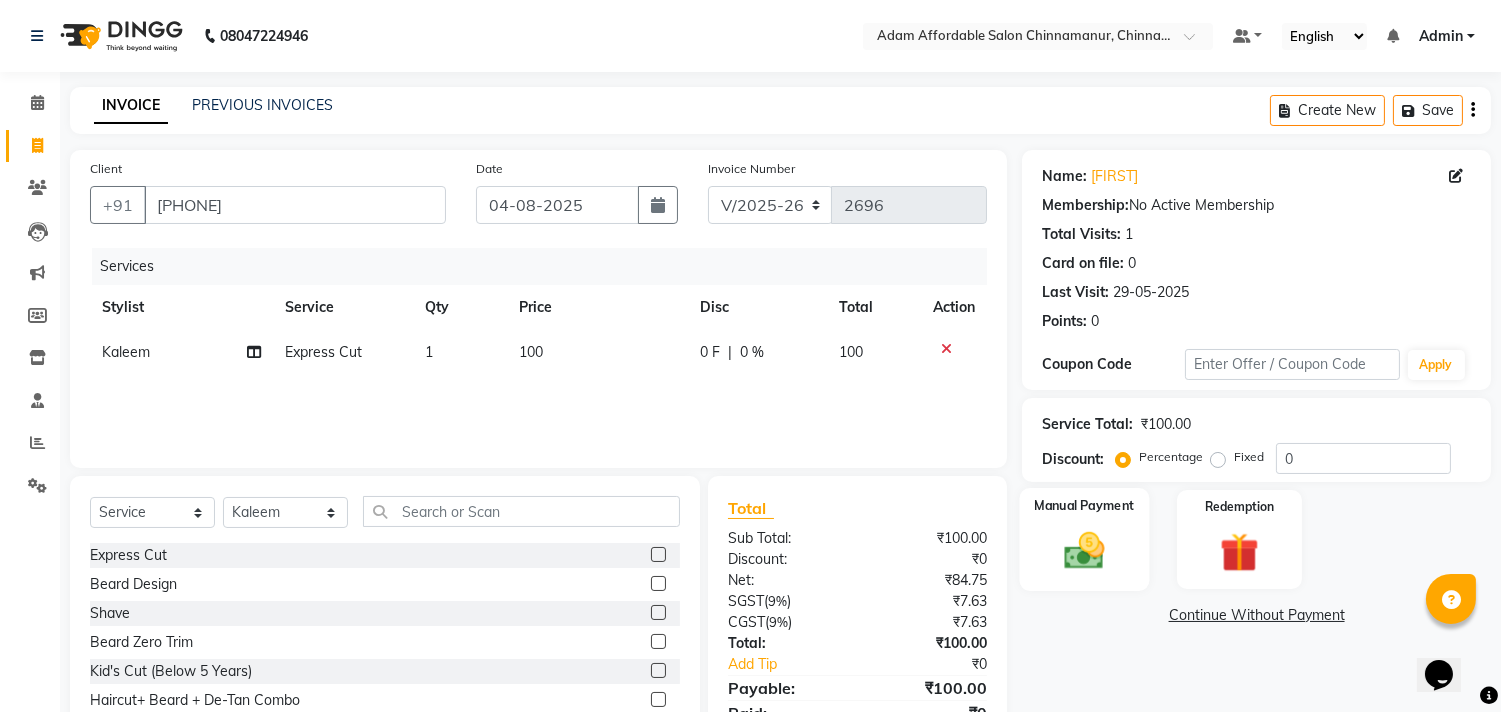 click on "Manual Payment" 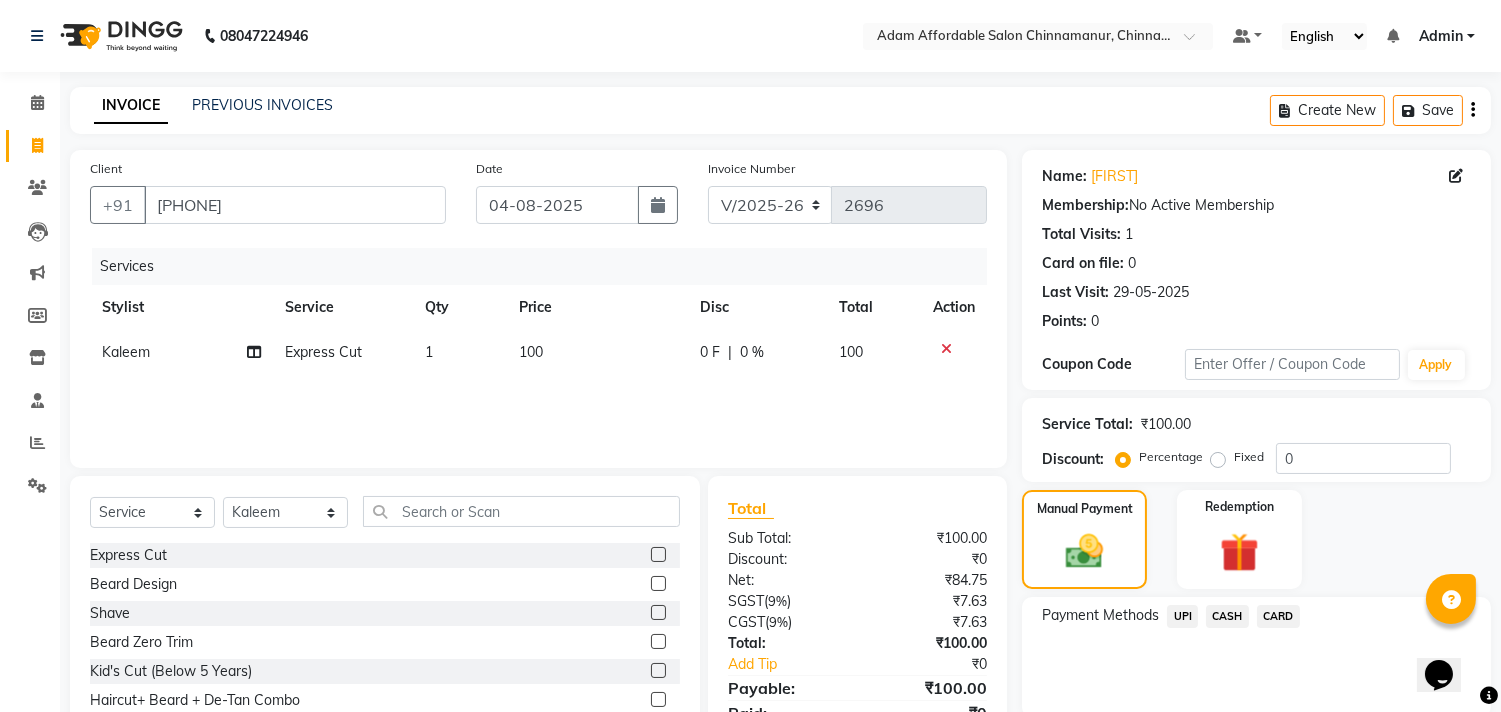 click on "CASH" 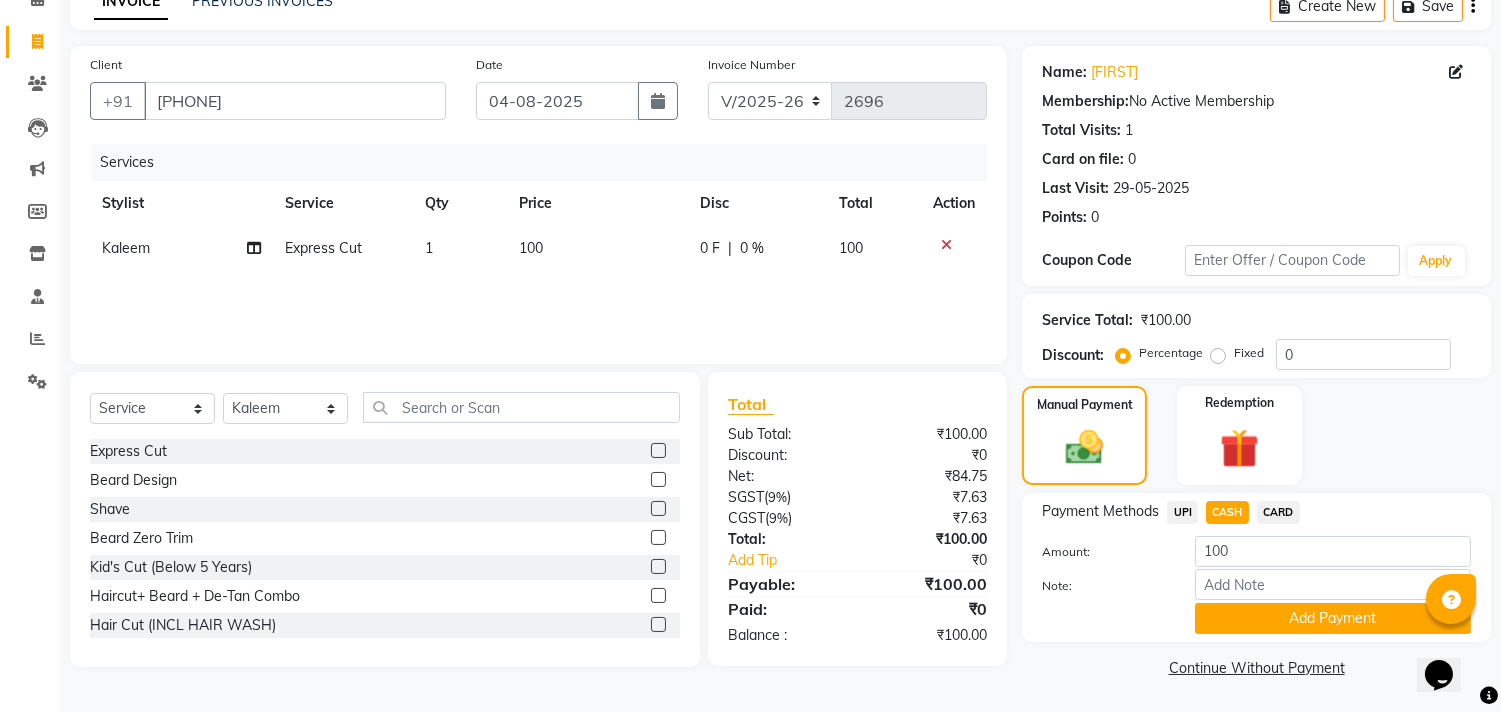 click on "Add Payment" 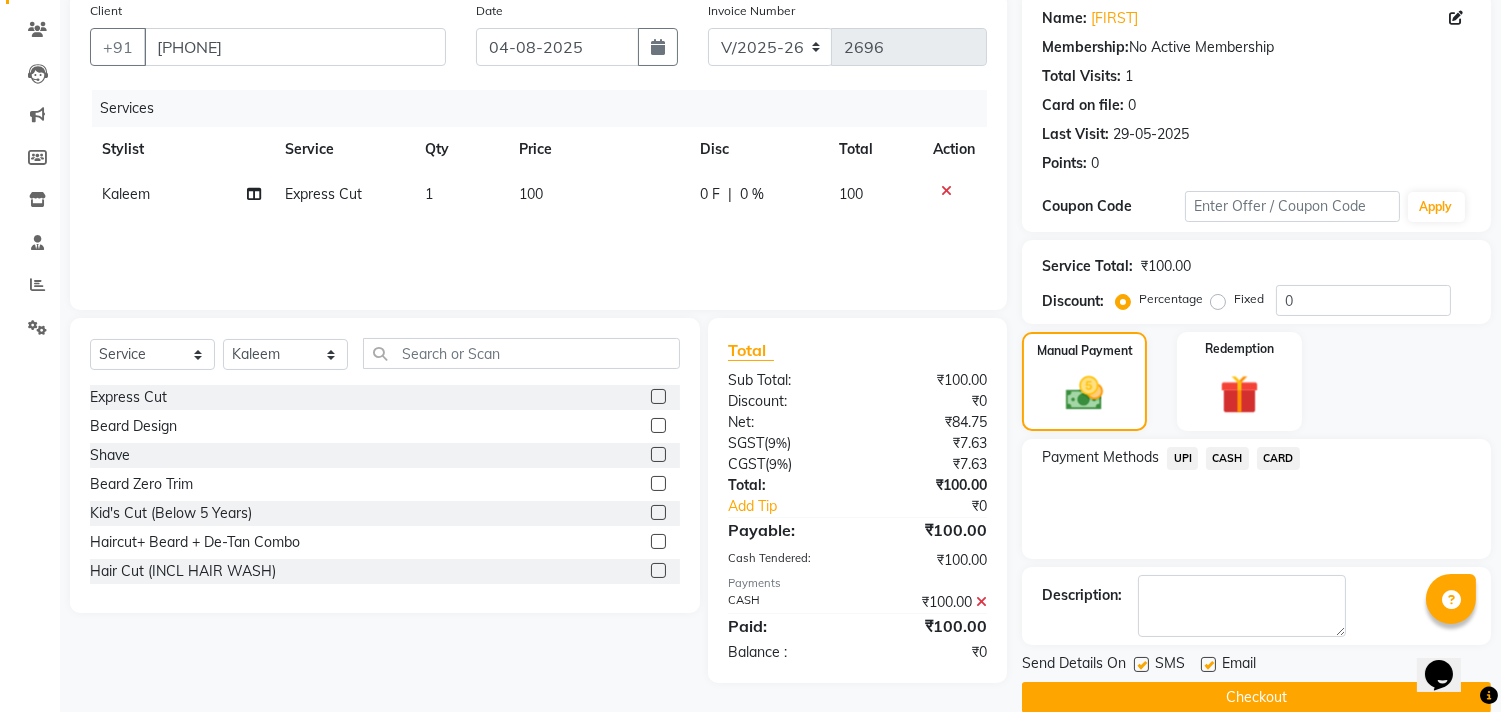 scroll, scrollTop: 187, scrollLeft: 0, axis: vertical 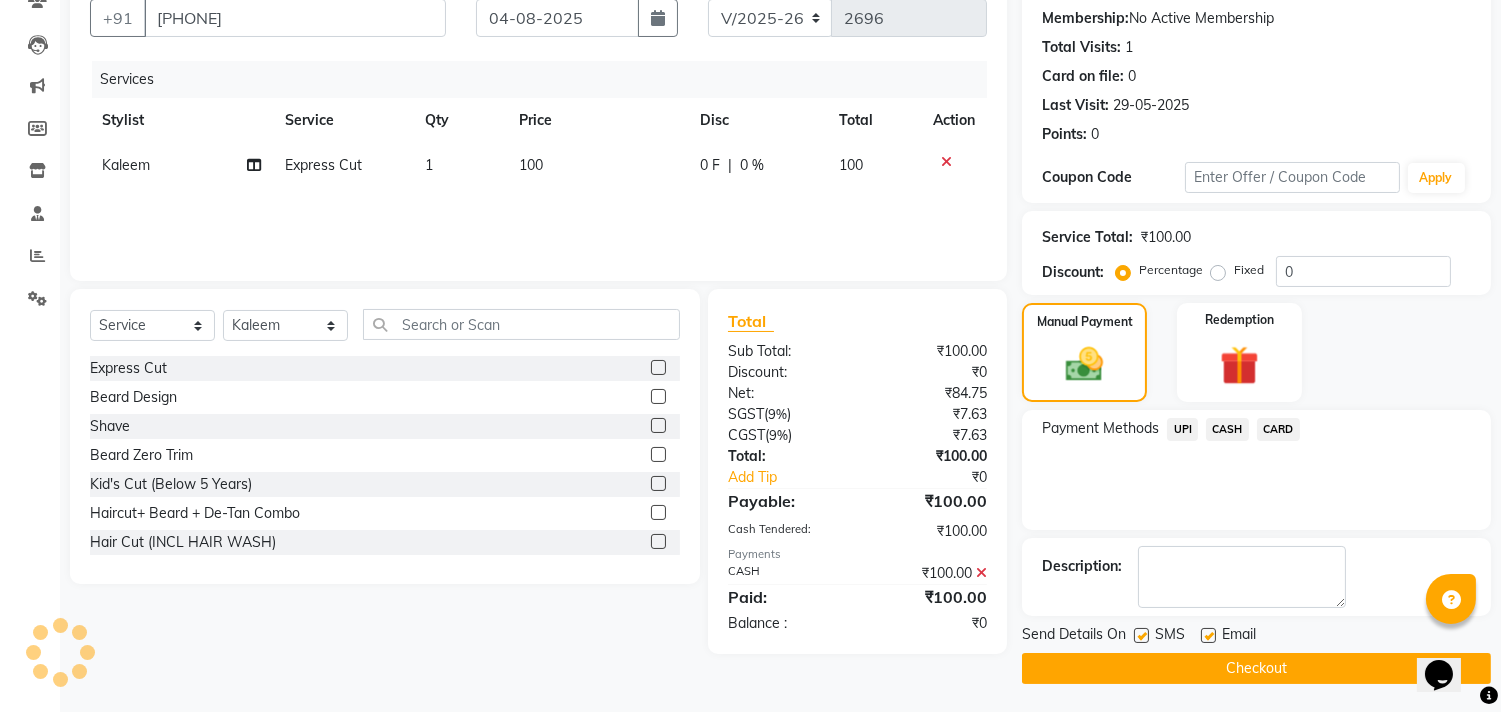 click on "Checkout" 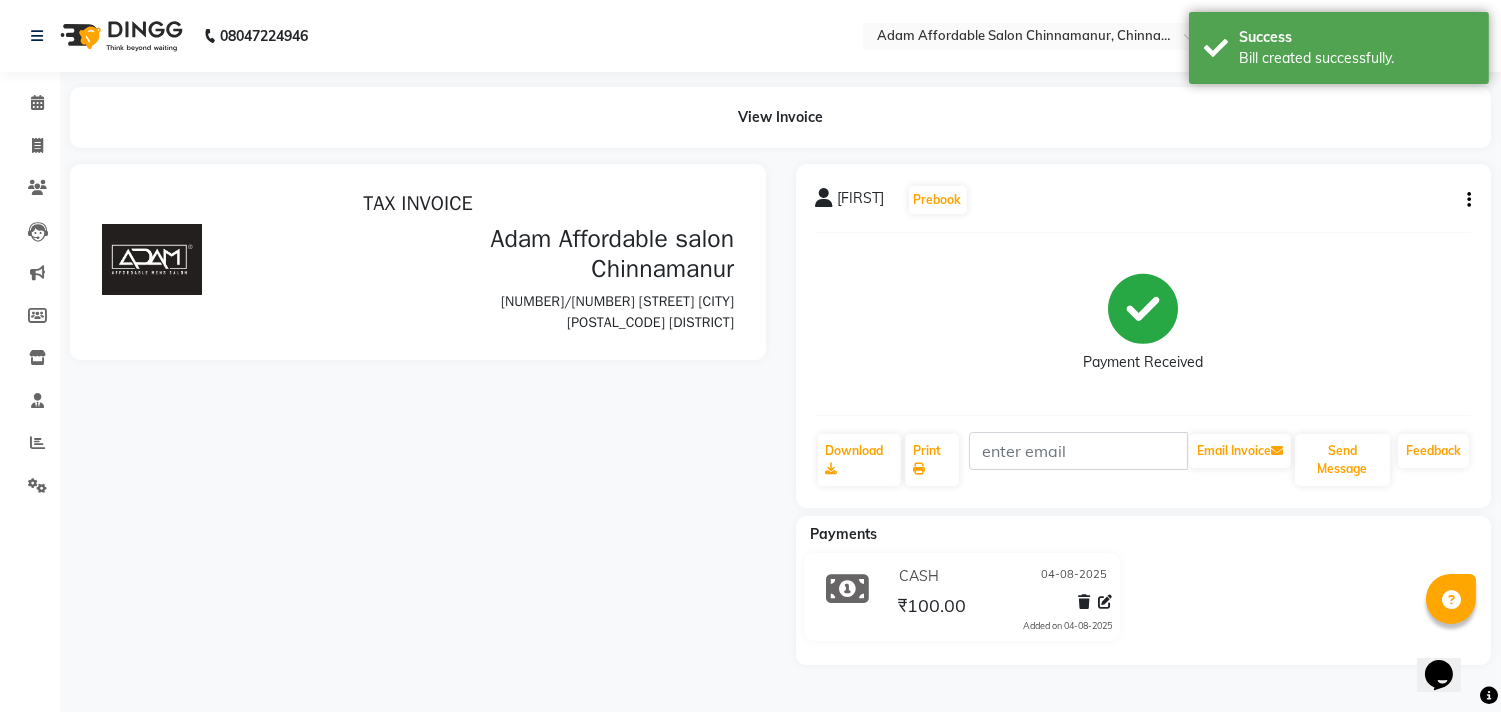 scroll, scrollTop: 0, scrollLeft: 0, axis: both 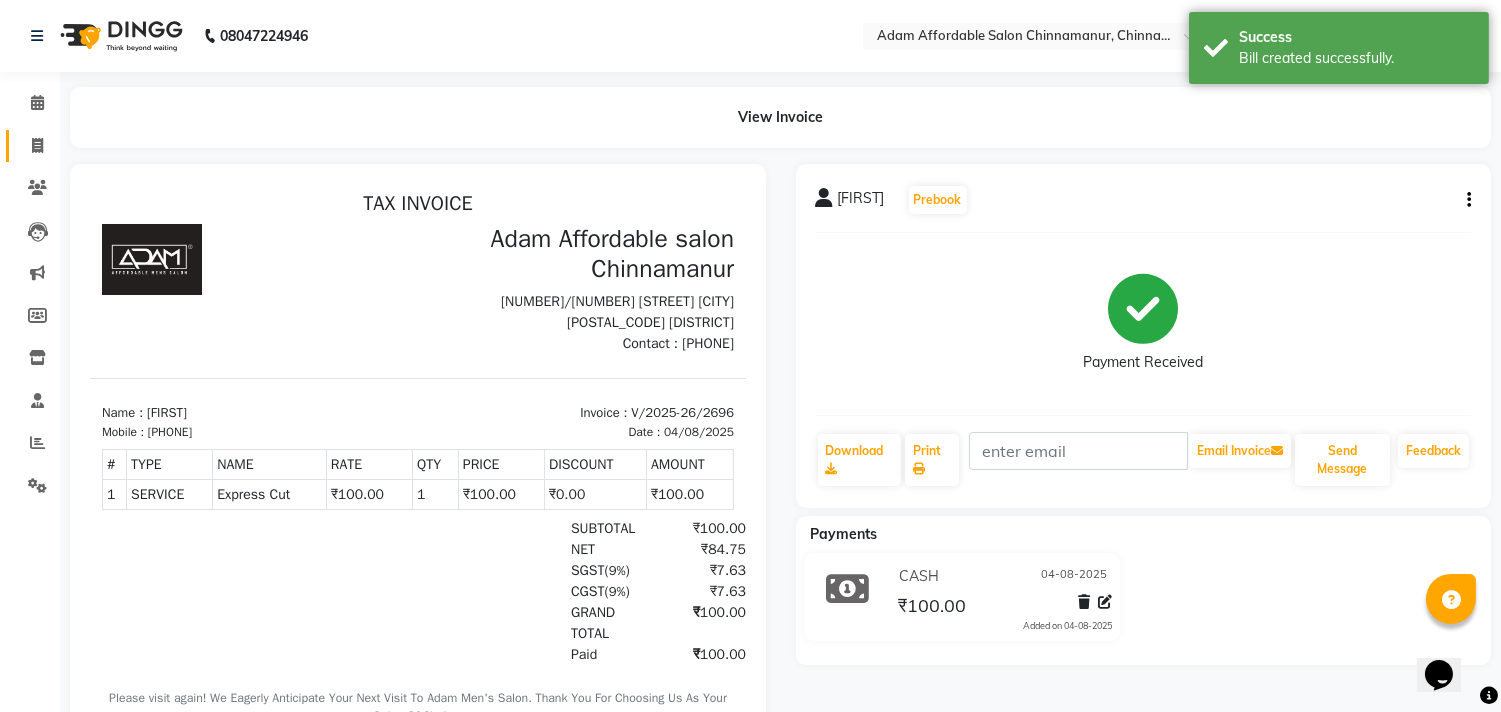 click on "Invoice" 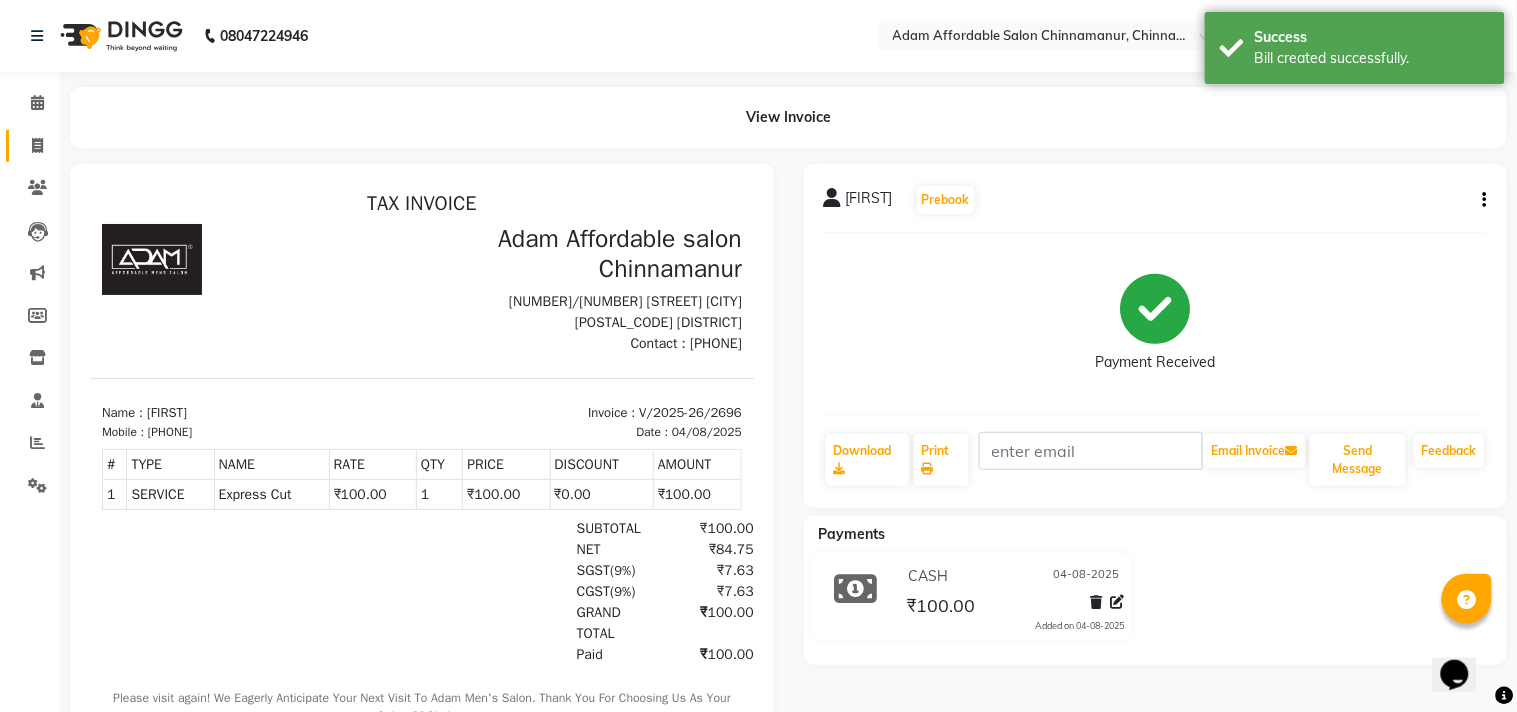 select on "8329" 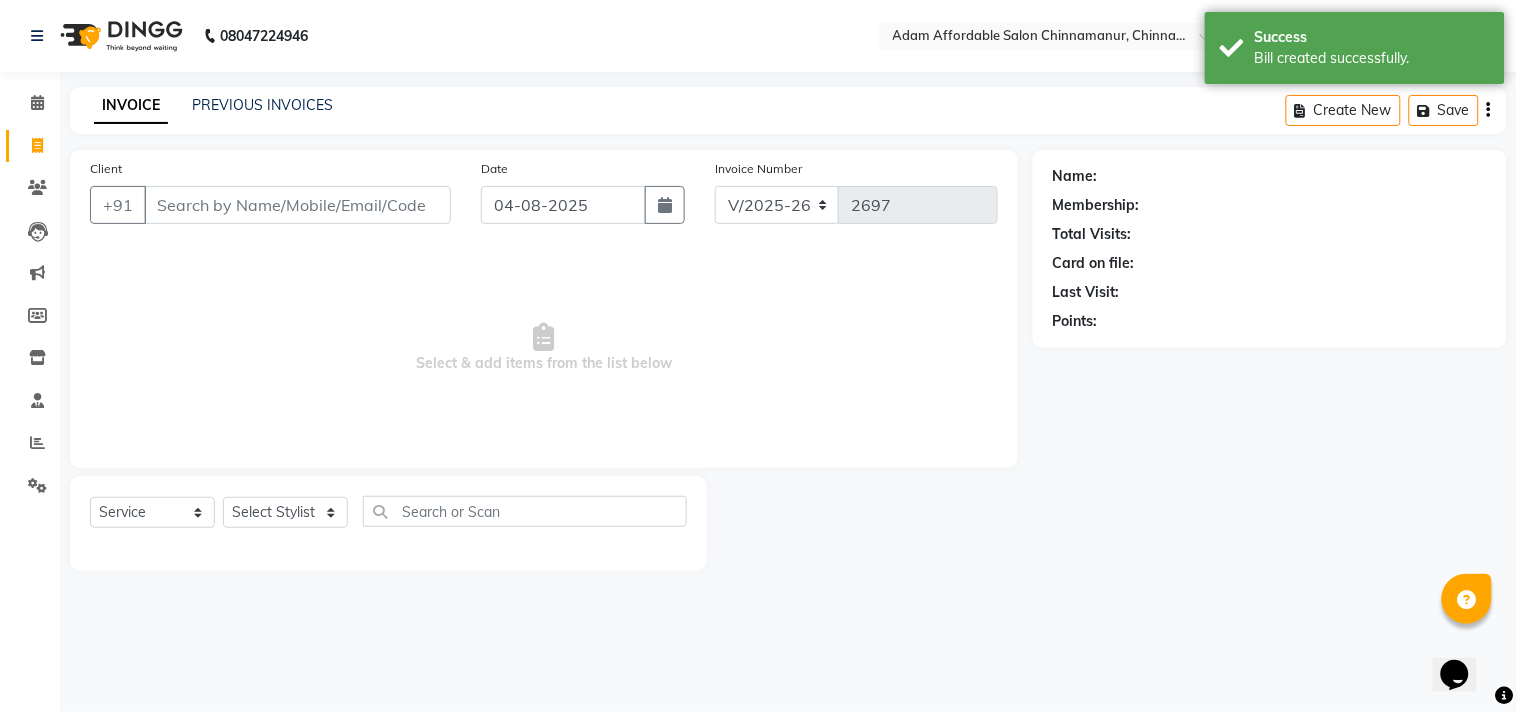 click on "Client" at bounding box center (297, 205) 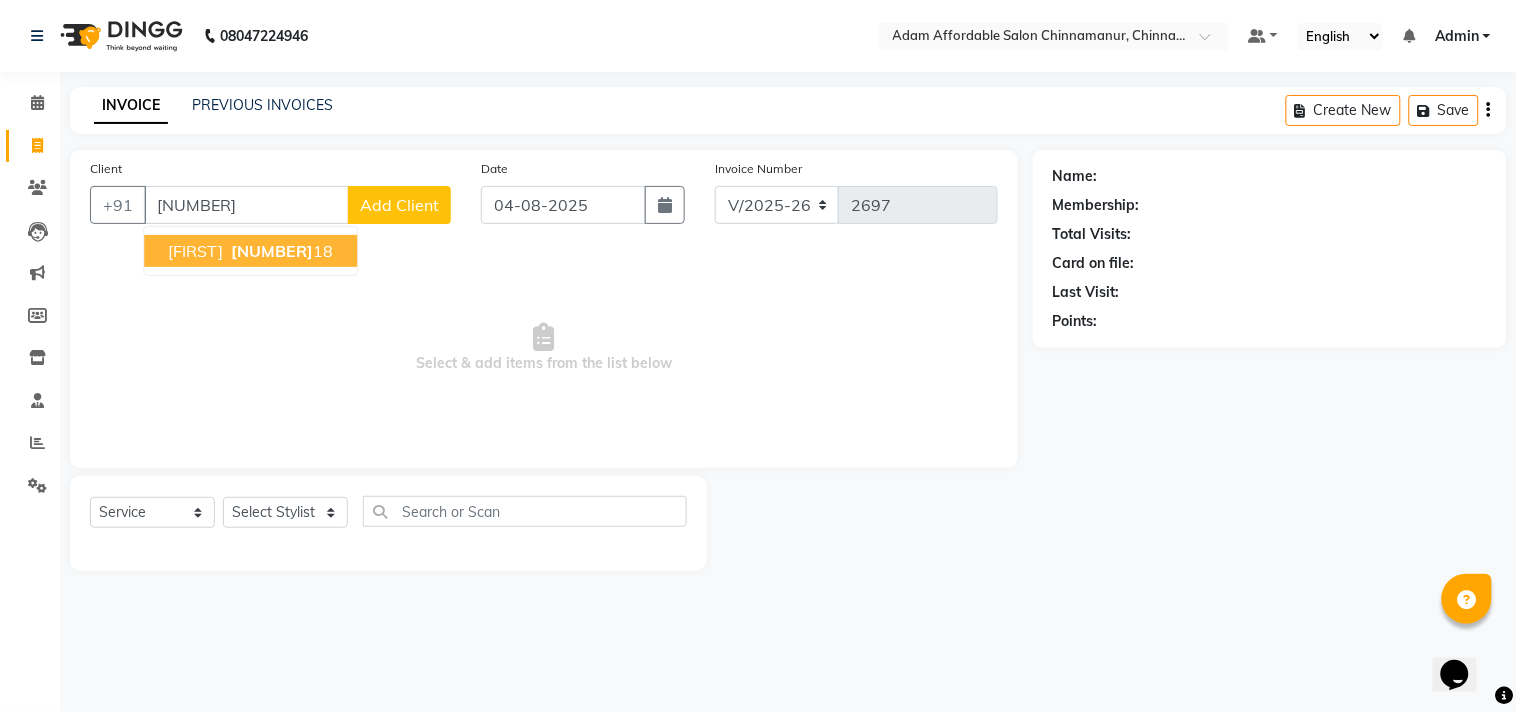 click on "[NUMBER]" at bounding box center (272, 251) 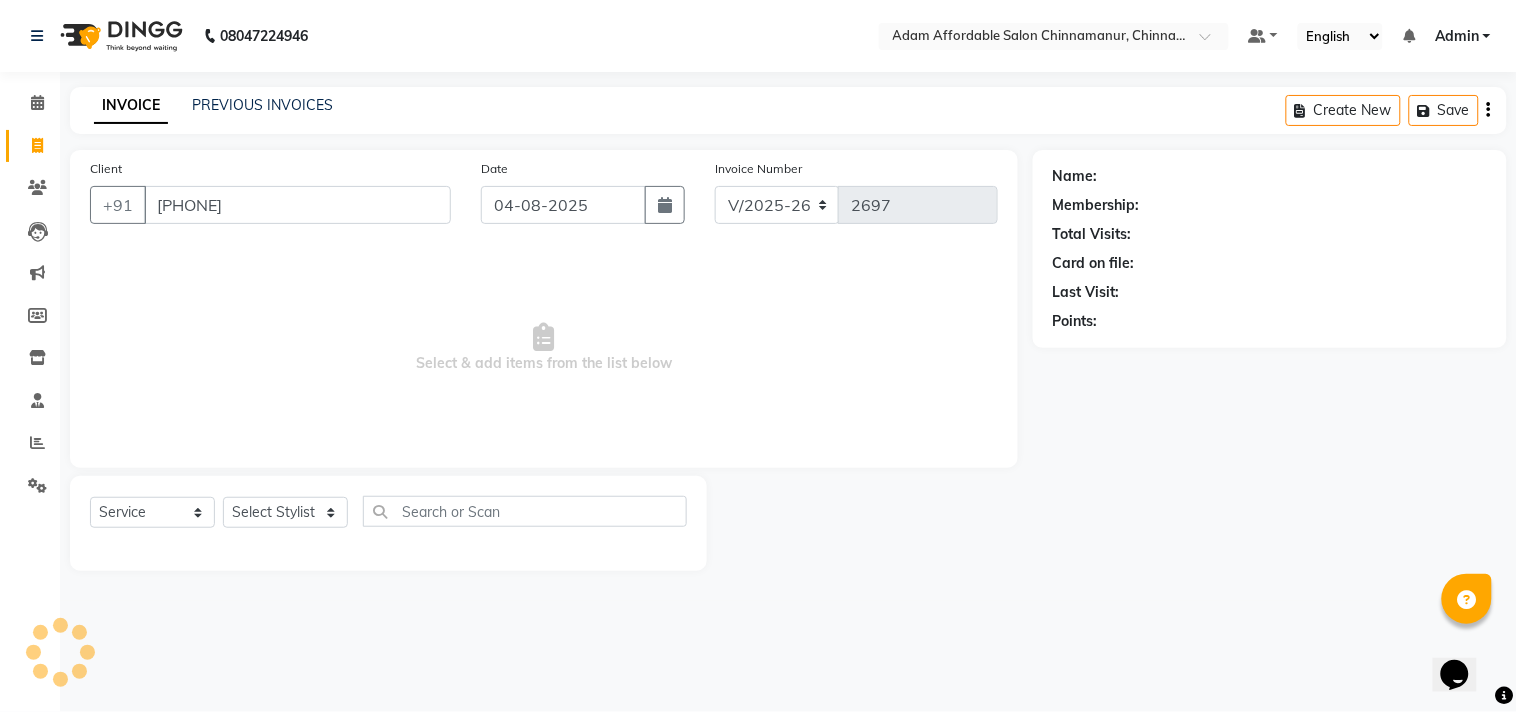 type on "[PHONE]" 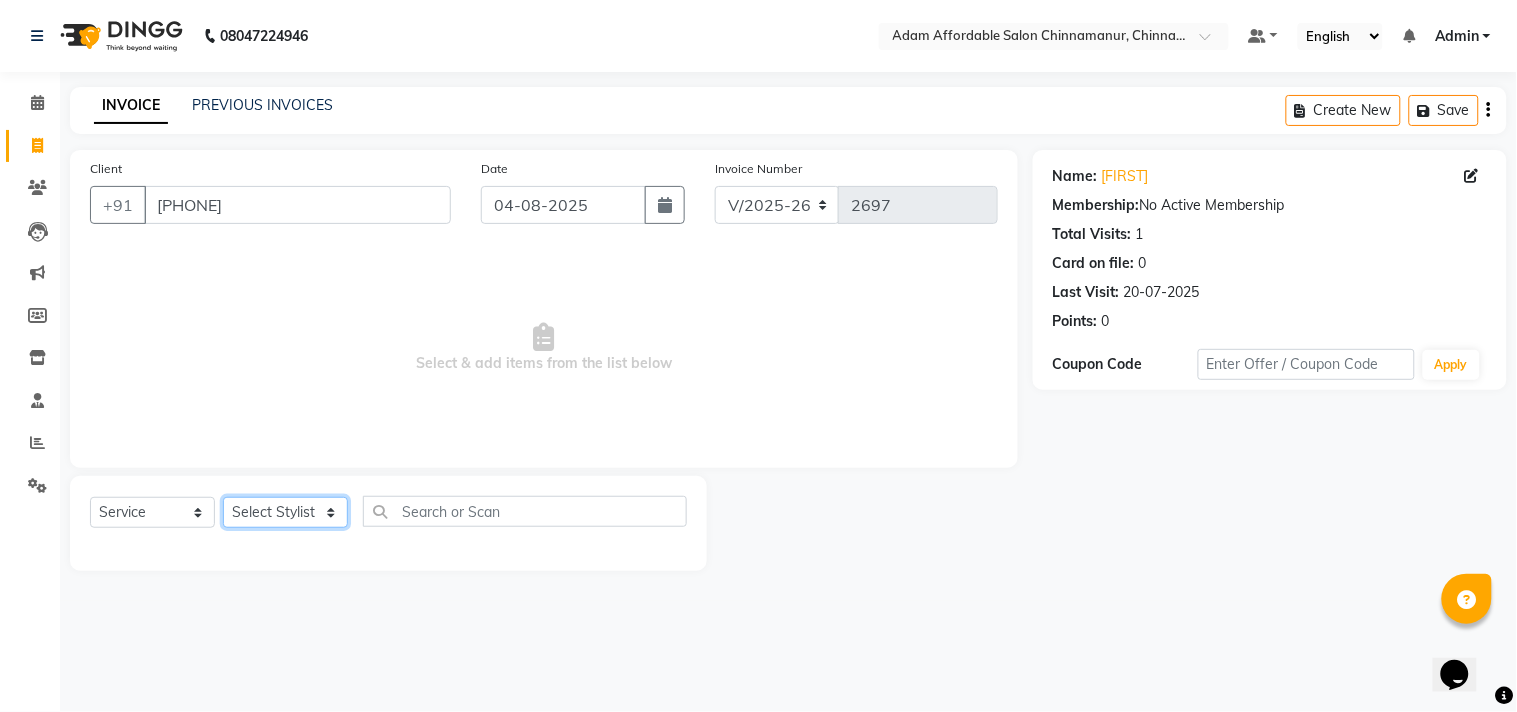 click on "Select Stylist Admin Atif Ali Kaleem Kiran Salim Sameer Shahil Shoaib Sunny Yogesh" 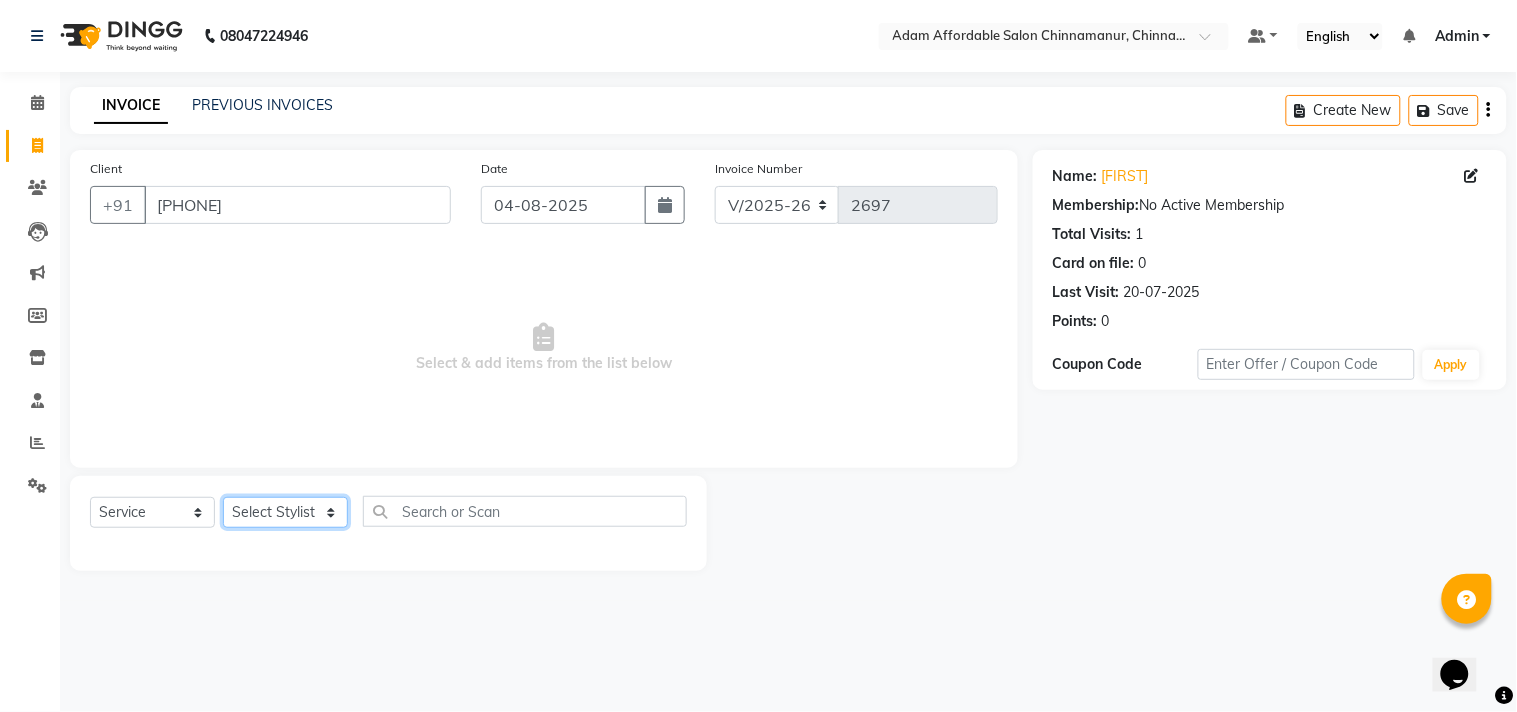 select on "85802" 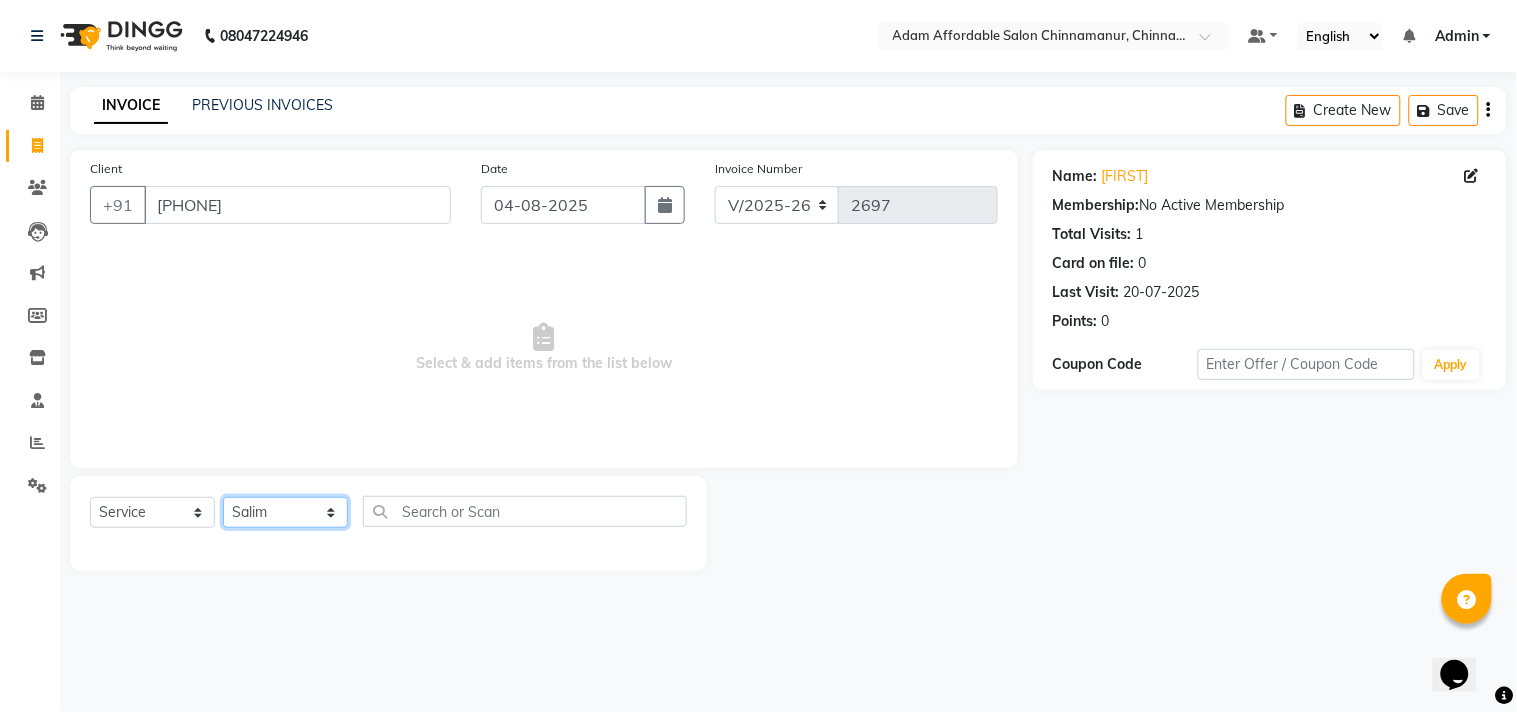 click on "Select Stylist Admin Atif Ali Kaleem Kiran Salim Sameer Shahil Shoaib Sunny Yogesh" 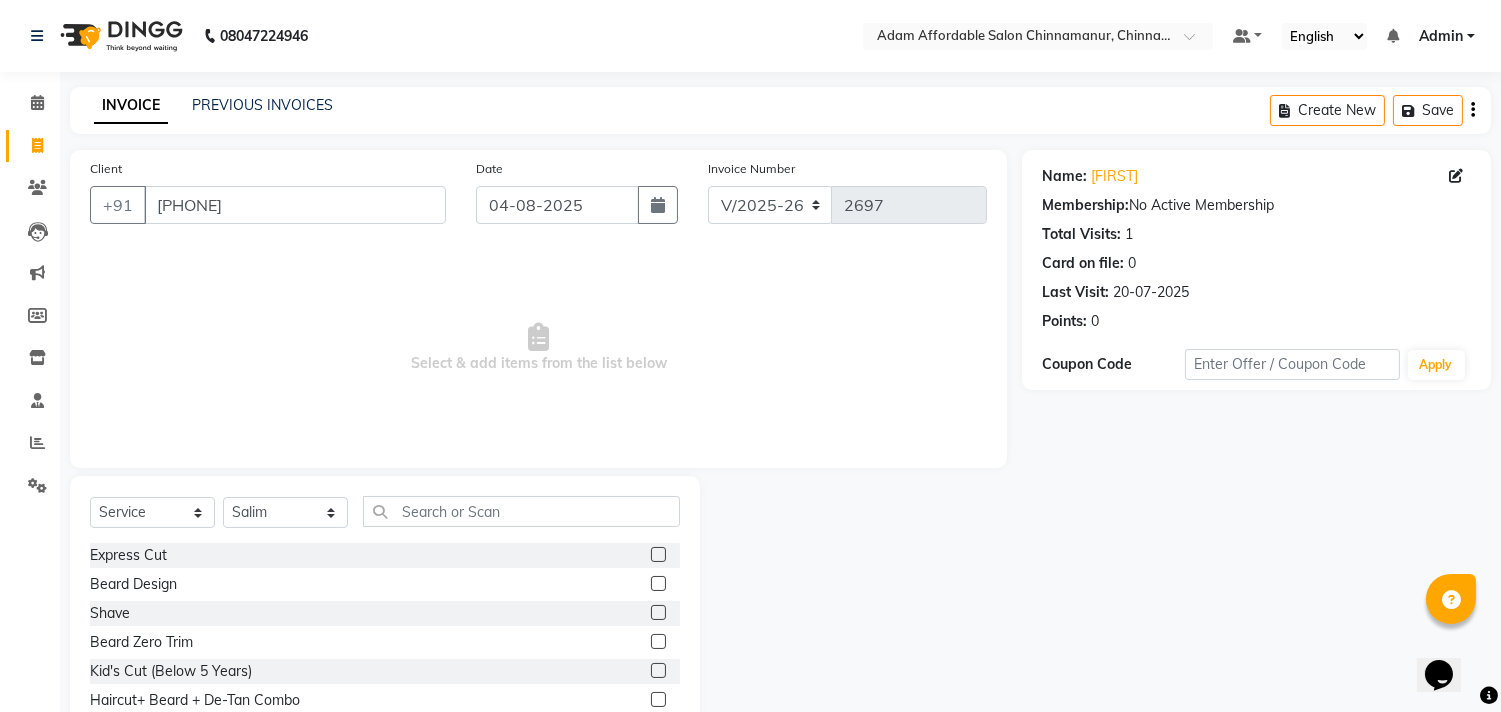 click 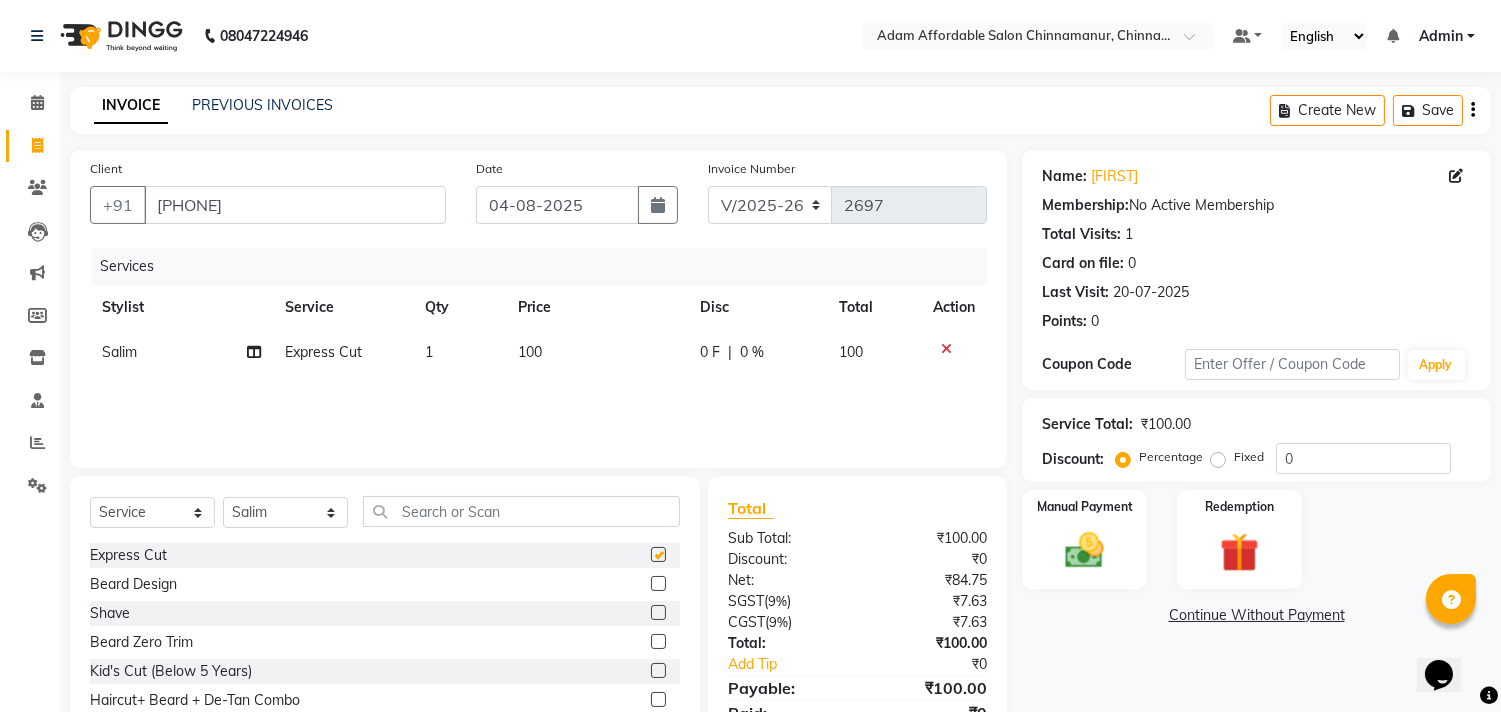 checkbox on "false" 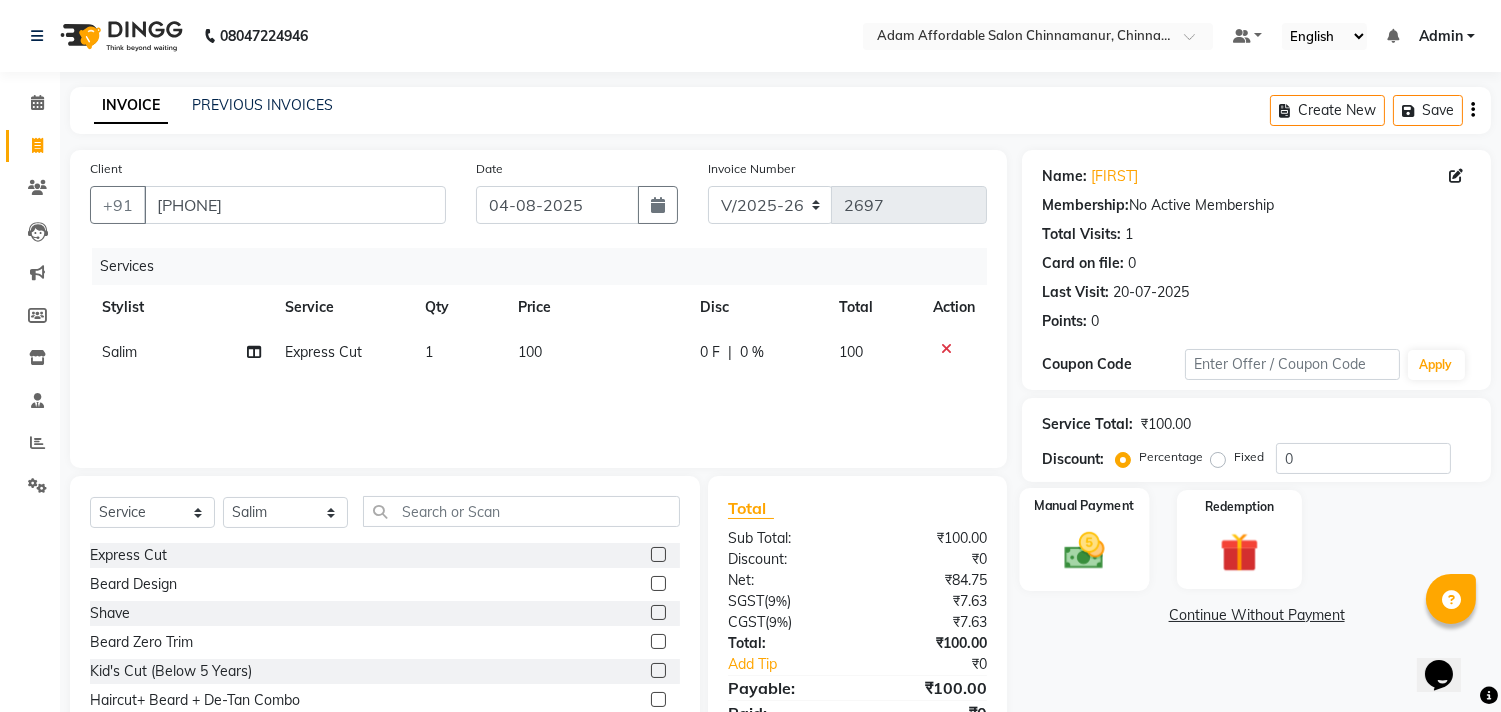 click 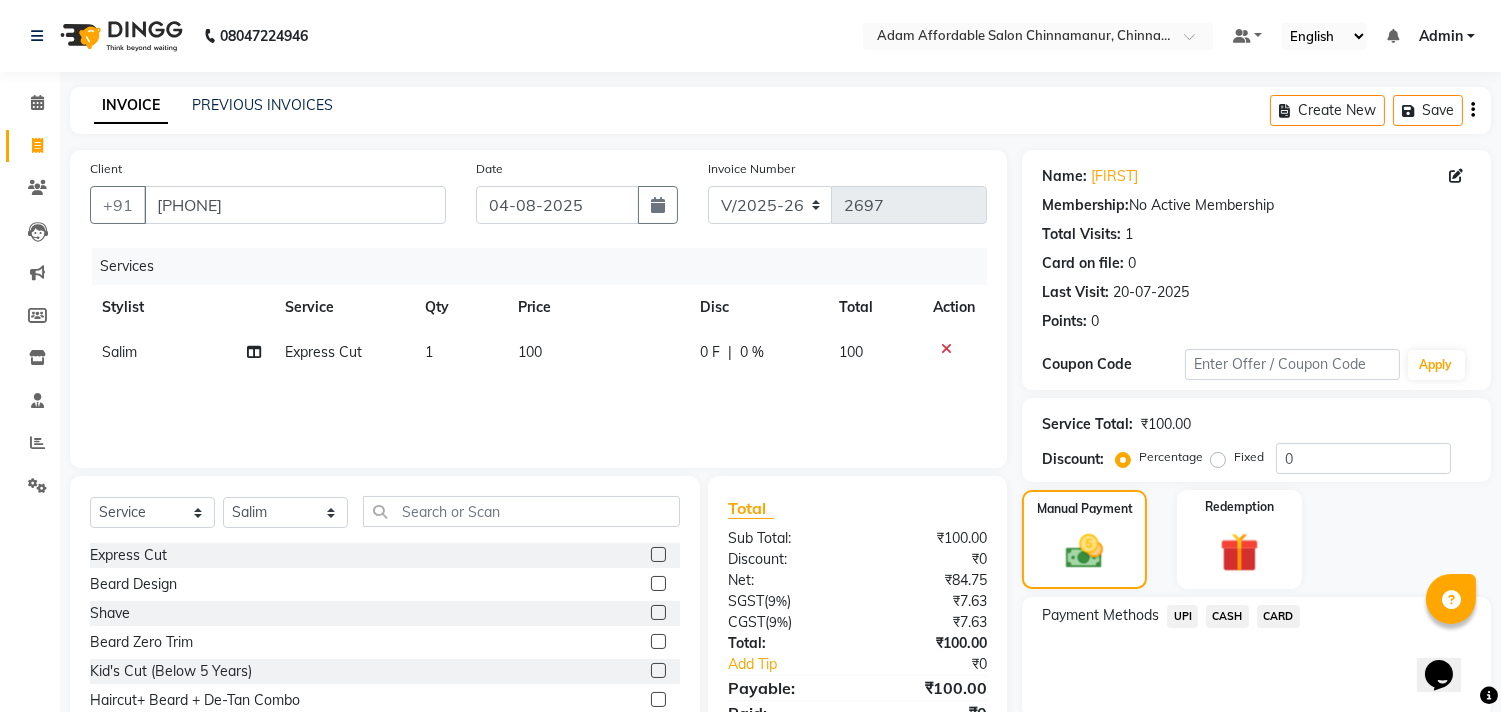 click on "UPI" 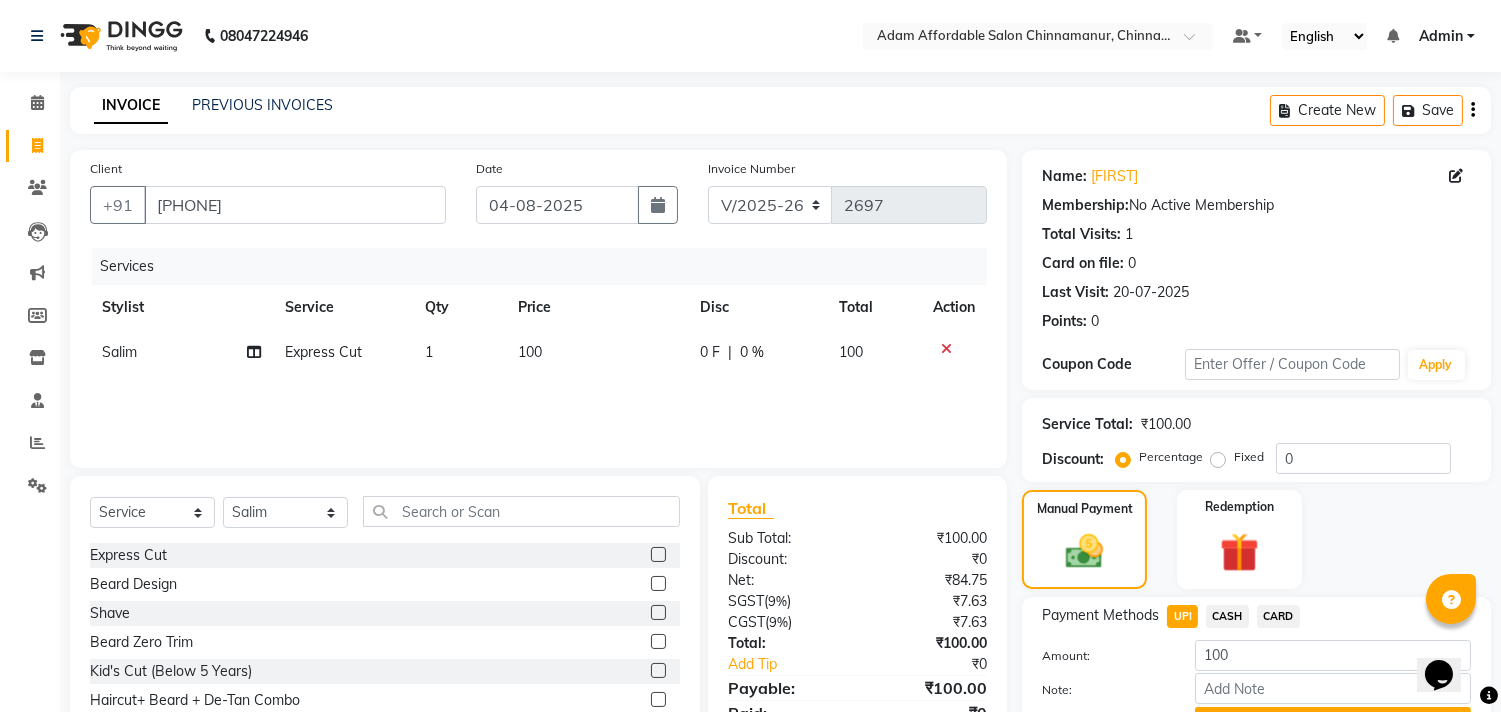 scroll, scrollTop: 104, scrollLeft: 0, axis: vertical 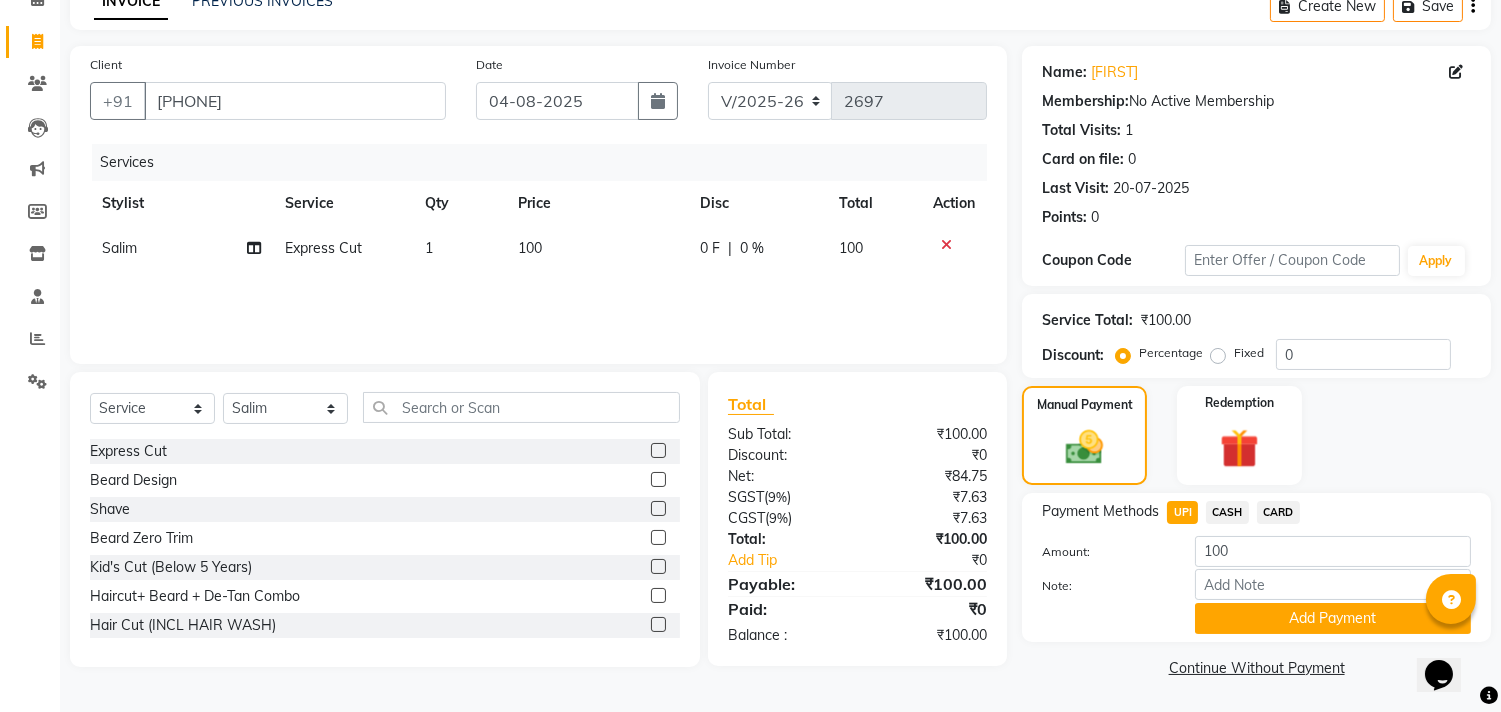 click on "Add Payment" 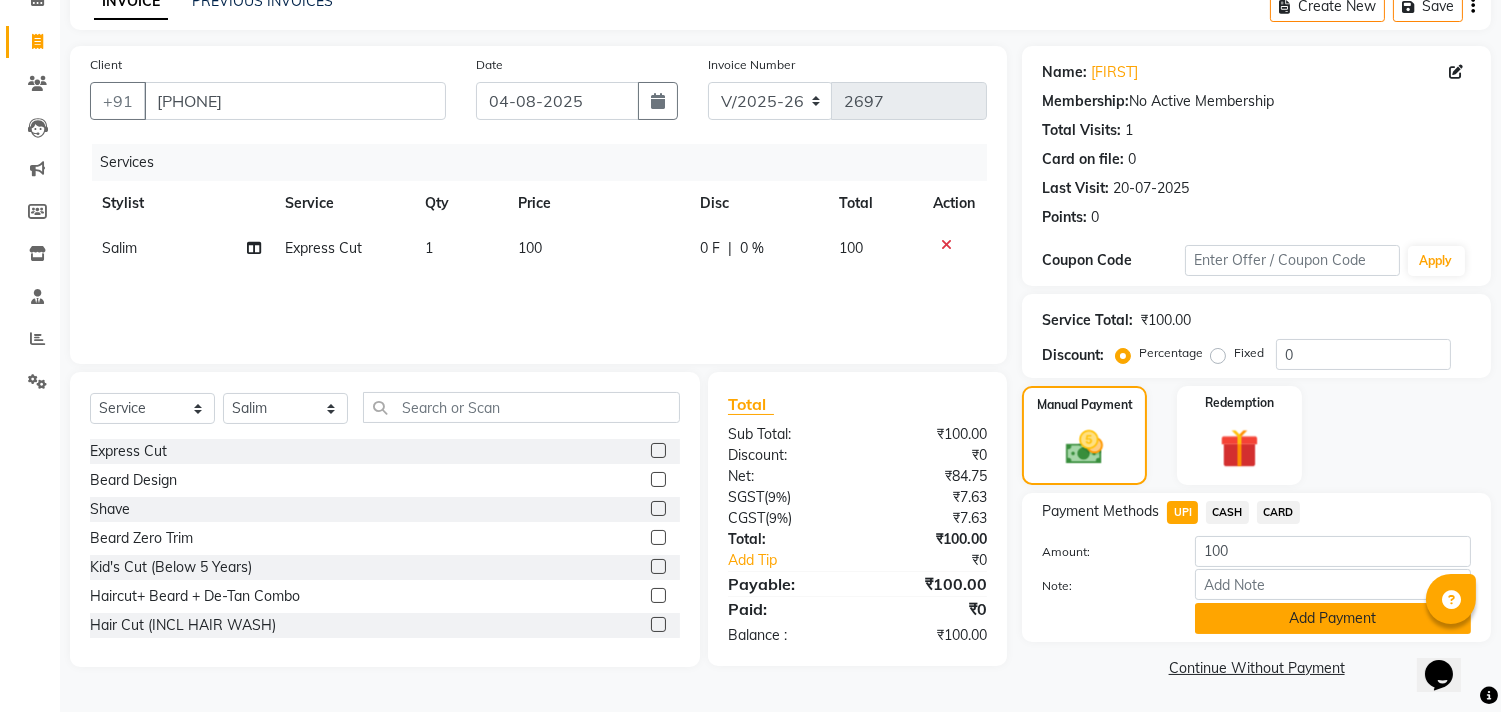 click on "Add Payment" 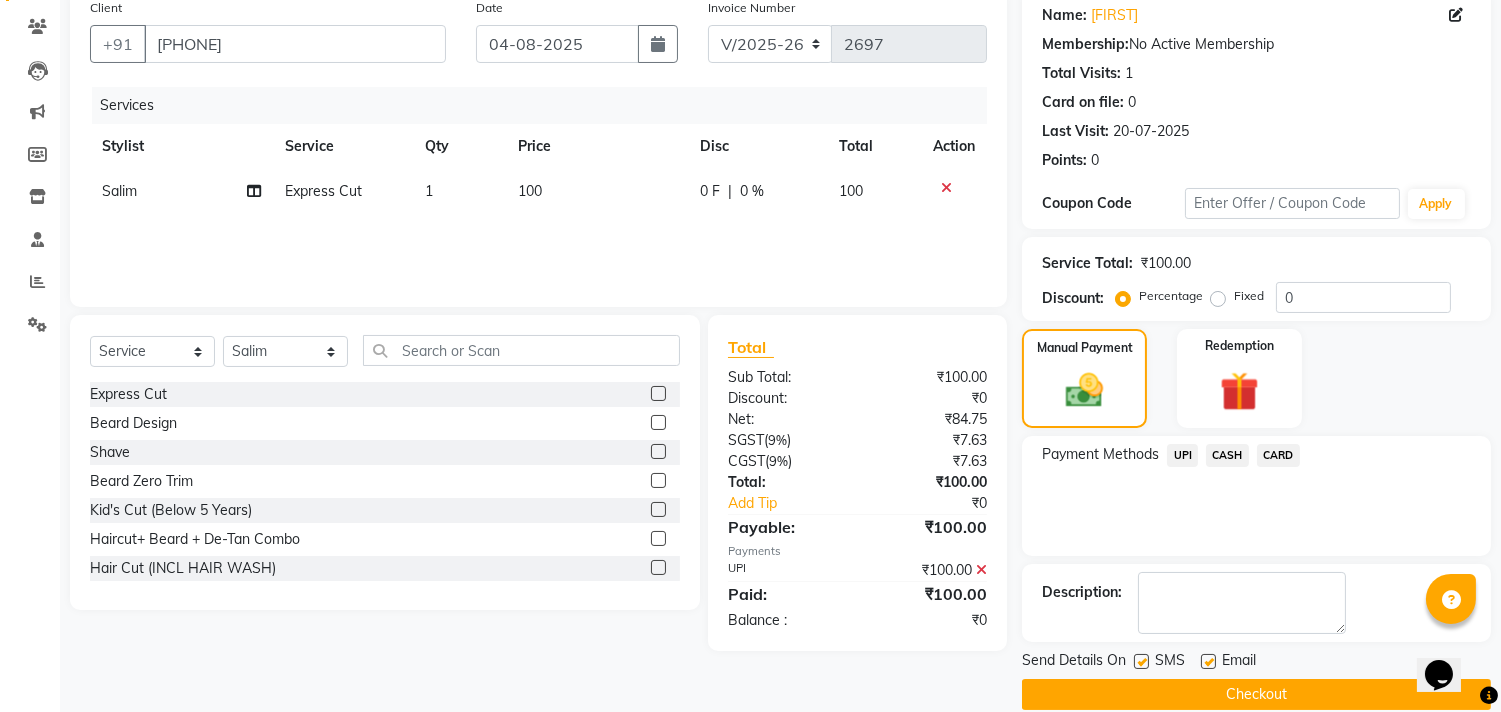 scroll, scrollTop: 187, scrollLeft: 0, axis: vertical 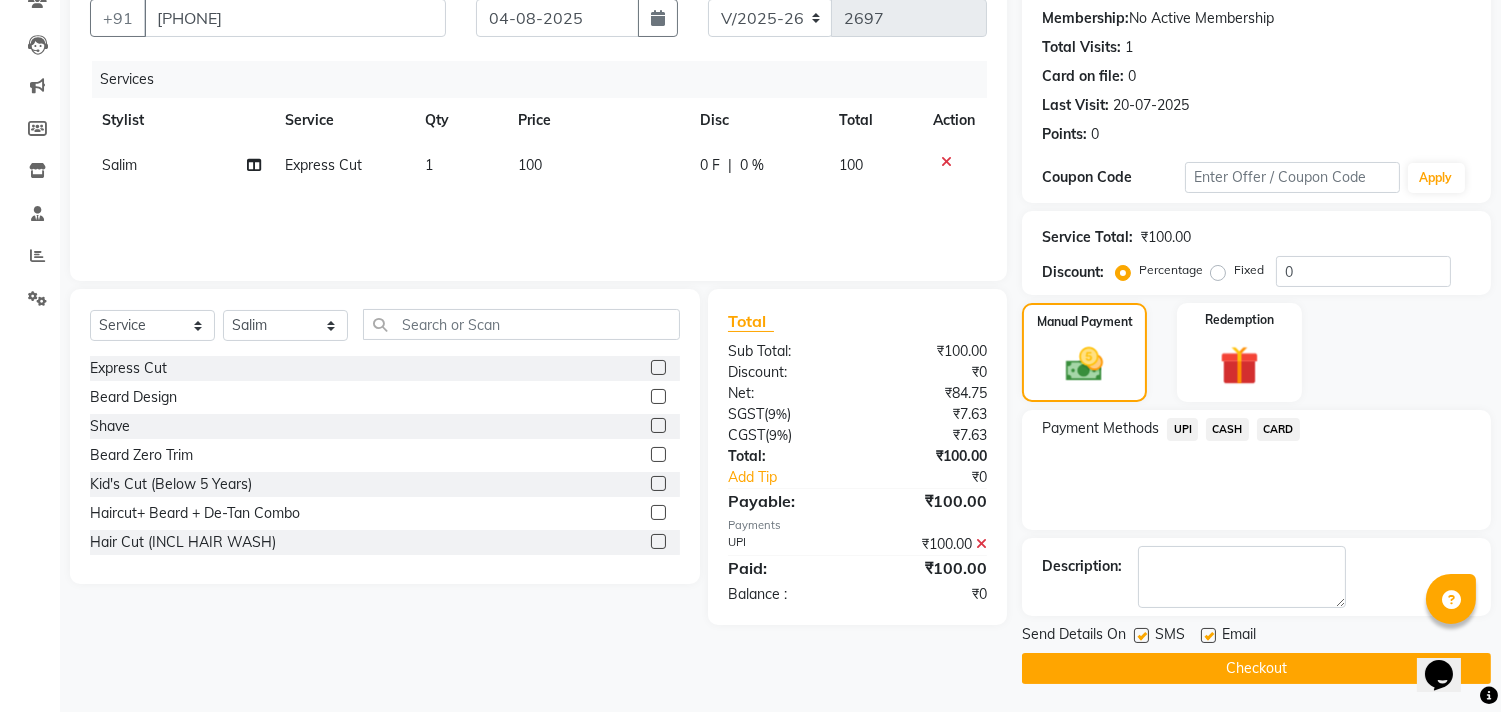 click on "Checkout" 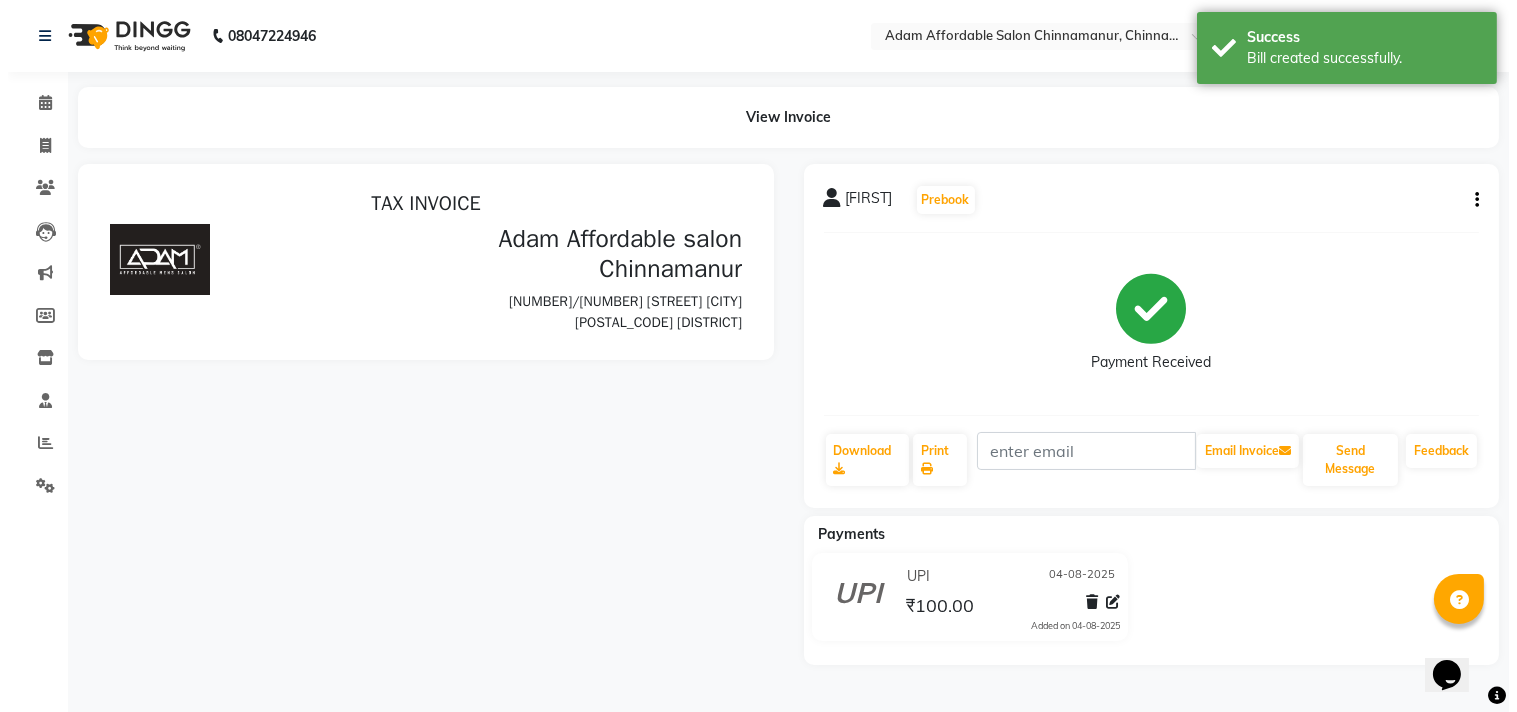 scroll, scrollTop: 0, scrollLeft: 0, axis: both 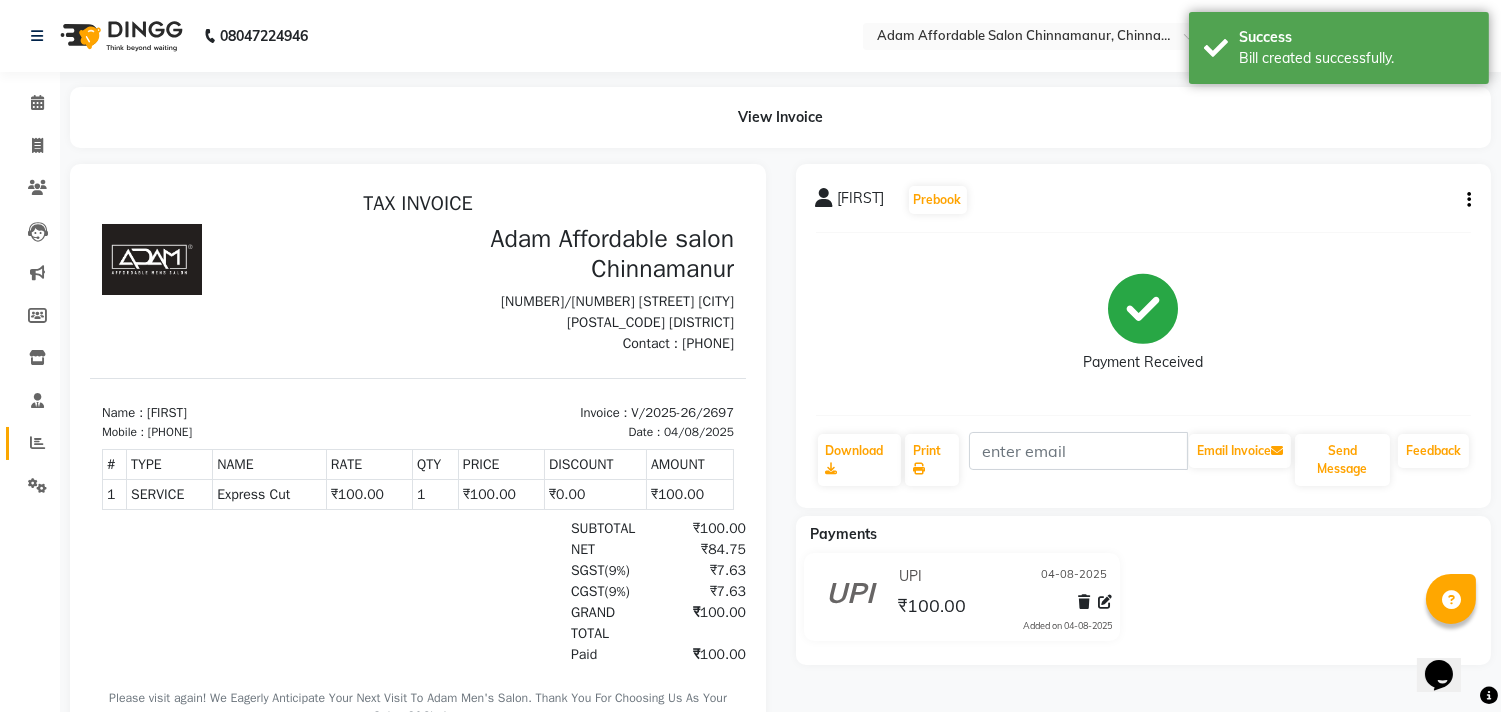click on "Reports" 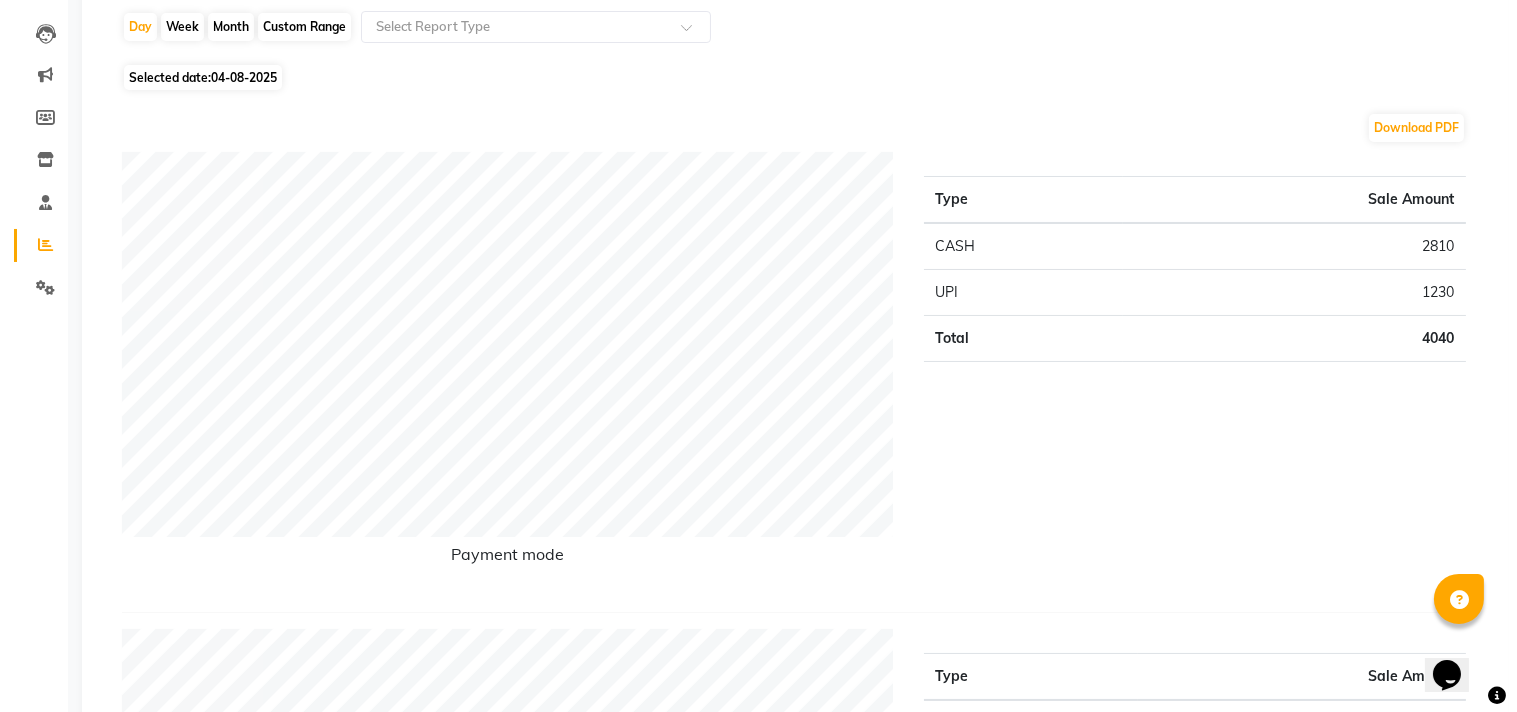 scroll, scrollTop: 0, scrollLeft: 0, axis: both 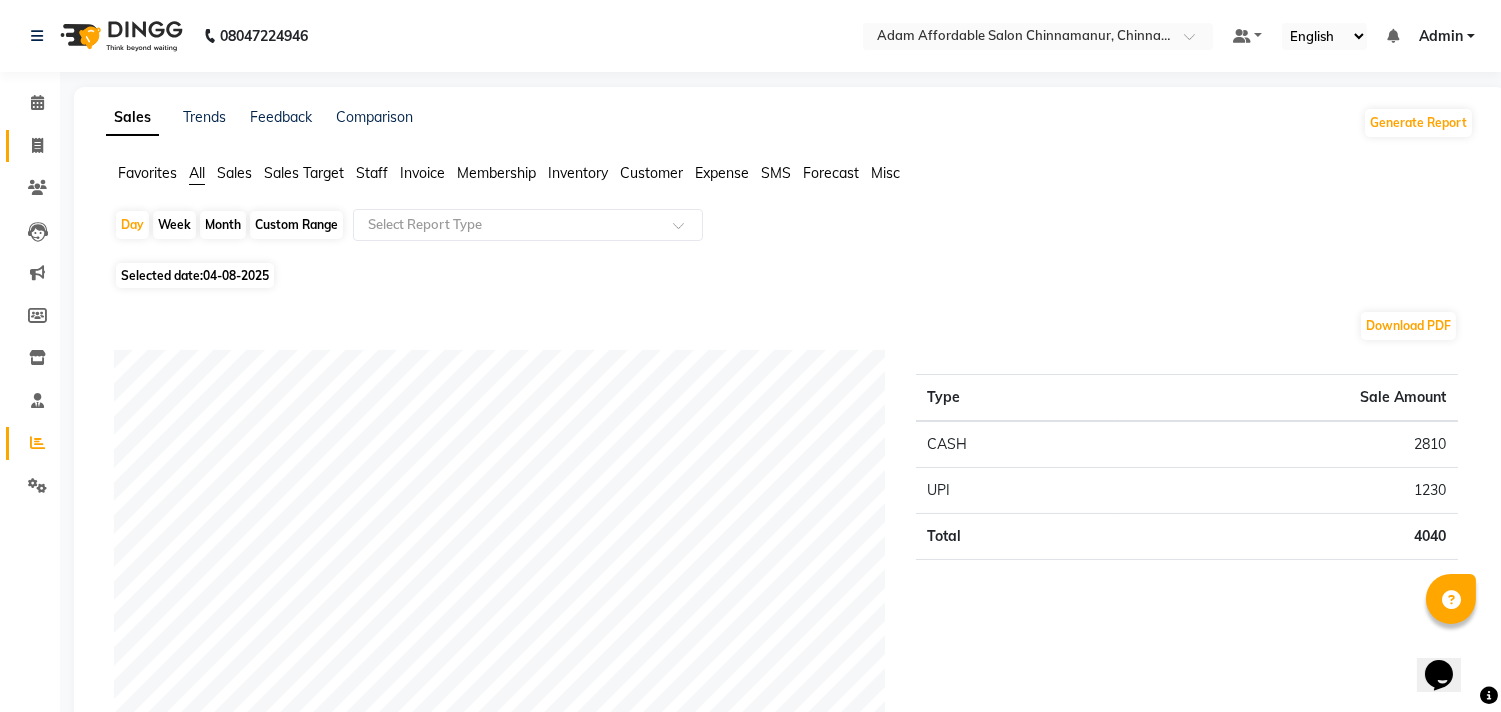 click on "Invoice" 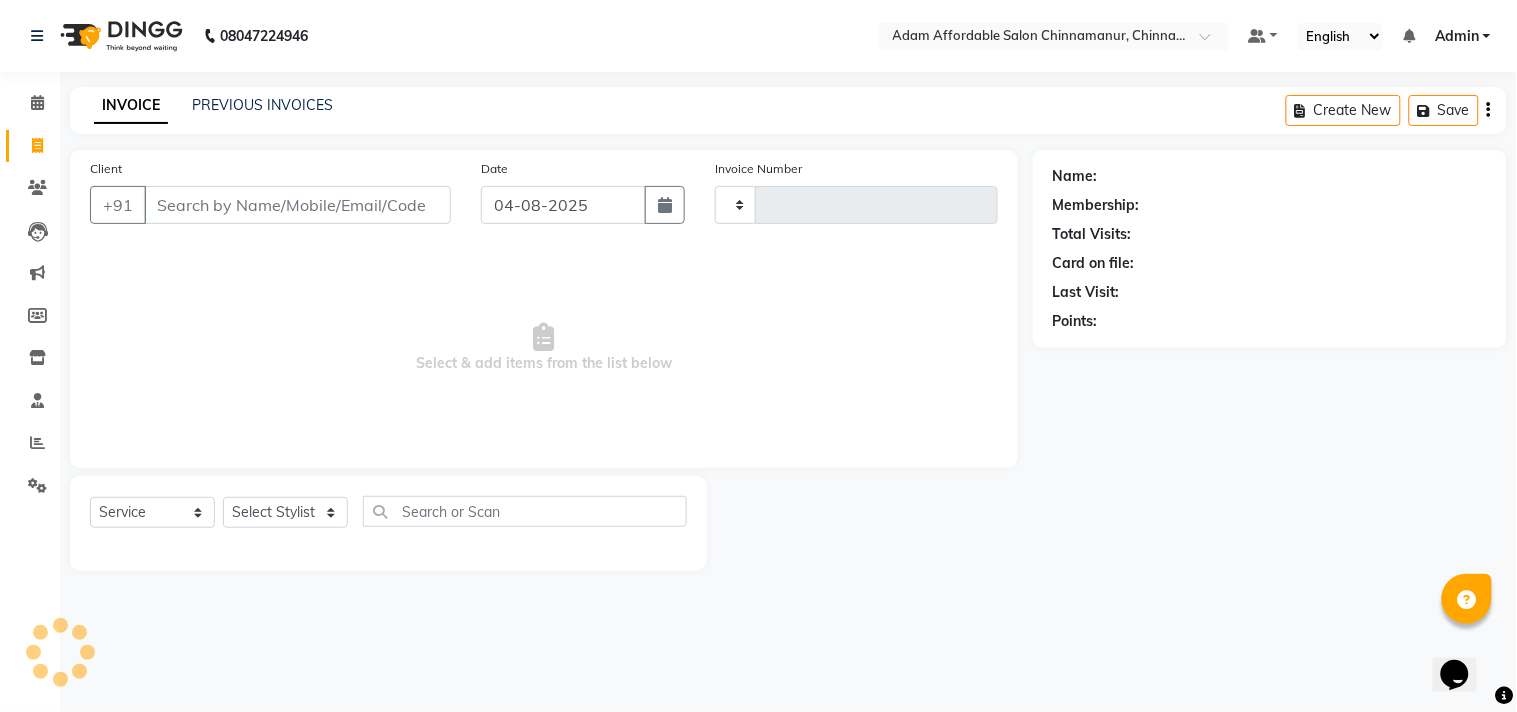 type on "2698" 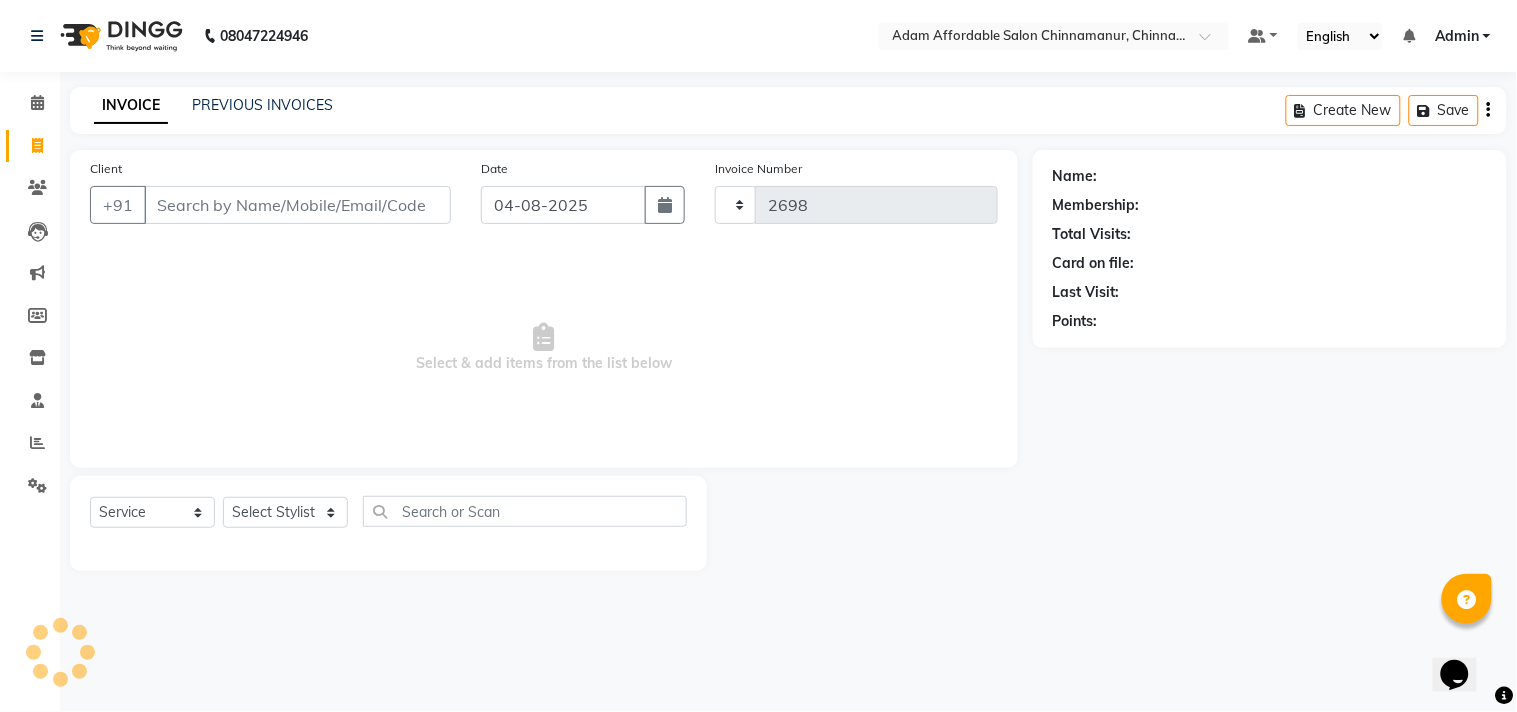 select on "8329" 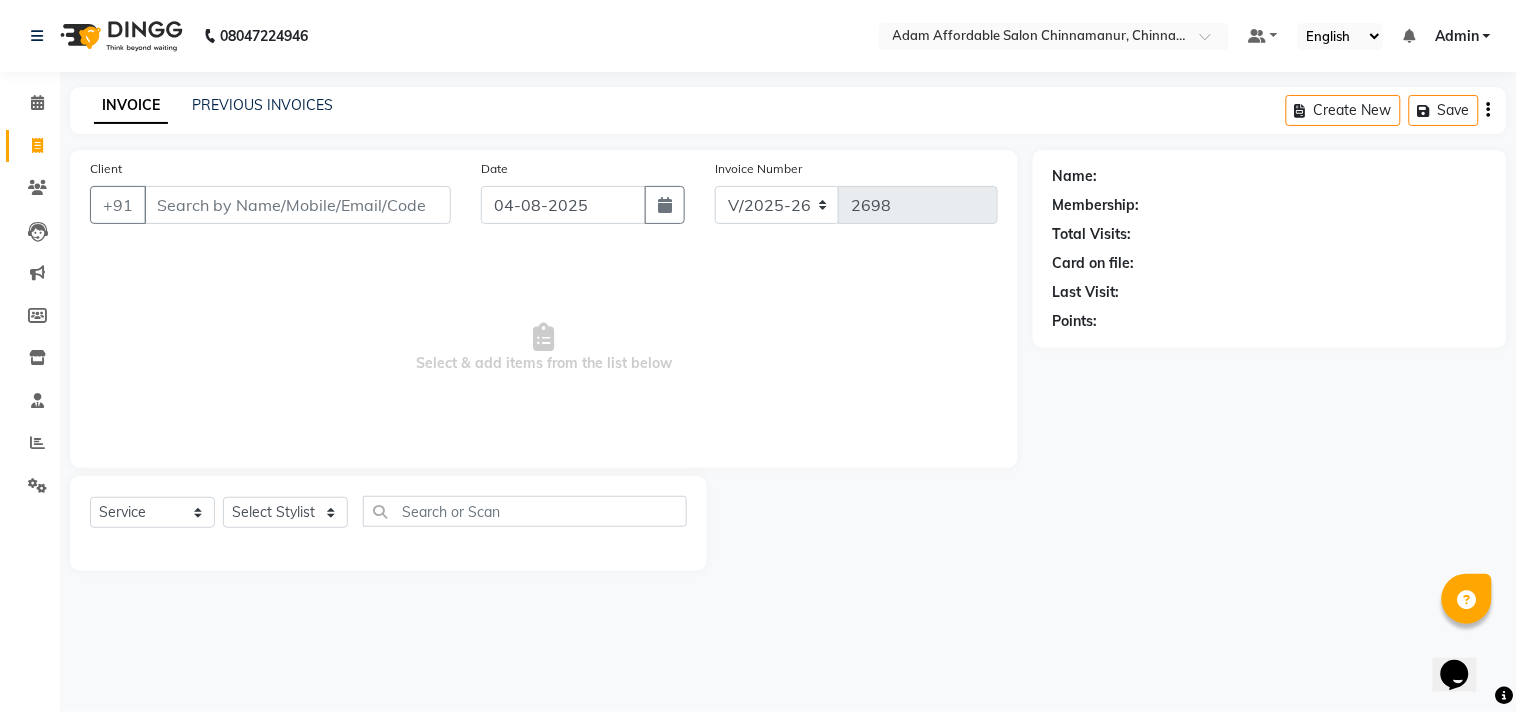 click on "INVOICE PREVIOUS INVOICES Create New   Save" 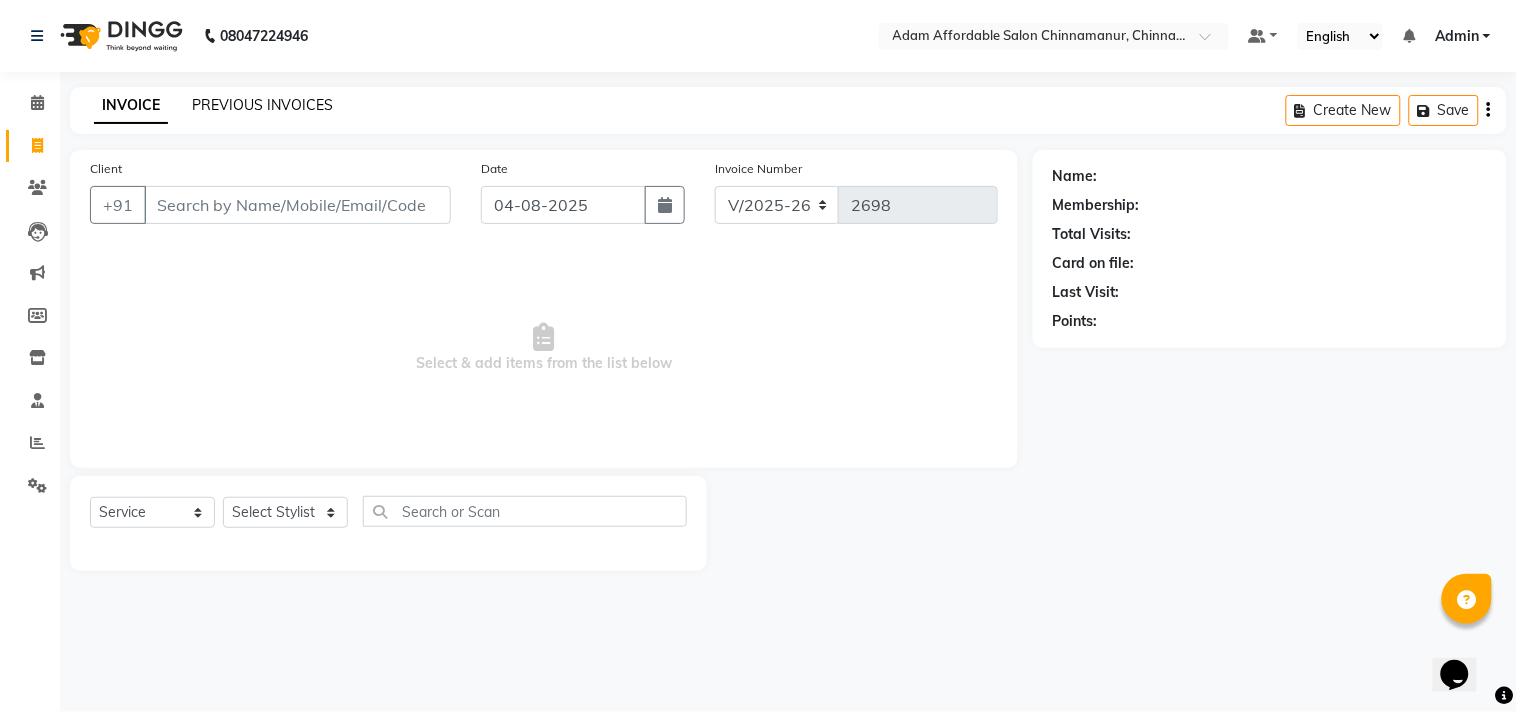 click on "PREVIOUS INVOICES" 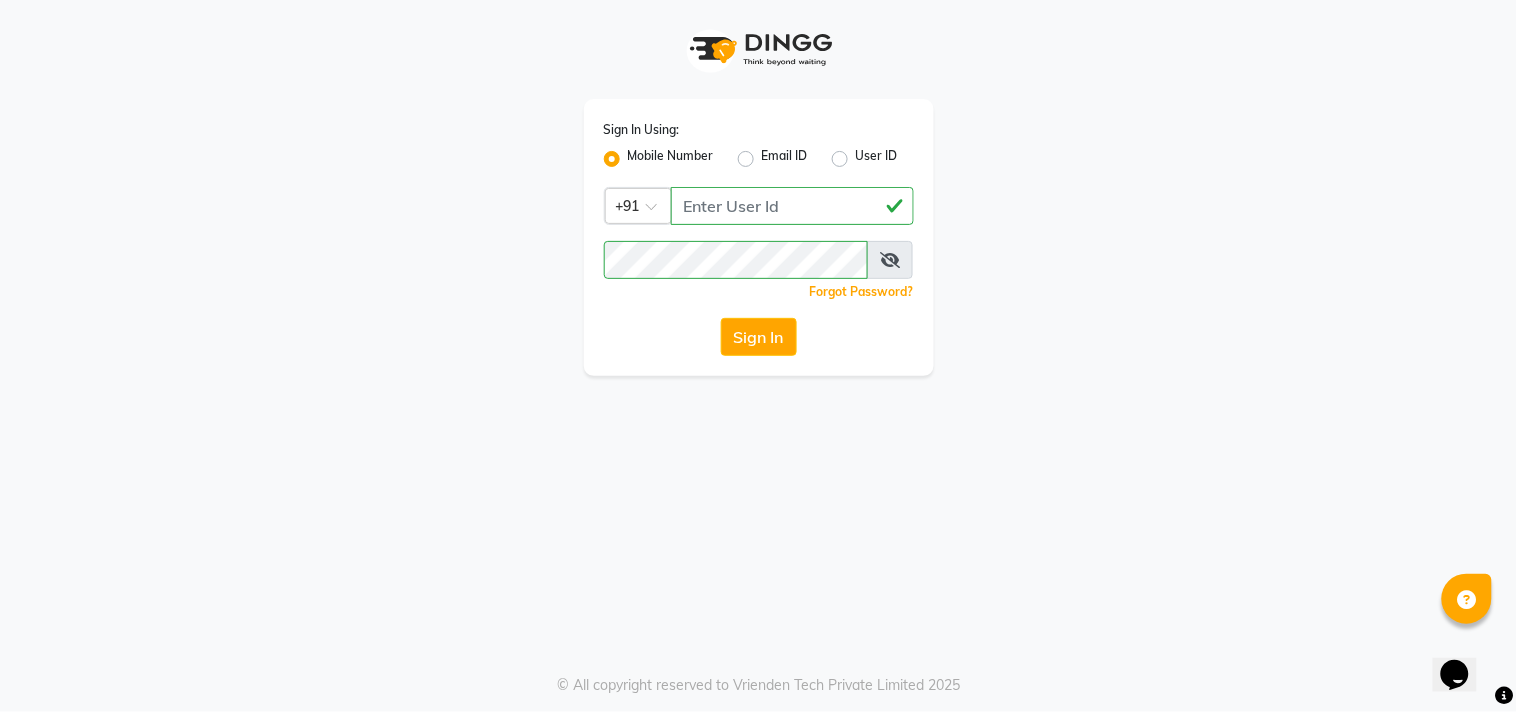 drag, startPoint x: 781, startPoint y: 361, endPoint x: 771, endPoint y: 351, distance: 14.142136 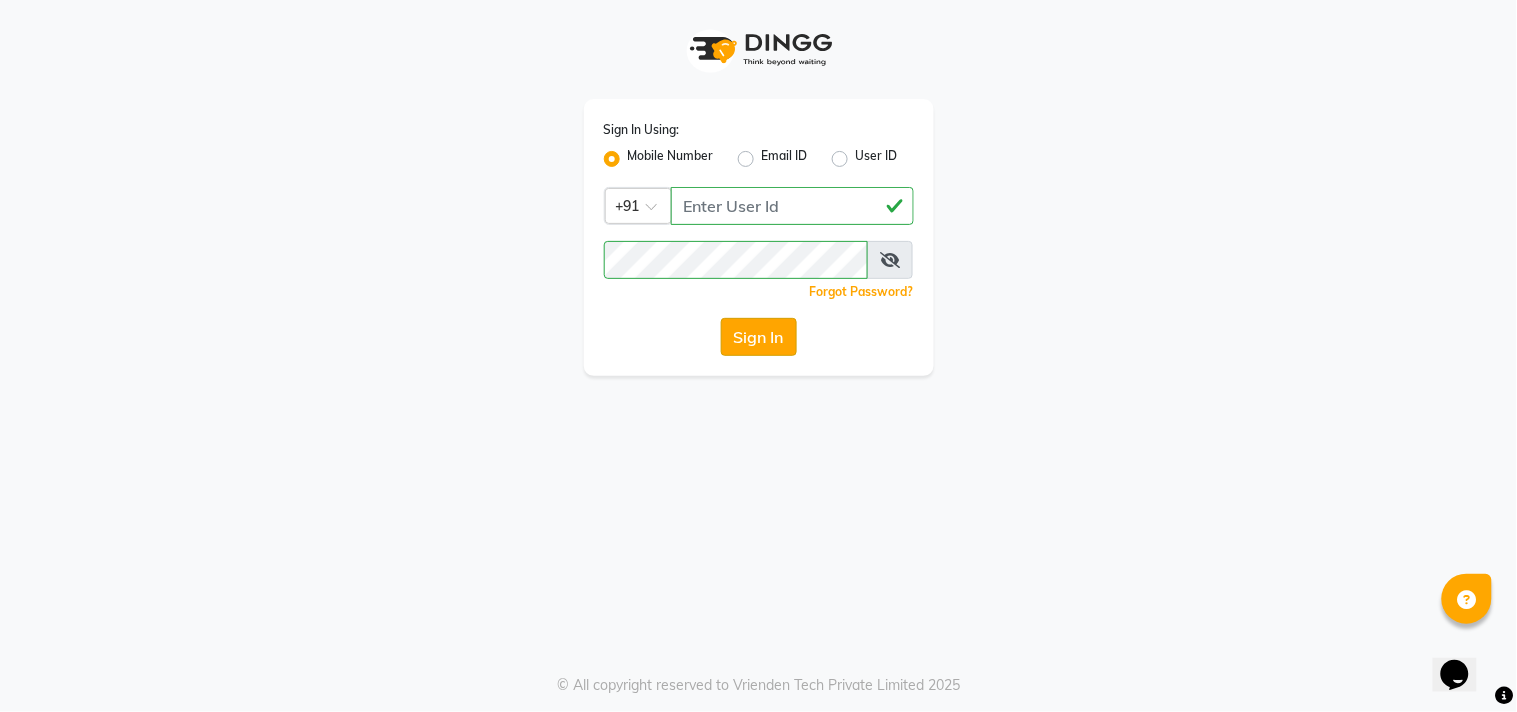 click on "Sign In" 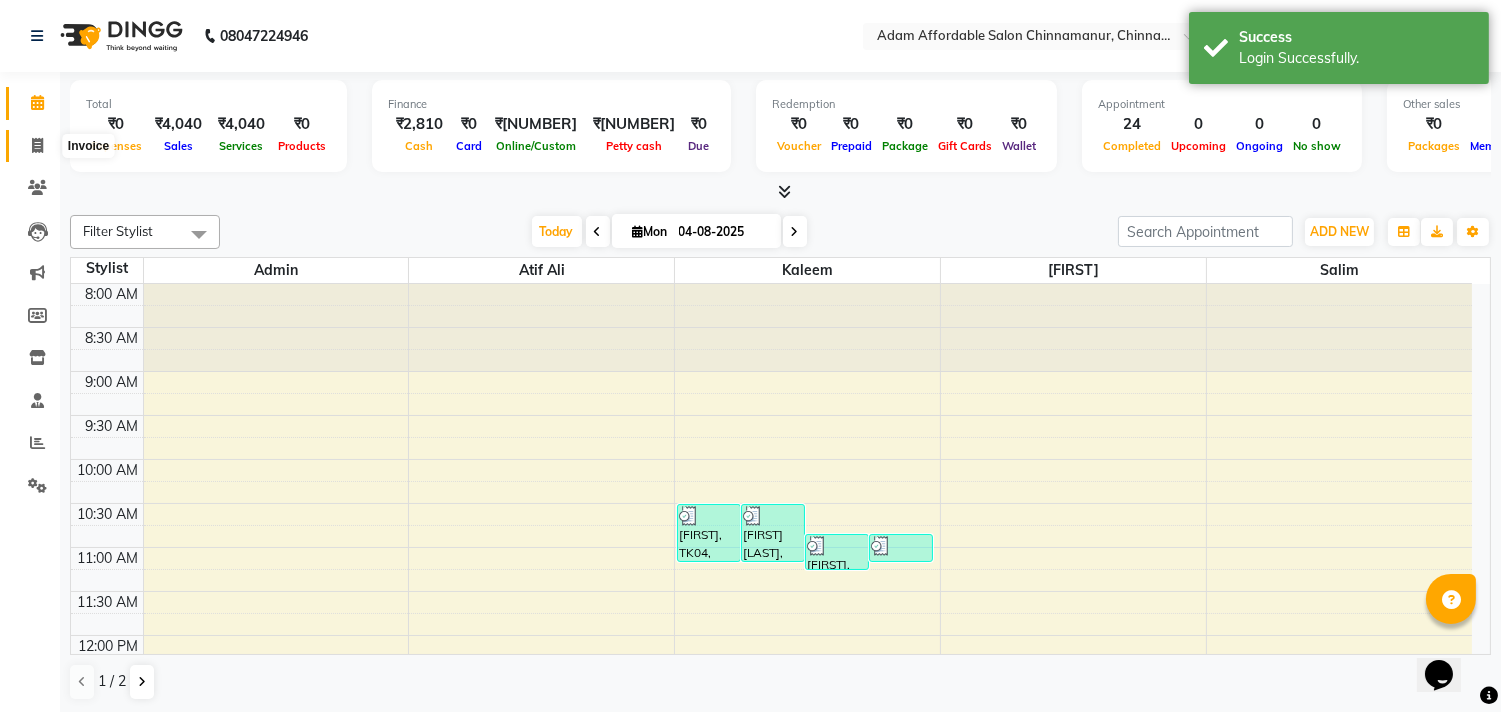 click 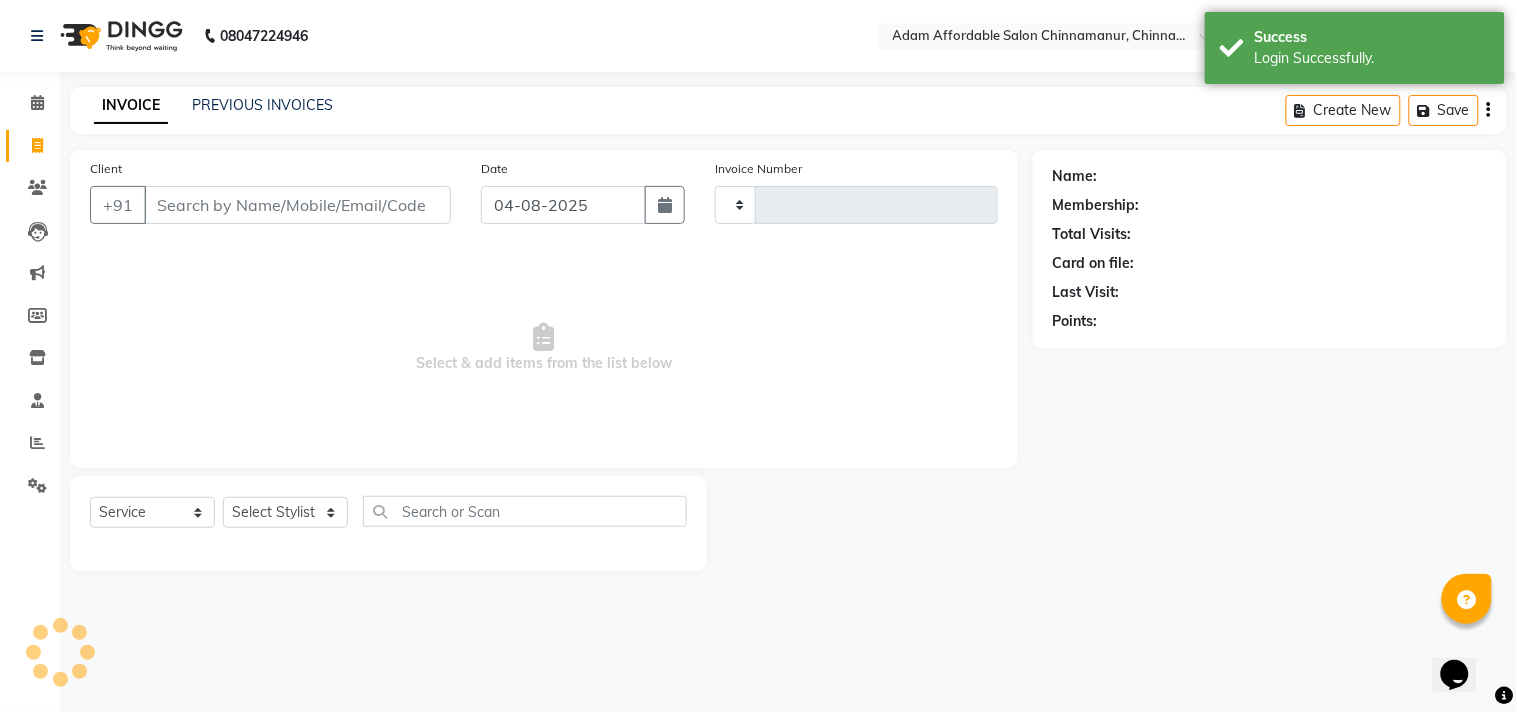 type on "2698" 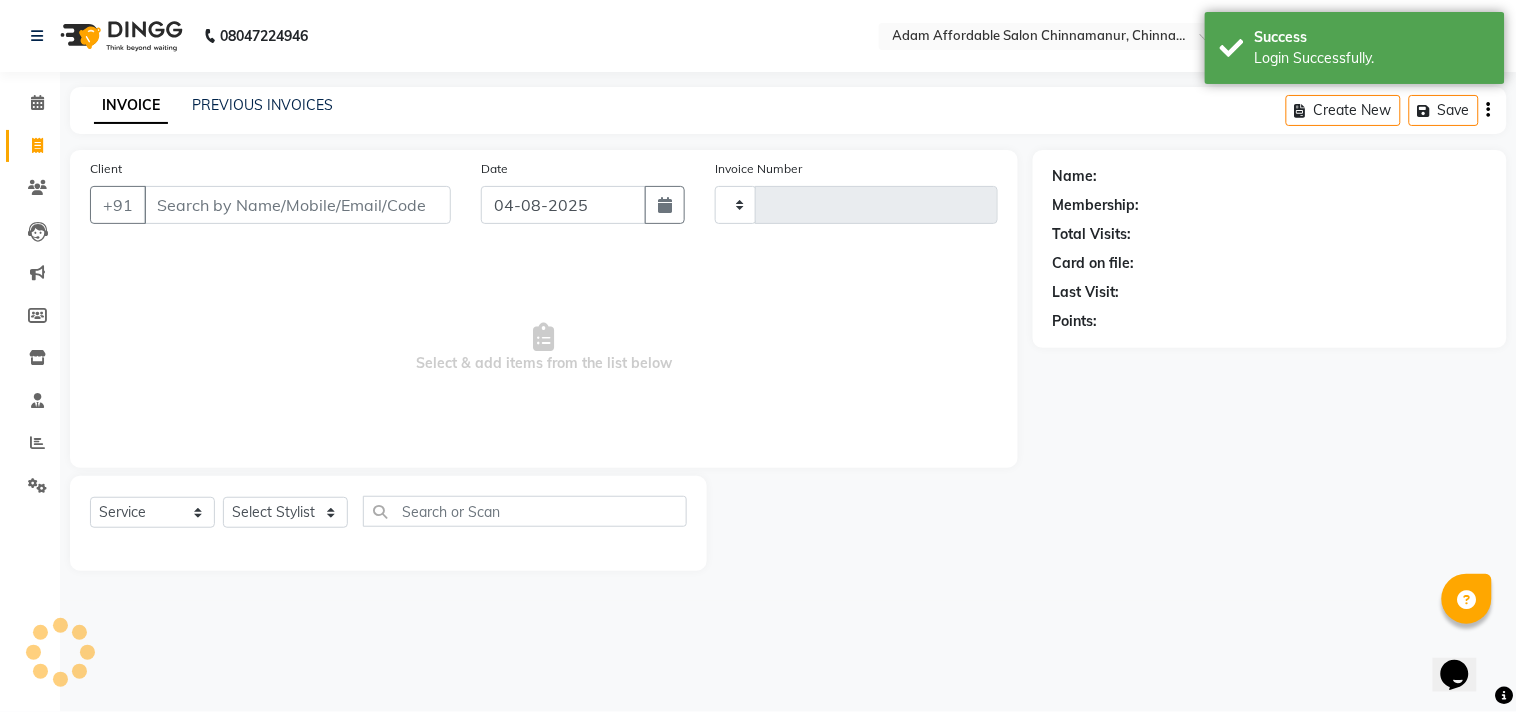 select on "8329" 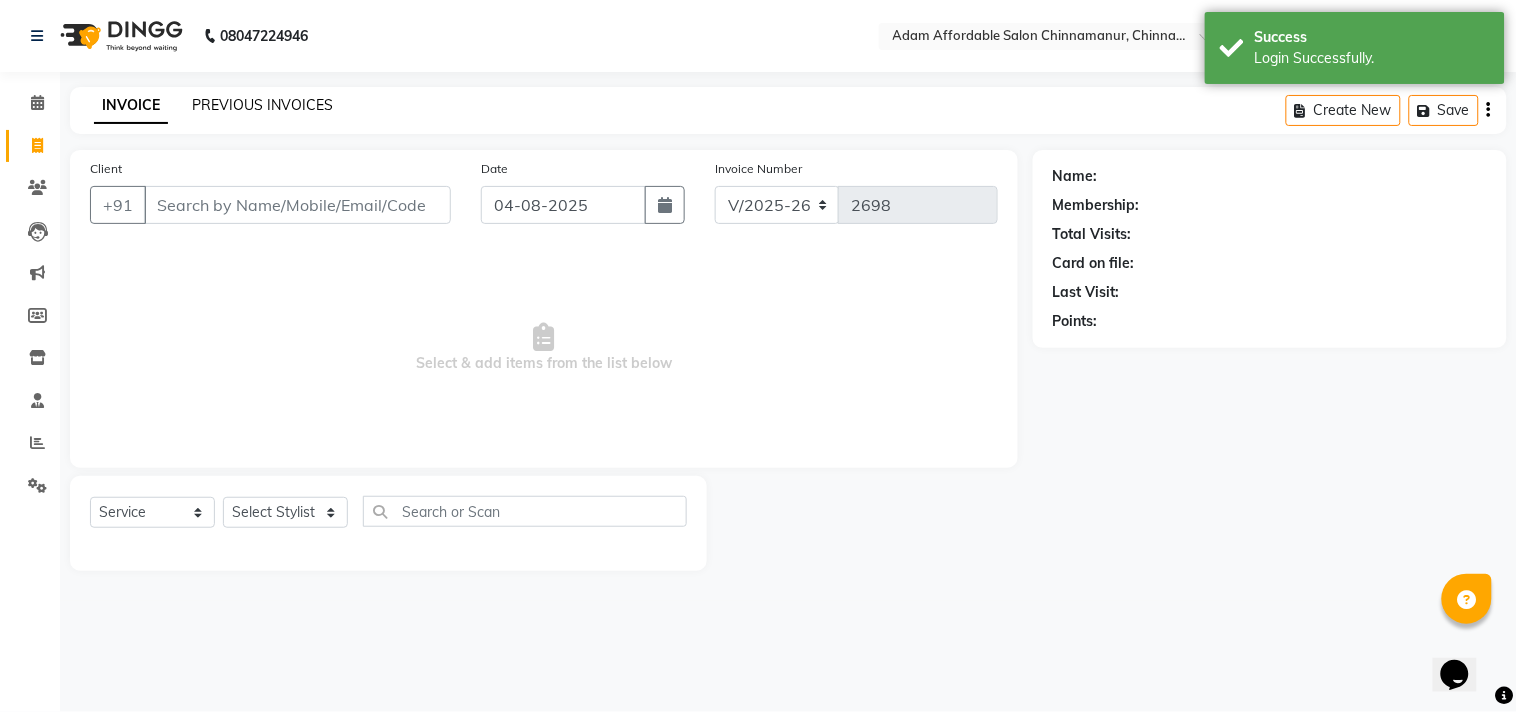 click on "PREVIOUS INVOICES" 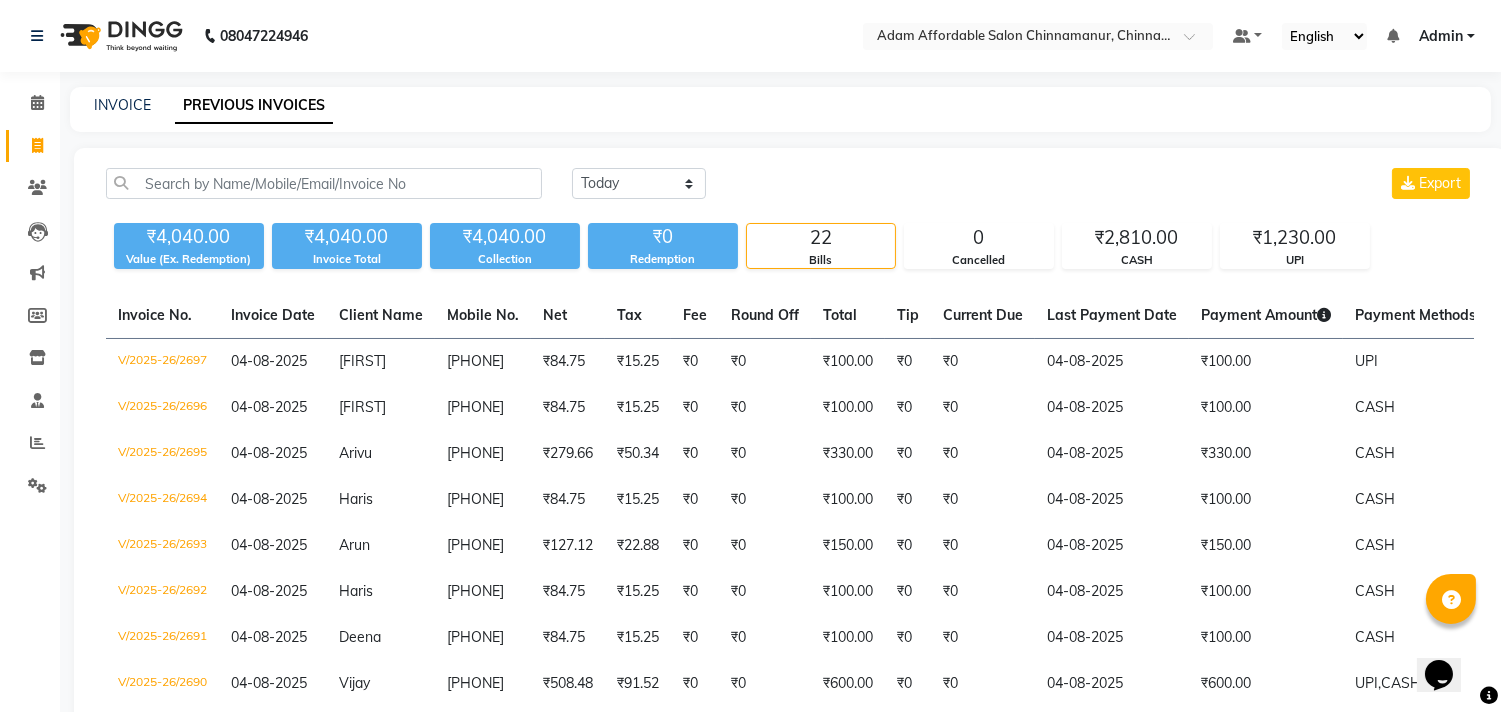 click on "INVOICE" 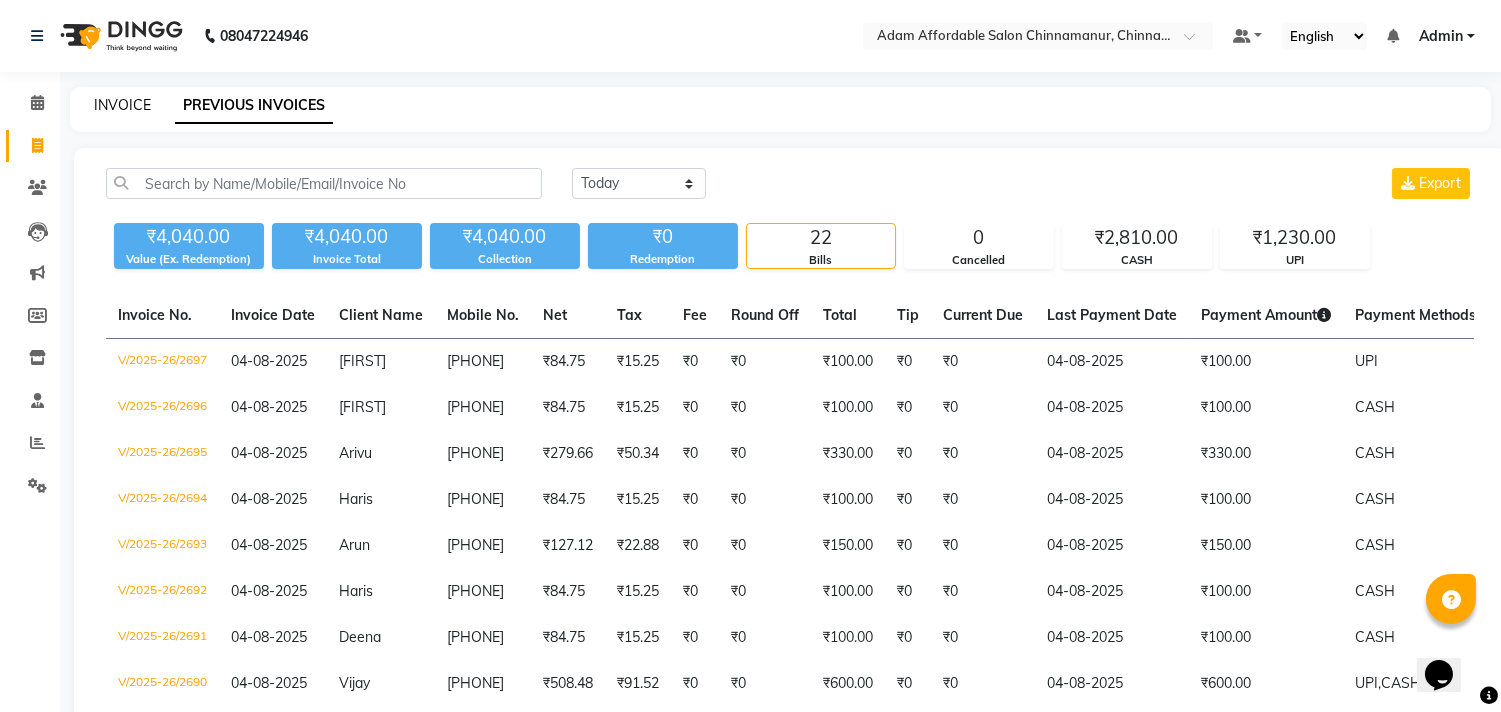 click on "INVOICE" 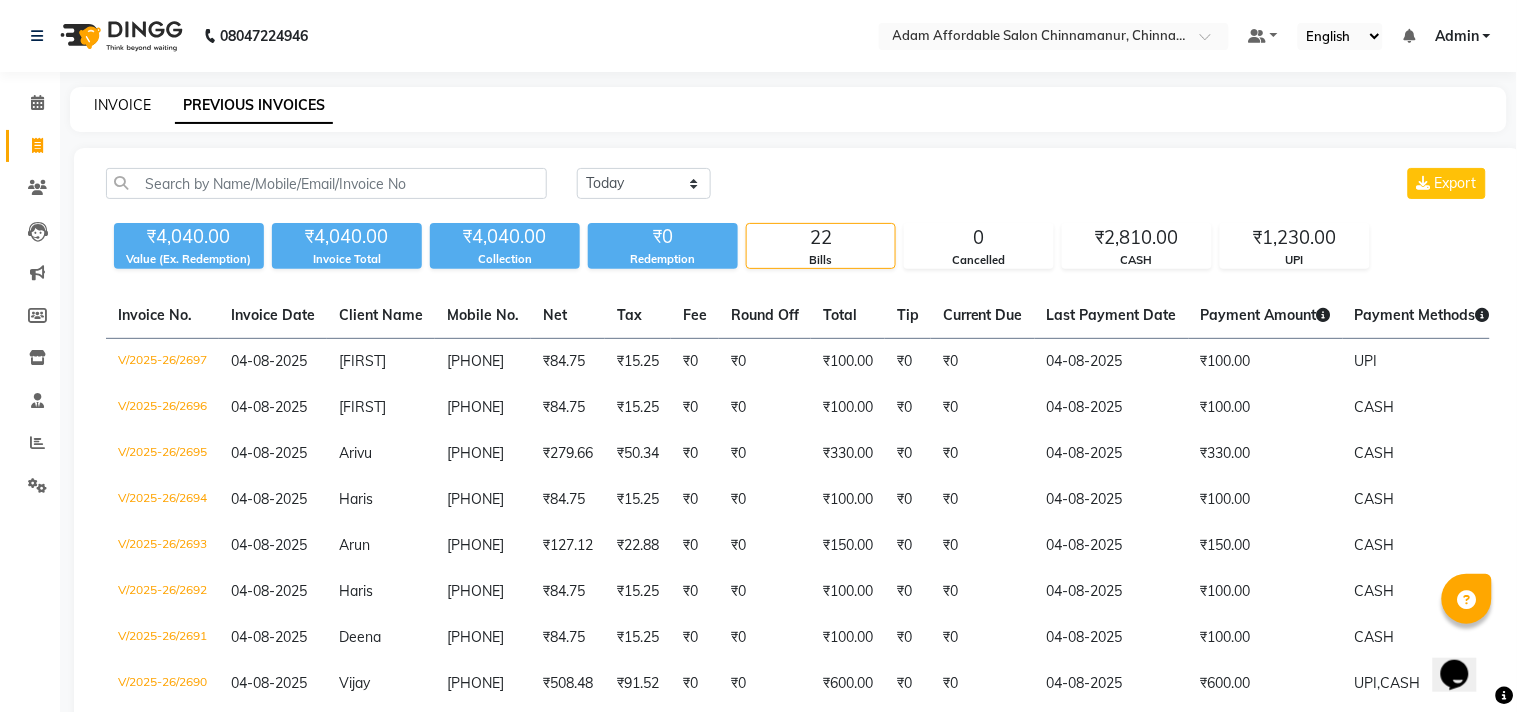 select on "8329" 